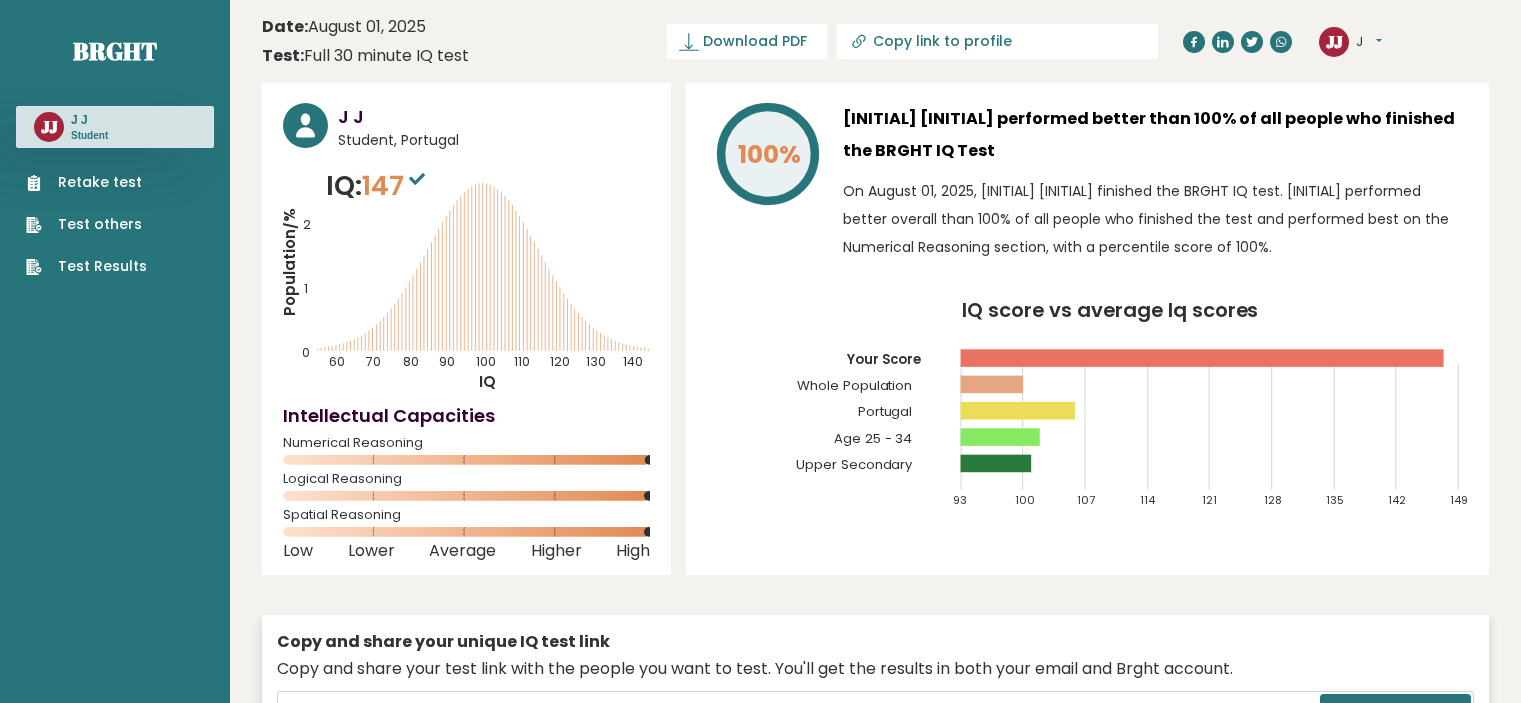 scroll, scrollTop: 0, scrollLeft: 0, axis: both 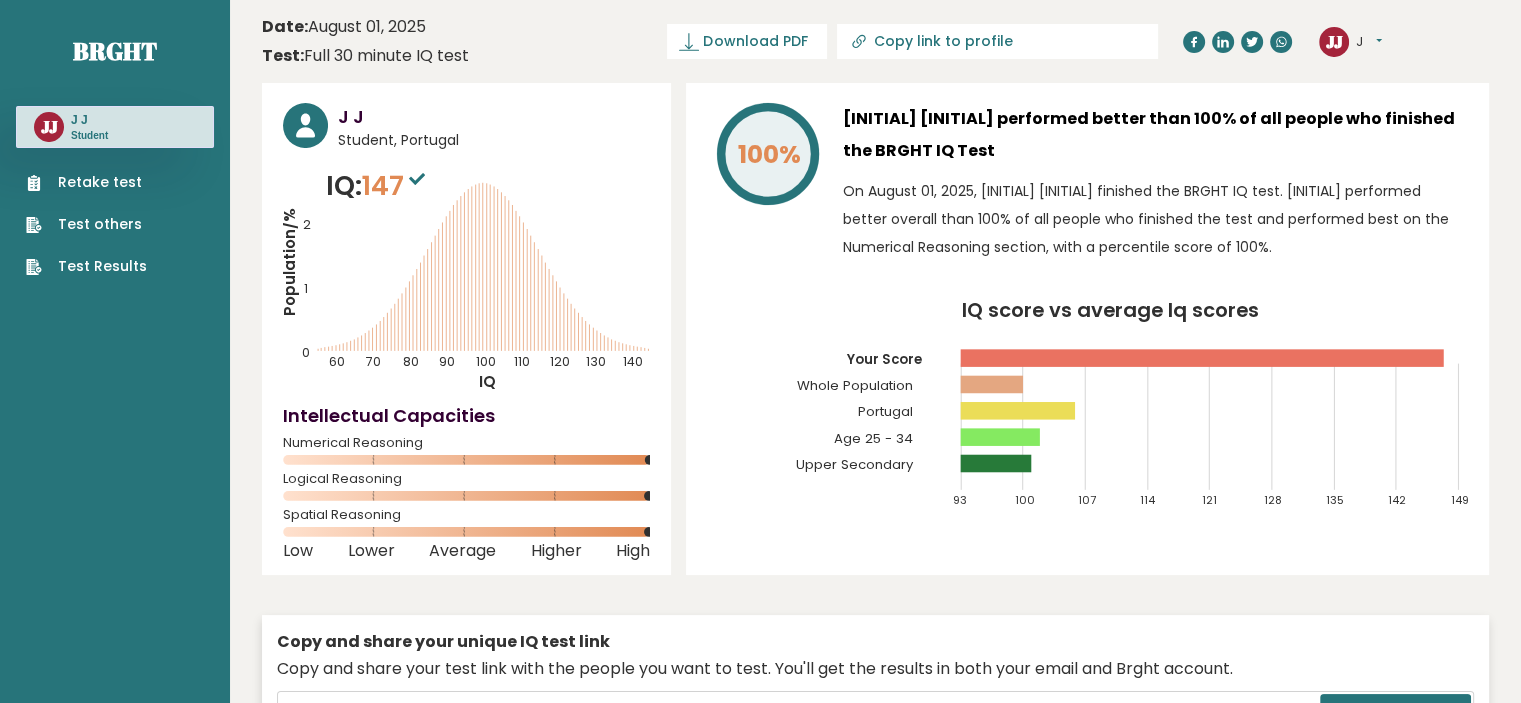 drag, startPoint x: 119, startPoint y: 169, endPoint x: 636, endPoint y: -109, distance: 587.0034 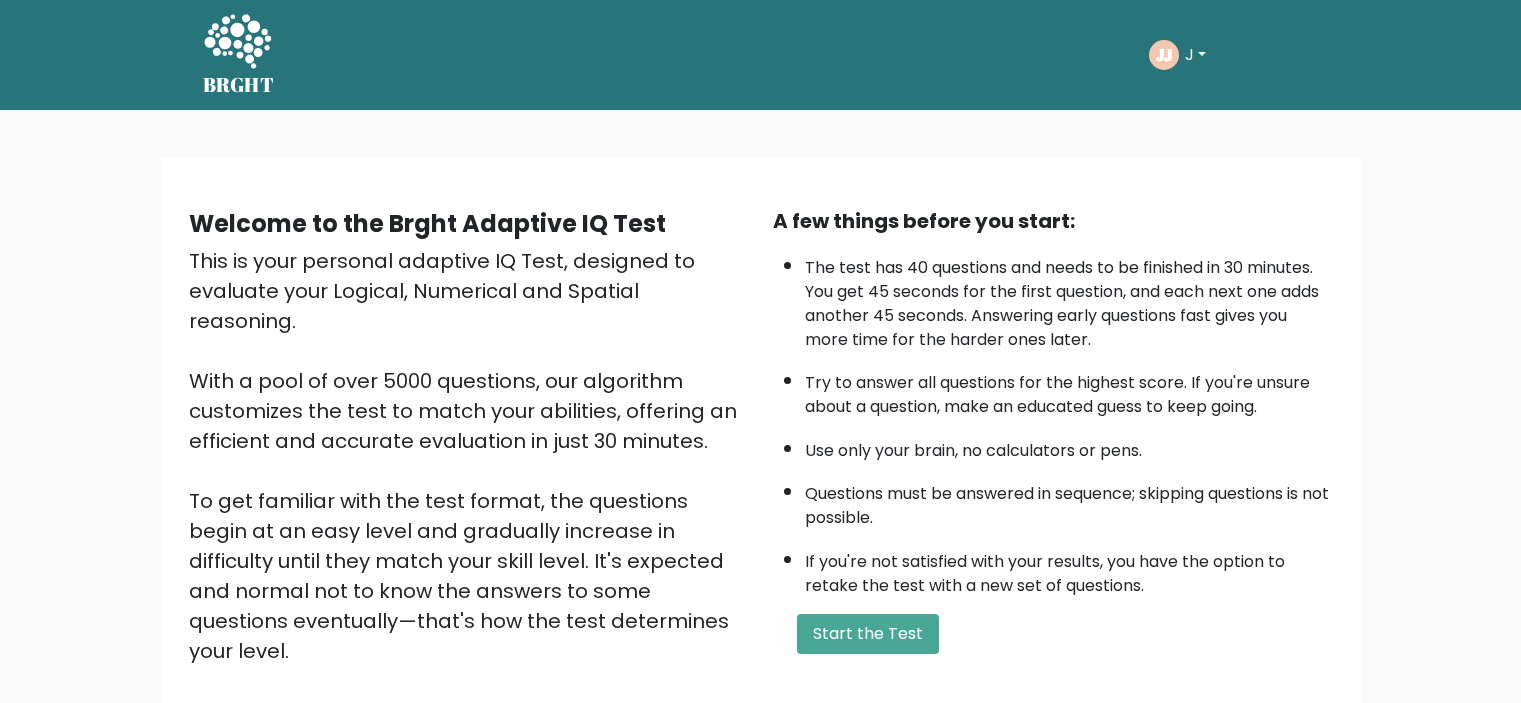 scroll, scrollTop: 0, scrollLeft: 0, axis: both 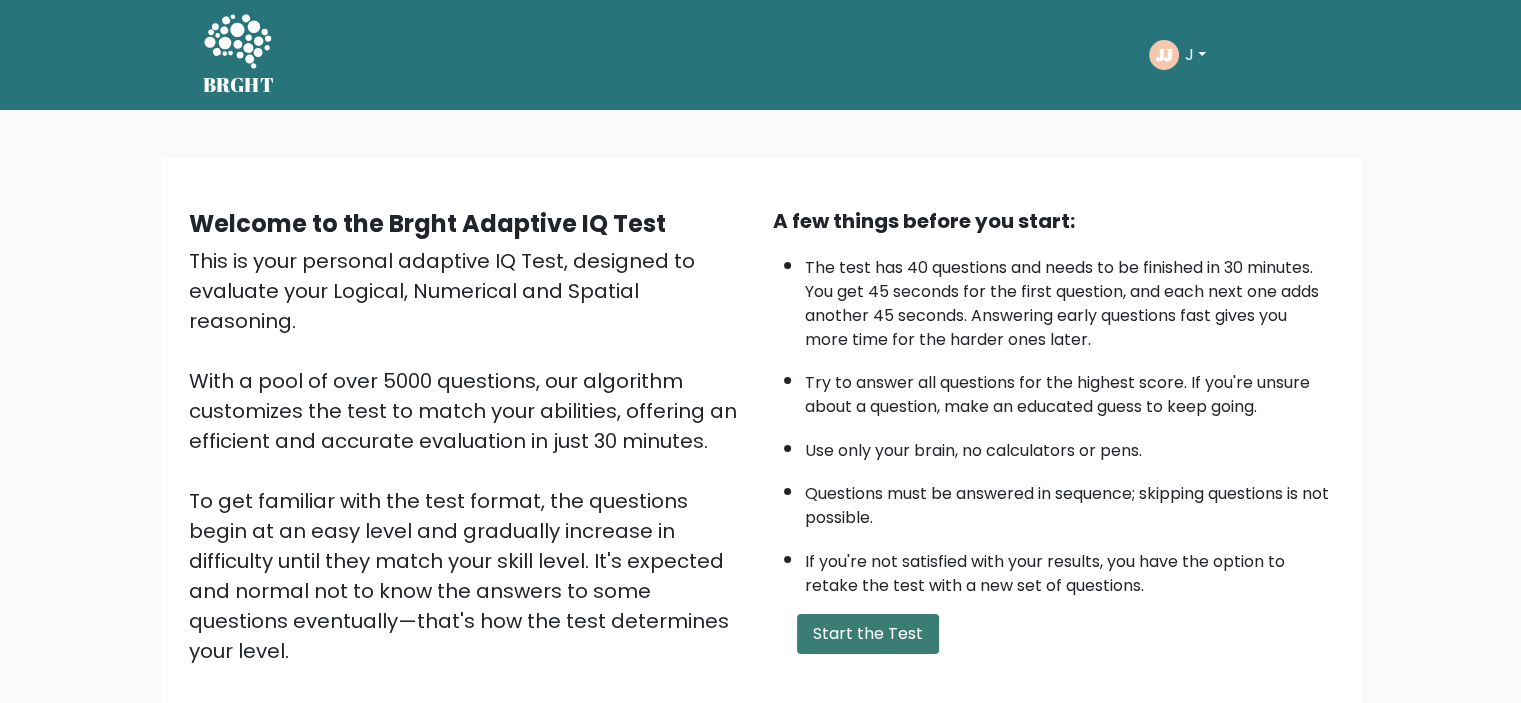 click on "Start the Test" at bounding box center (868, 634) 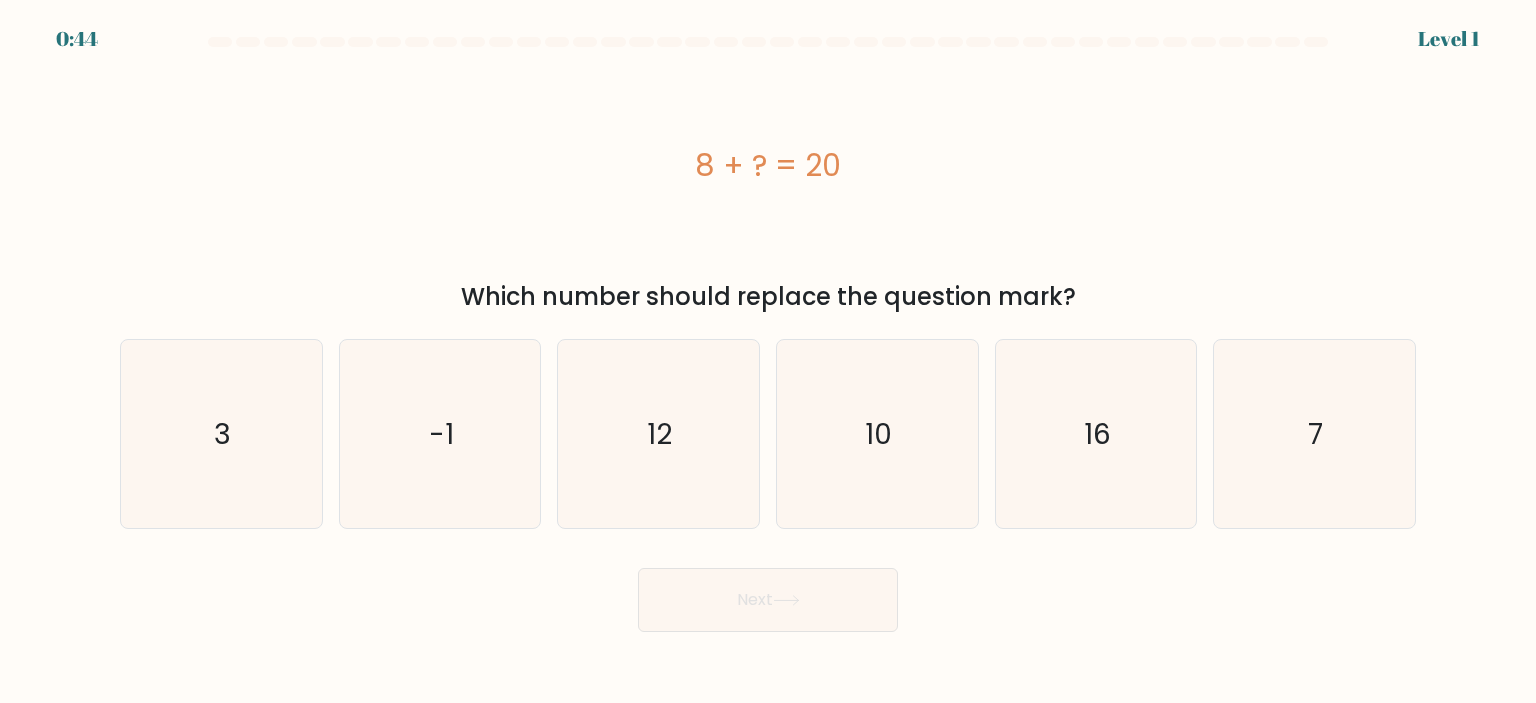 scroll, scrollTop: 0, scrollLeft: 0, axis: both 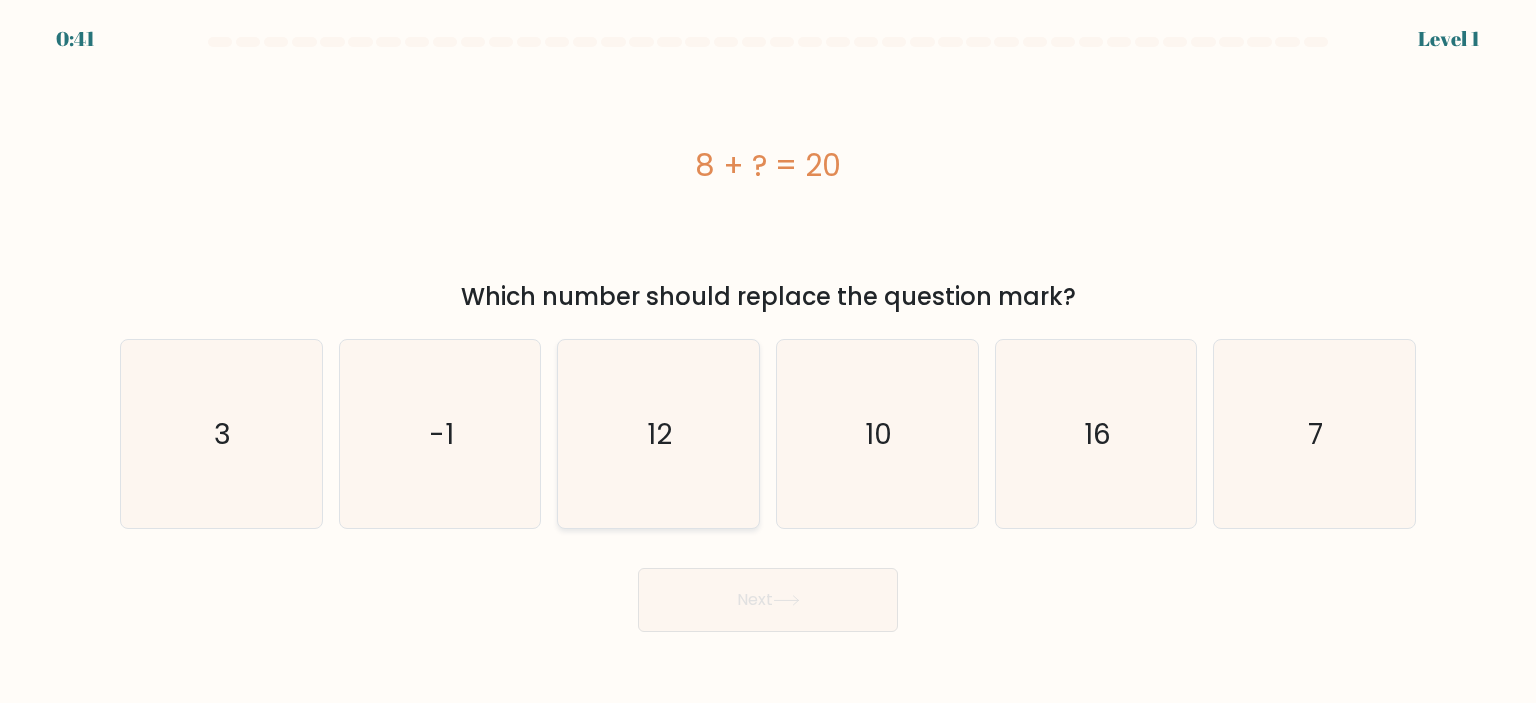 click on "12" 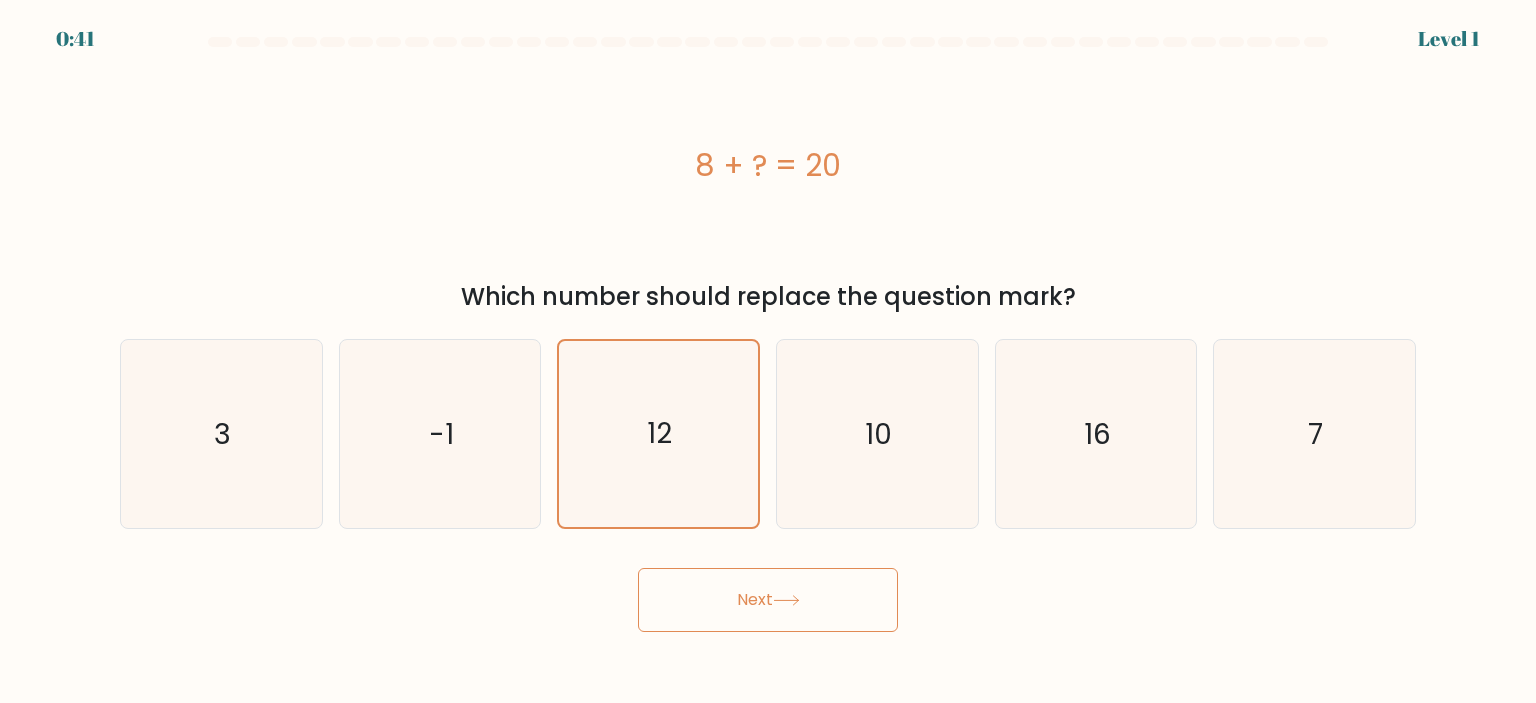 click 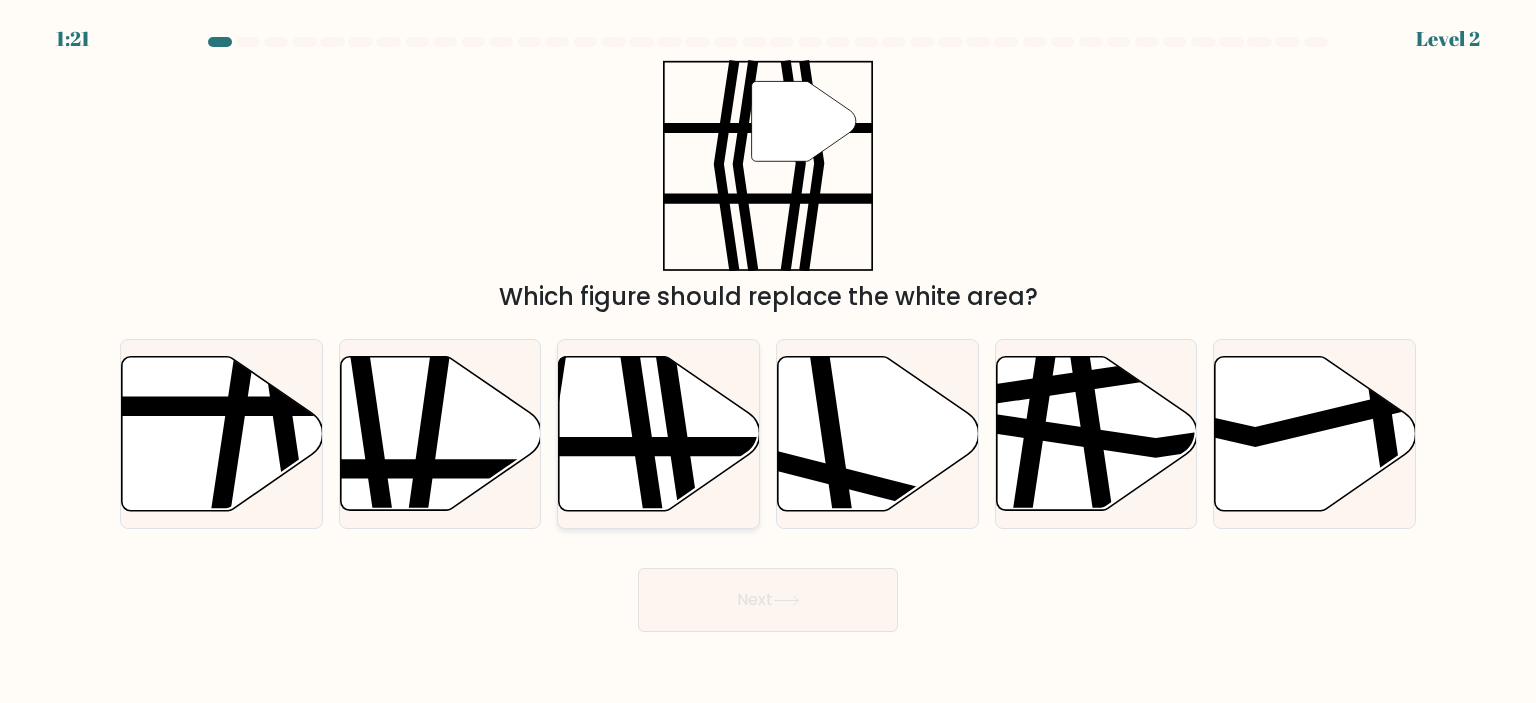 click 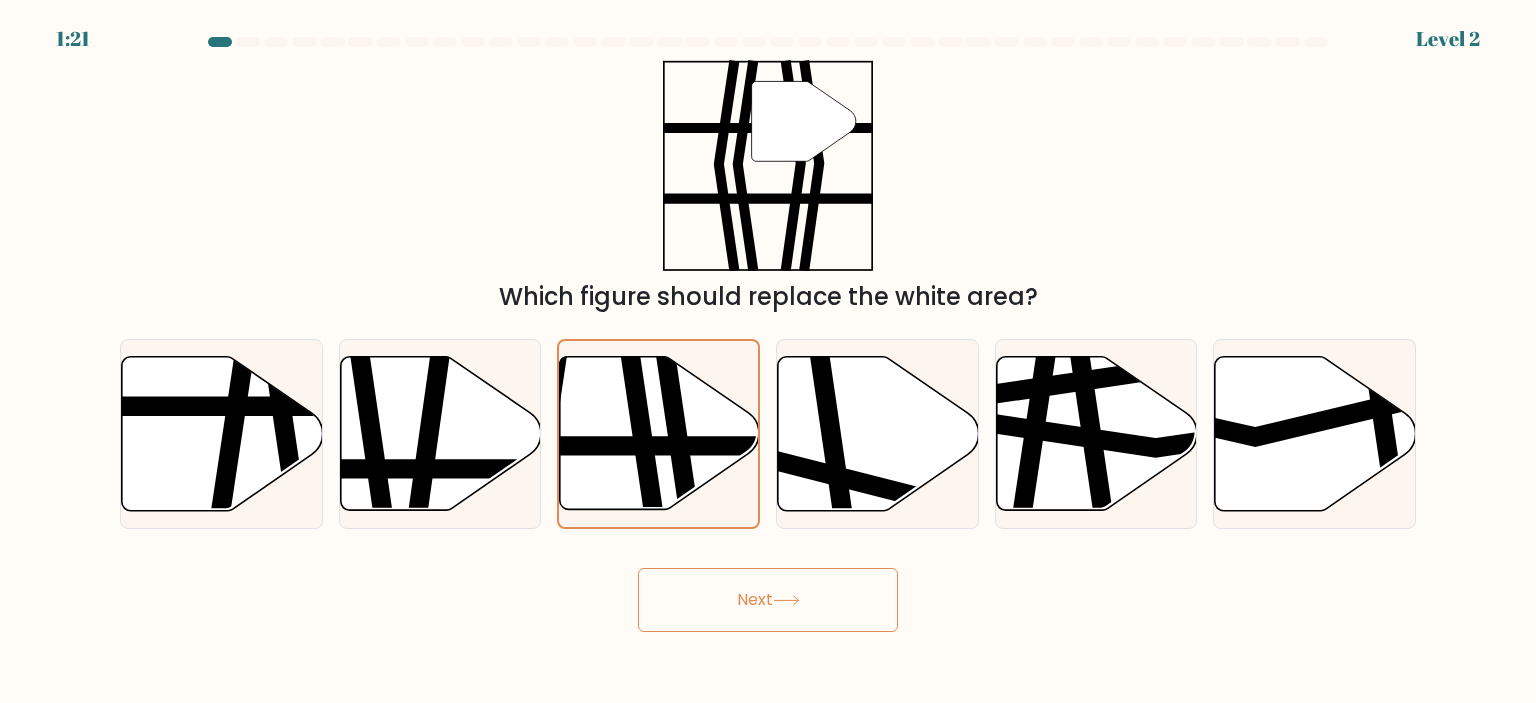 click on "Next" at bounding box center (768, 600) 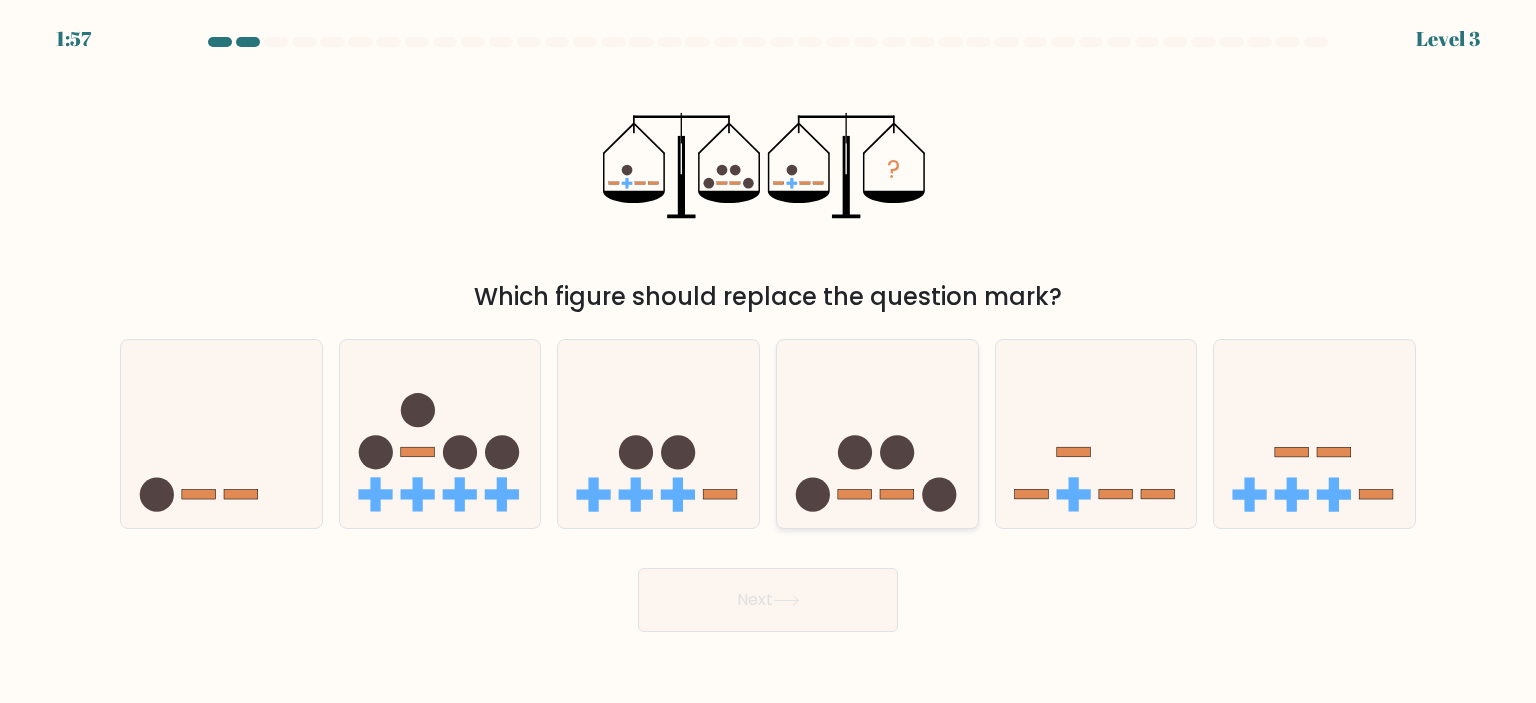 click 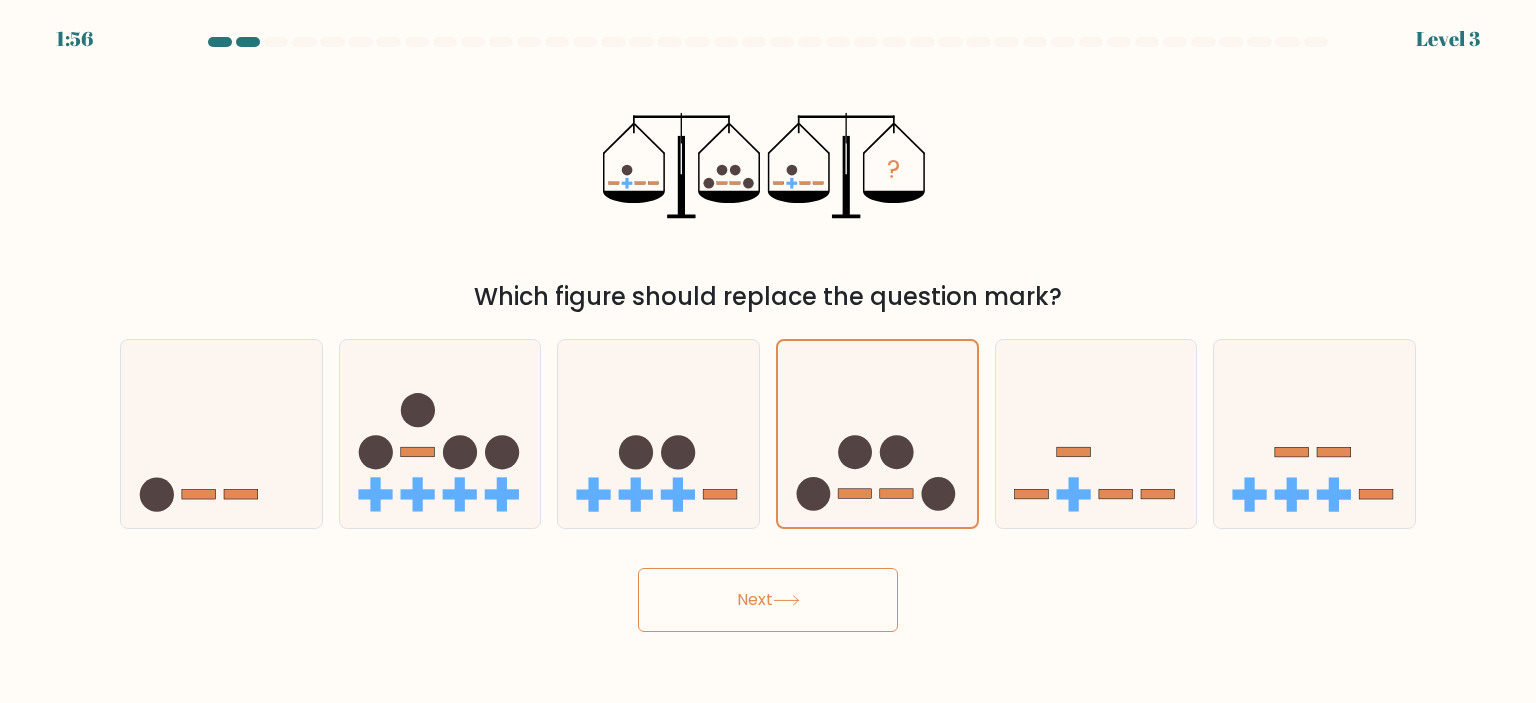 click on "Next" at bounding box center (768, 600) 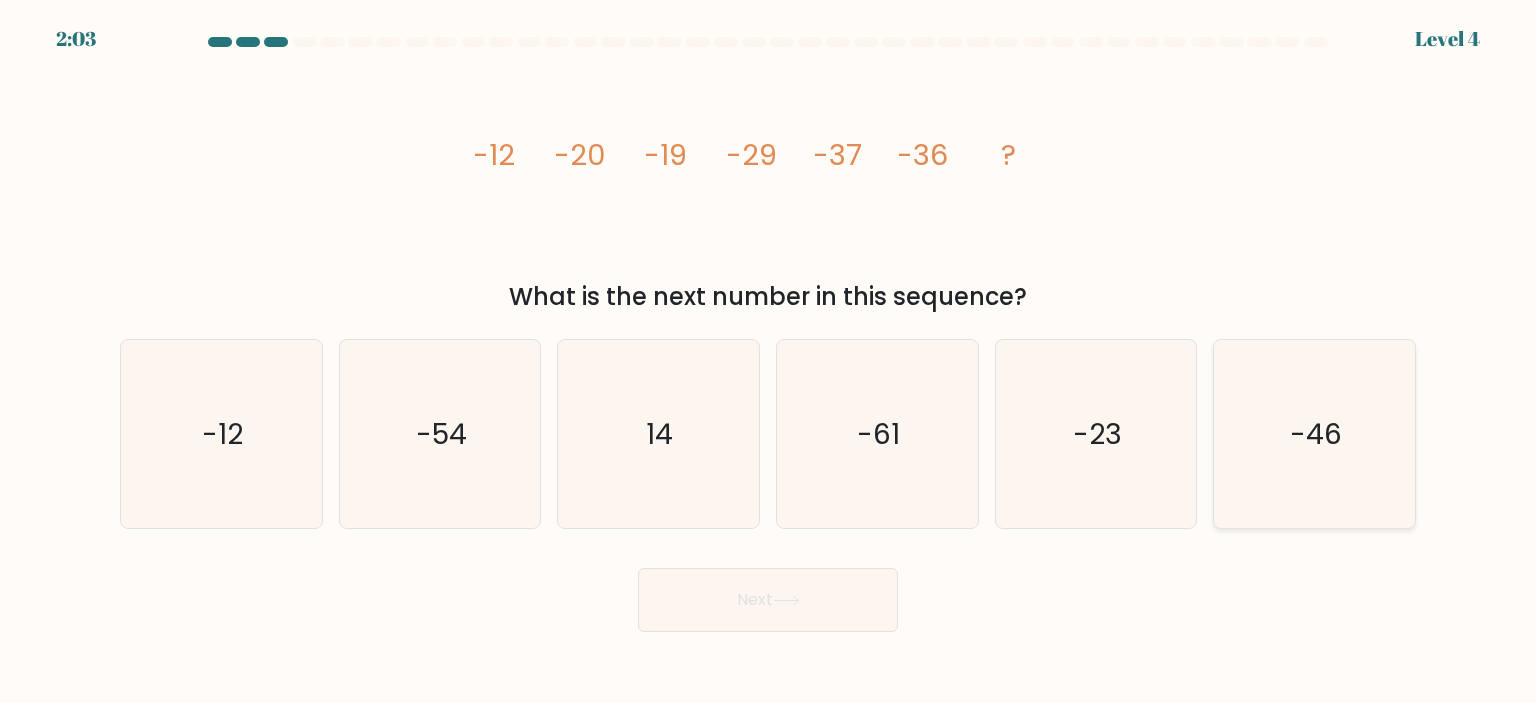 click on "-46" 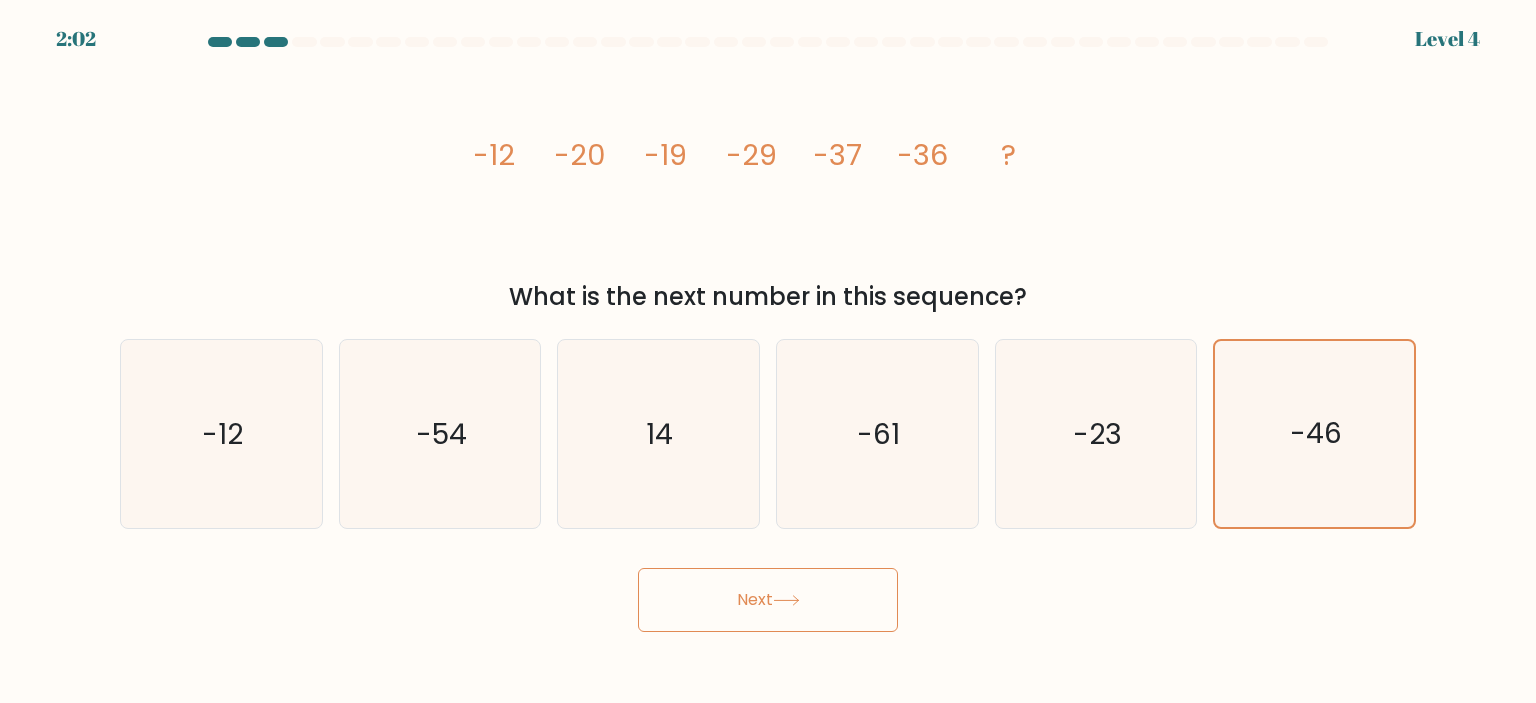 click on "Next" at bounding box center (768, 600) 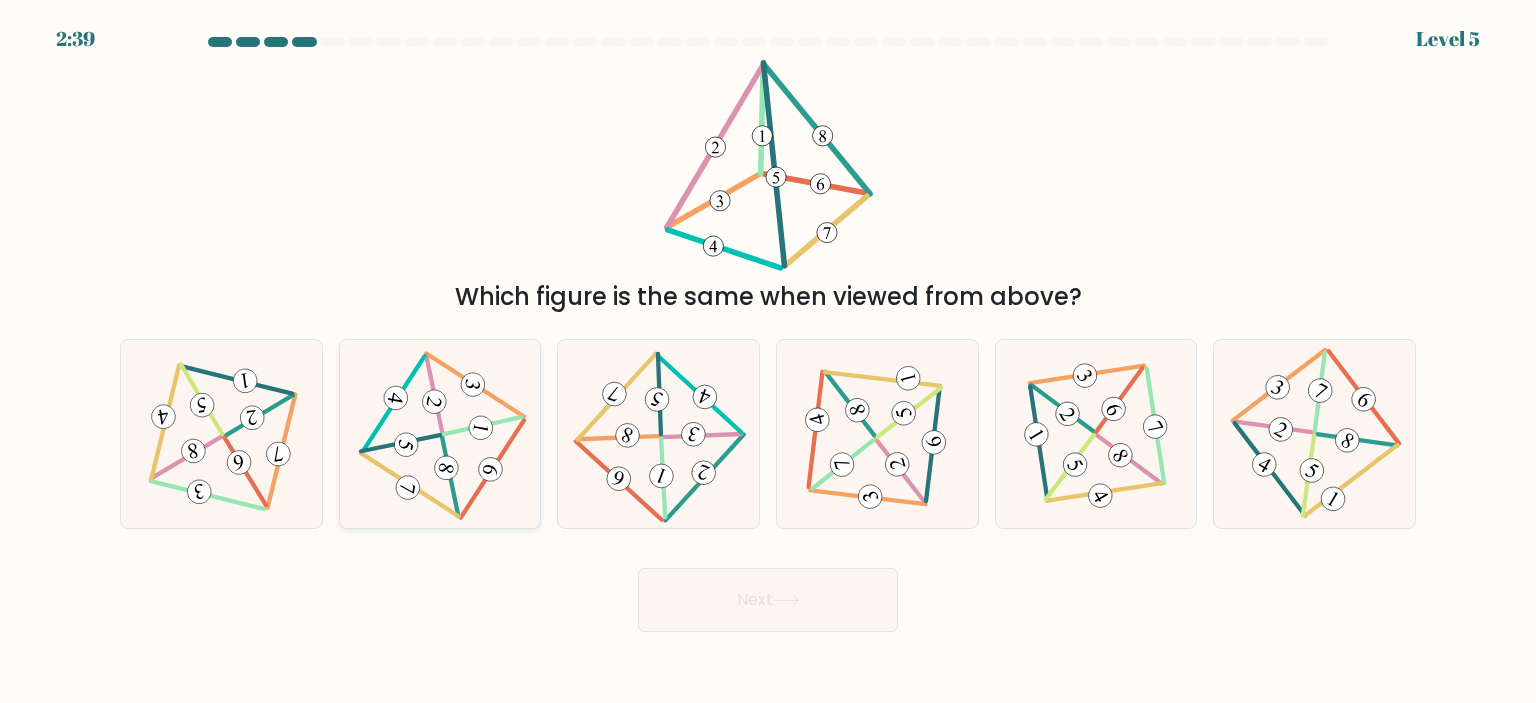 click 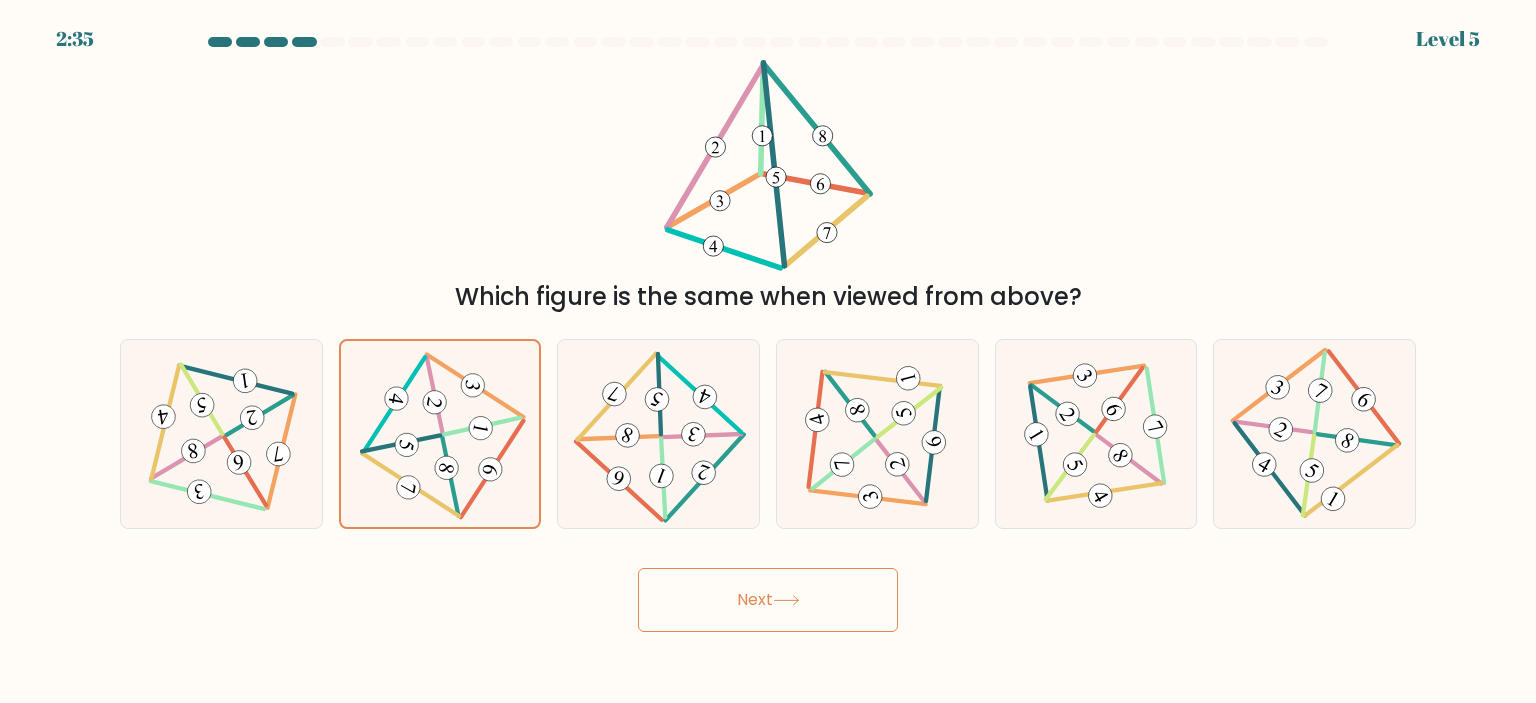 click on "Next" at bounding box center (768, 600) 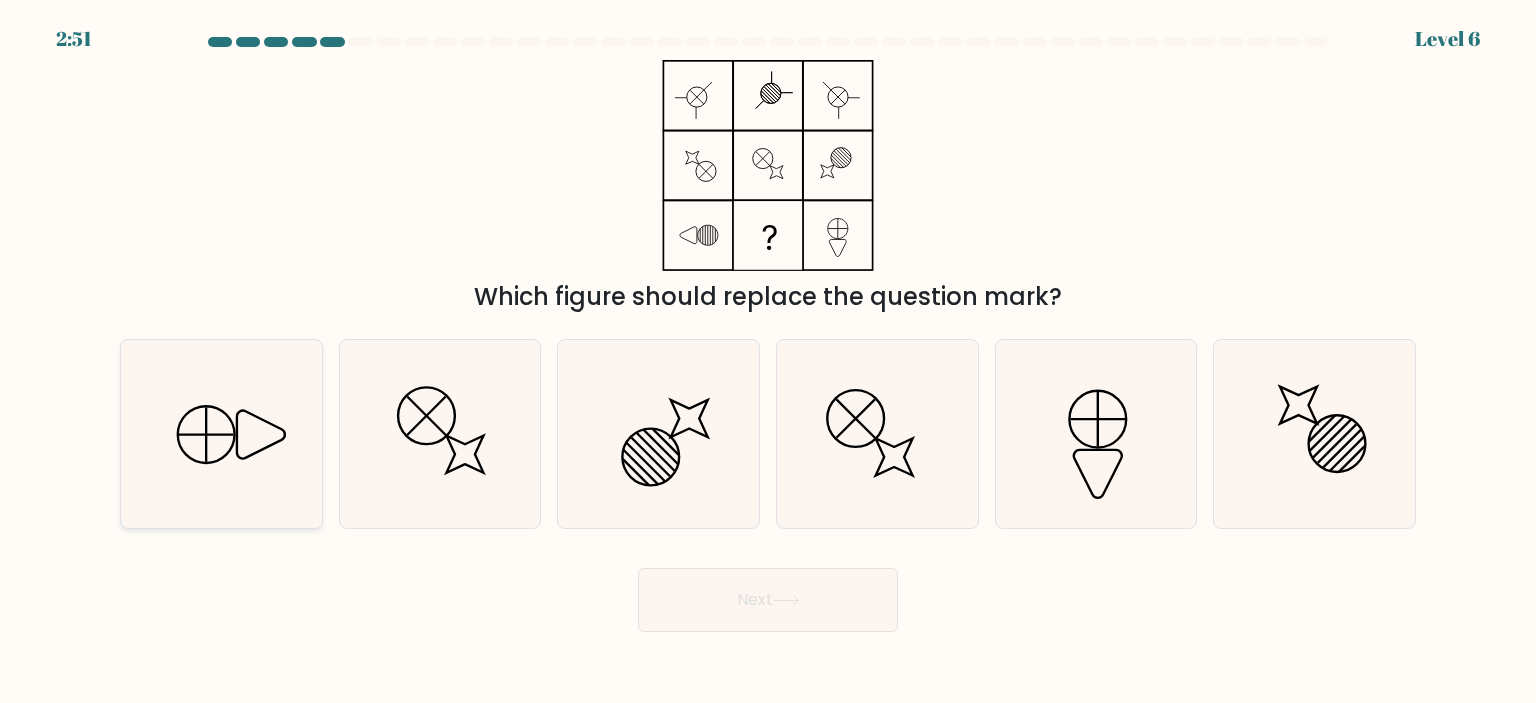 click 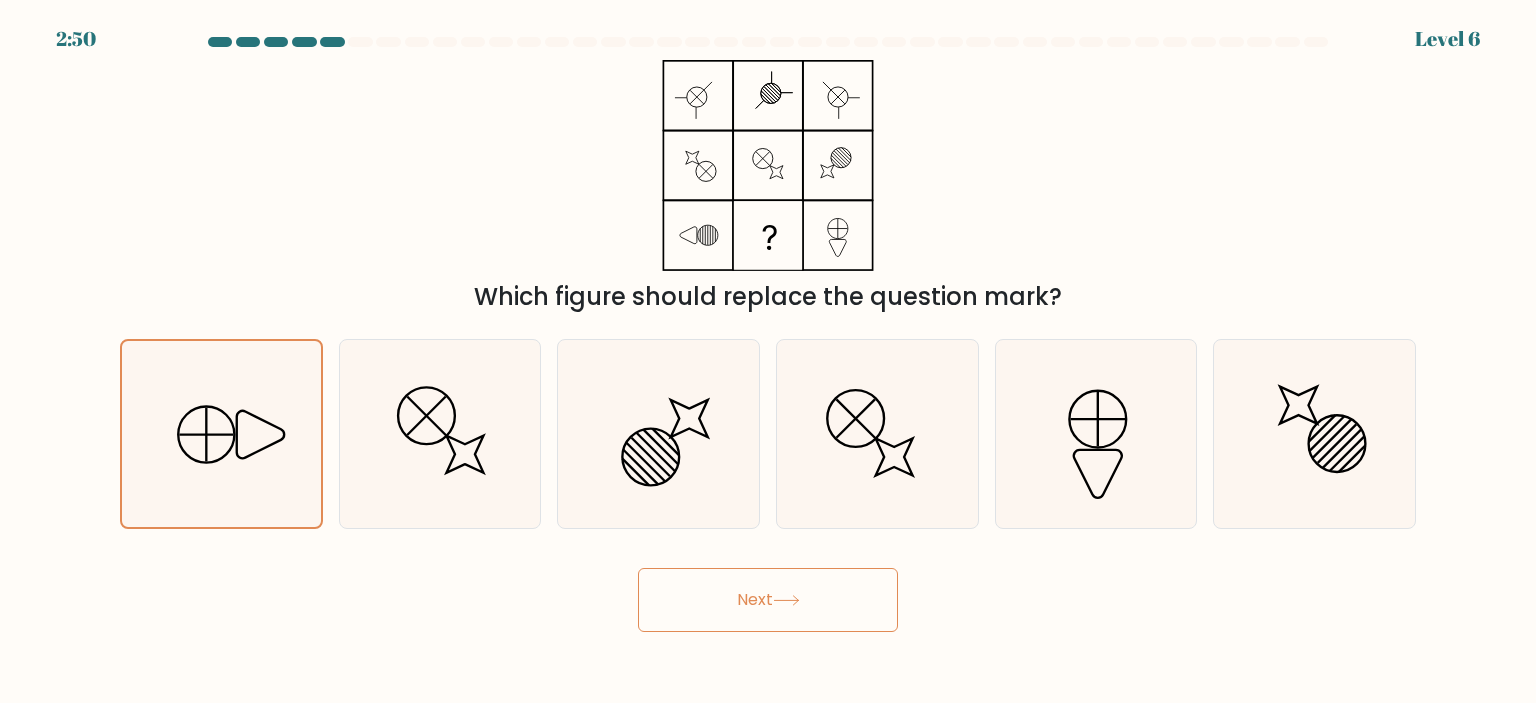 click on "2:50
Level 6" at bounding box center (768, 351) 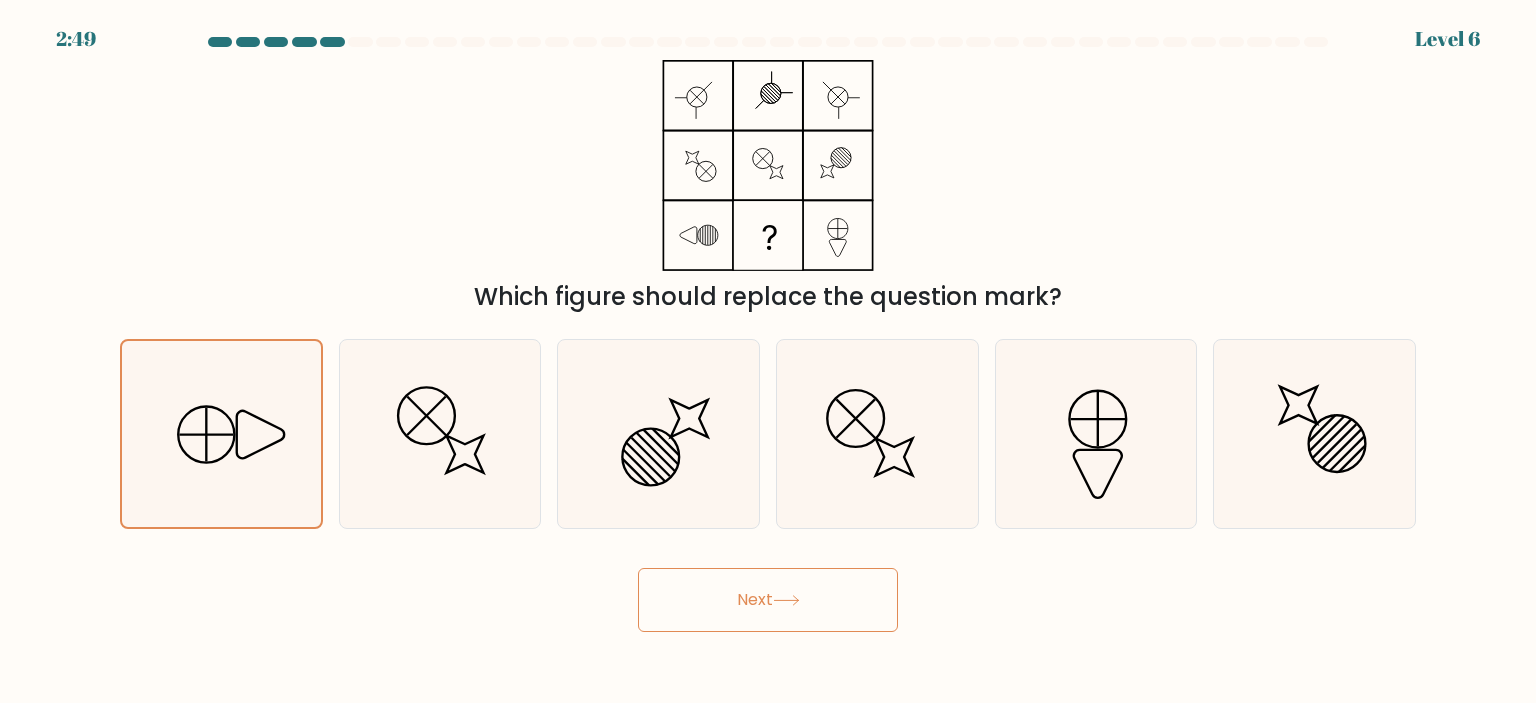 click on "Next" at bounding box center [768, 600] 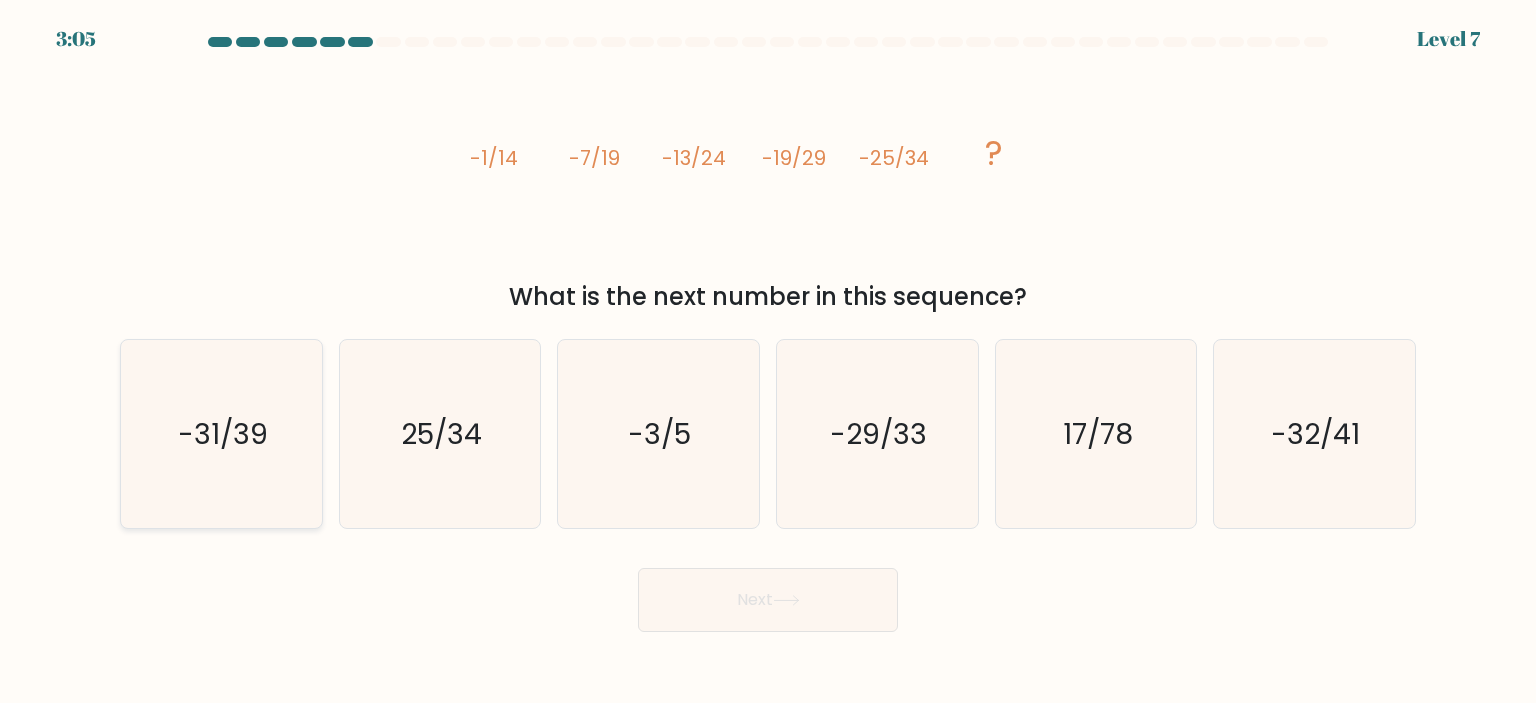 click on "-31/39" 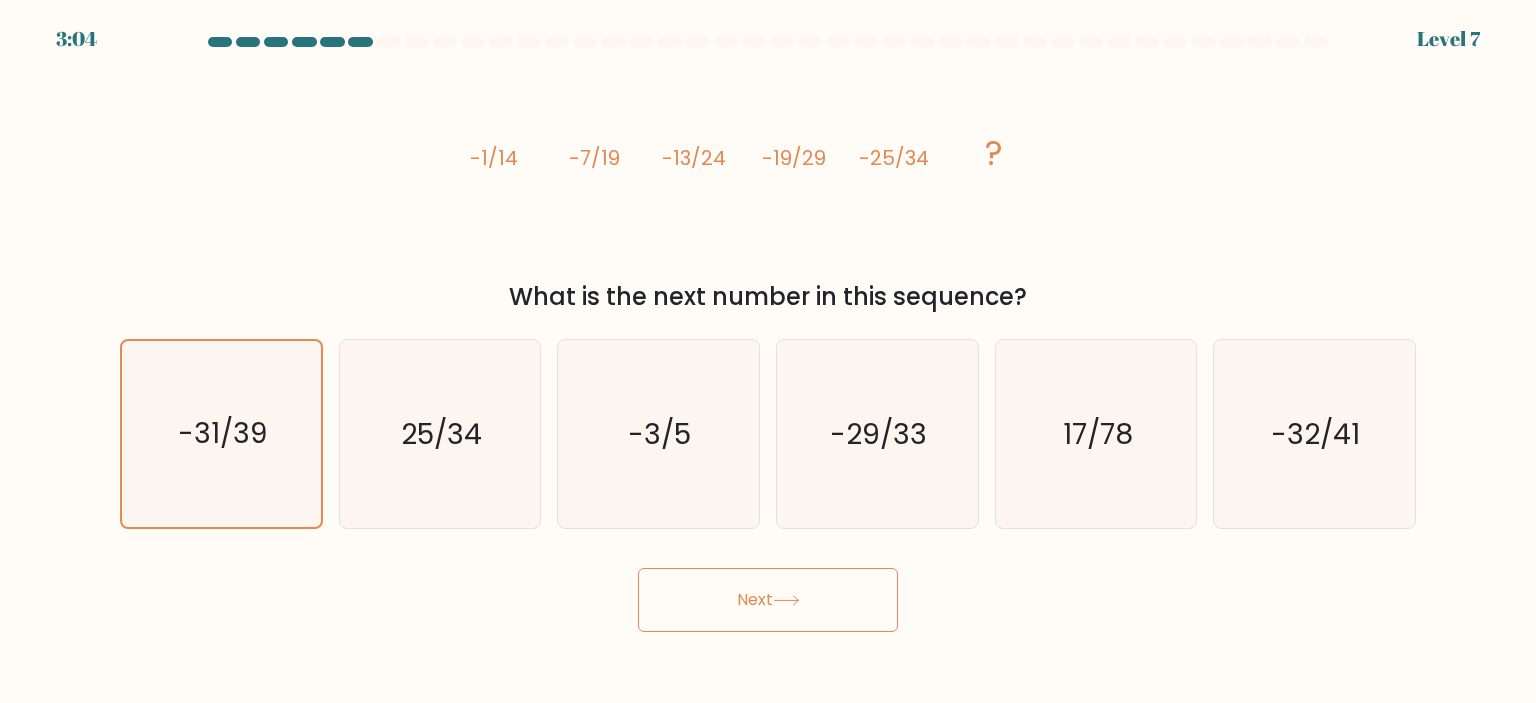 click on "Next" at bounding box center [768, 600] 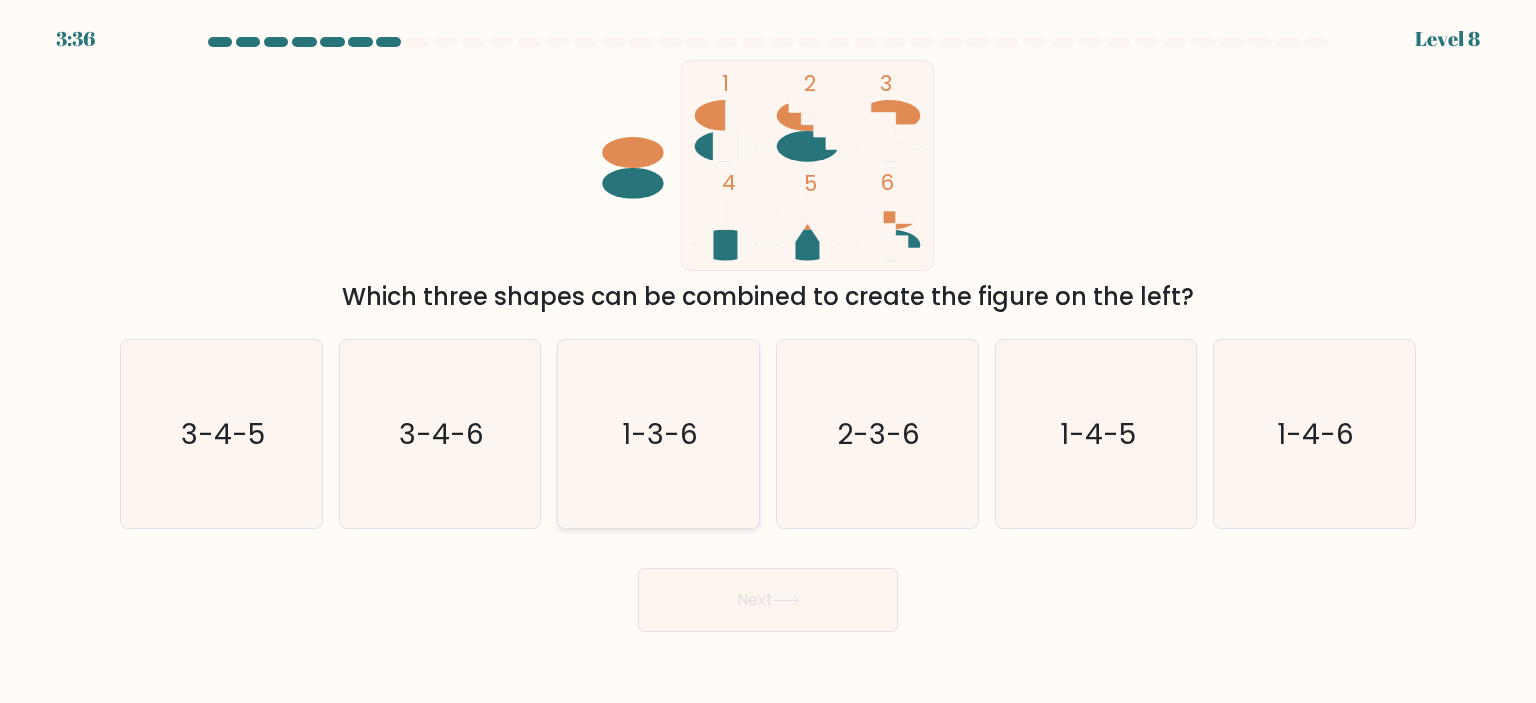 click on "1-3-6" 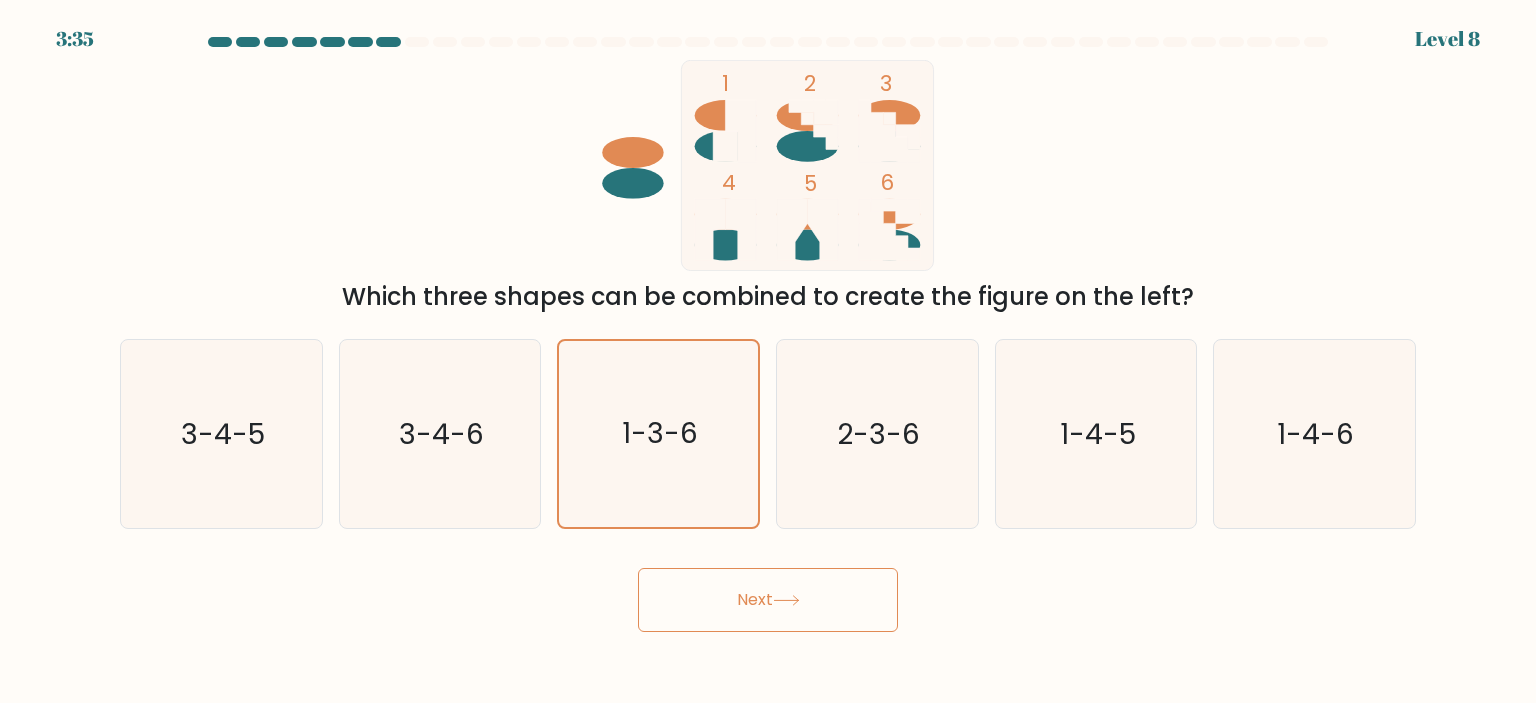 click 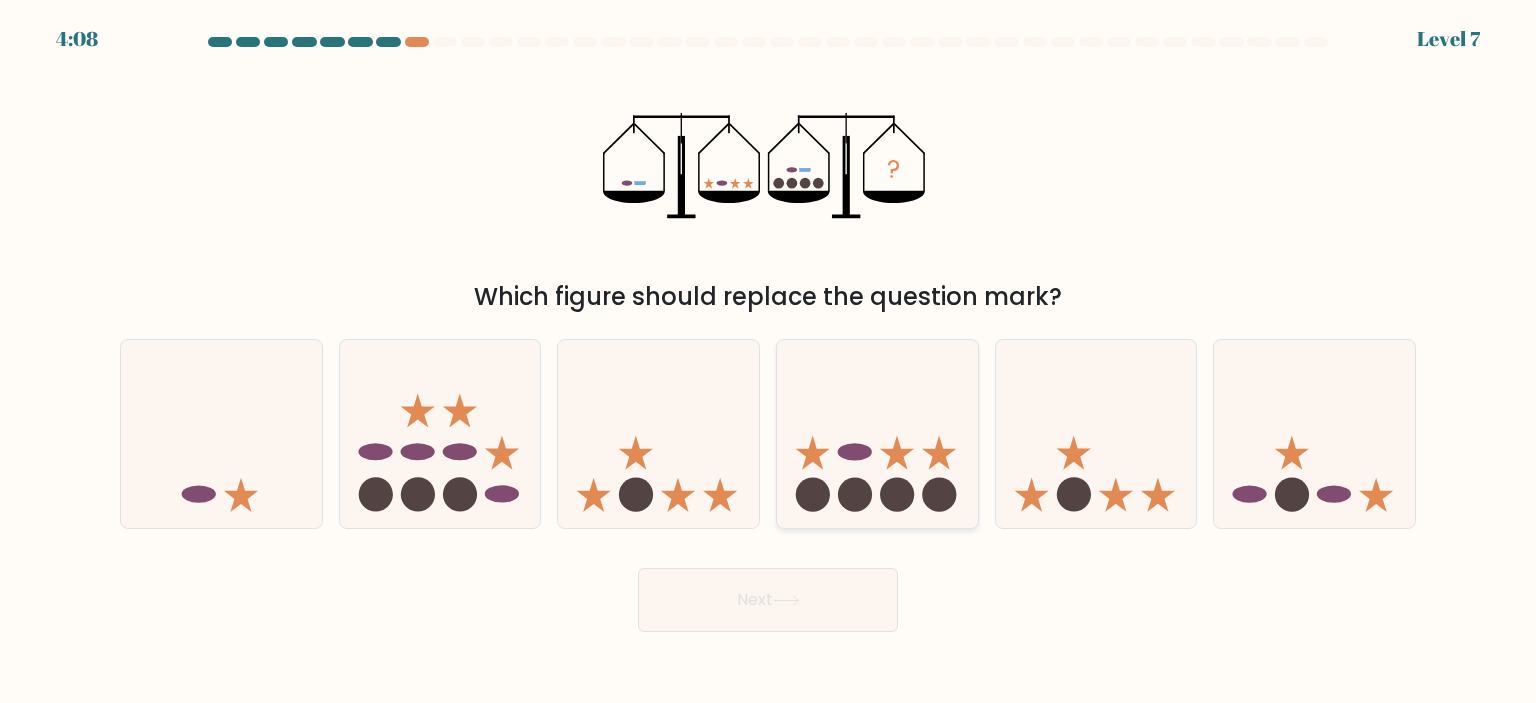 click 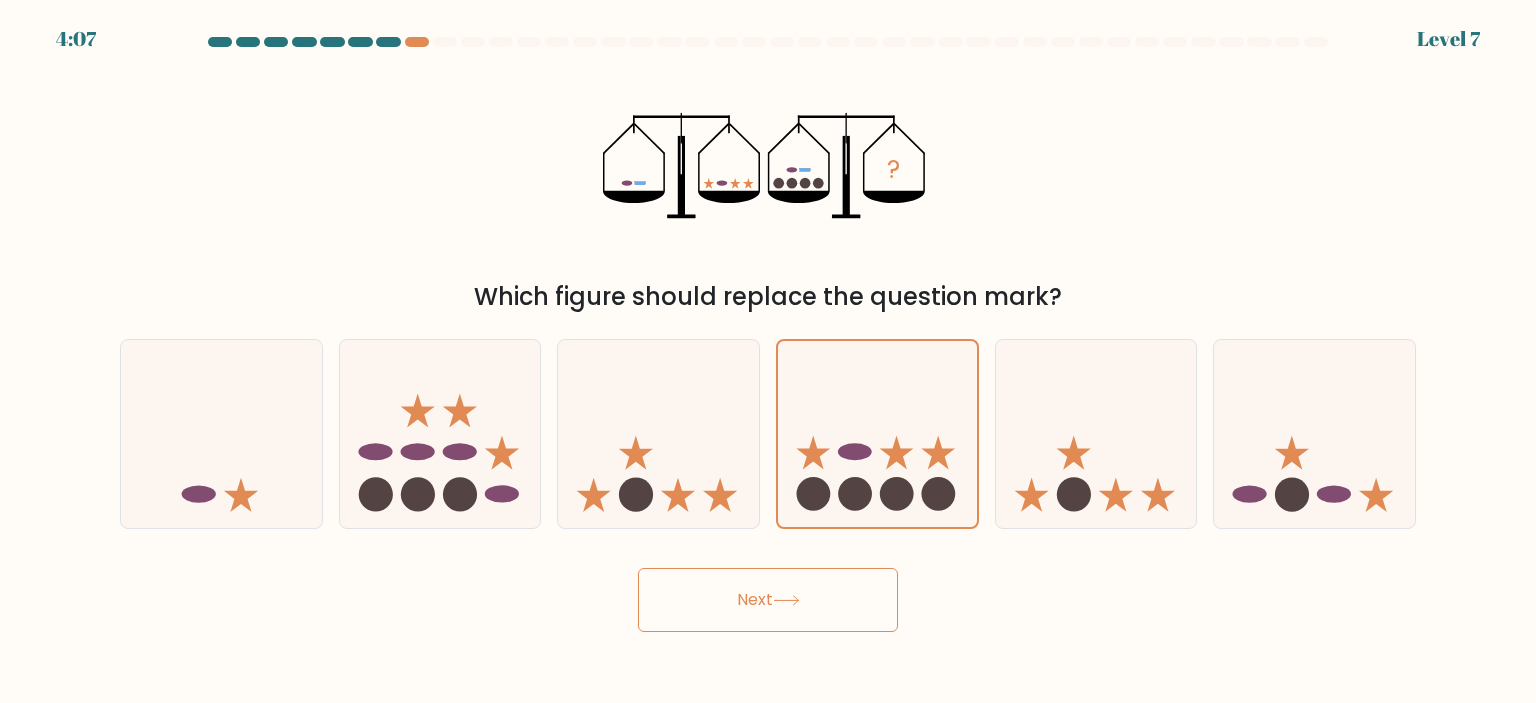 click on "Next" at bounding box center [768, 600] 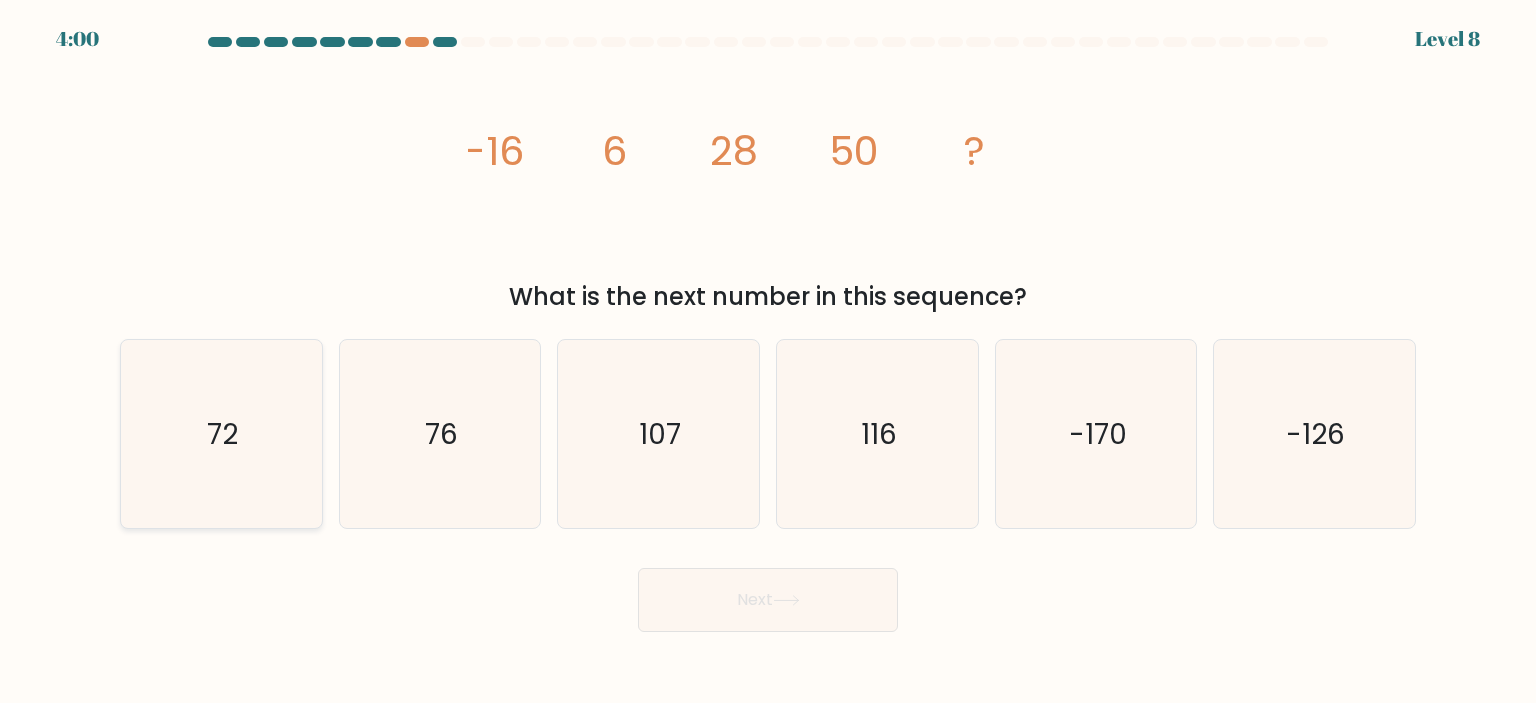 click on "72" 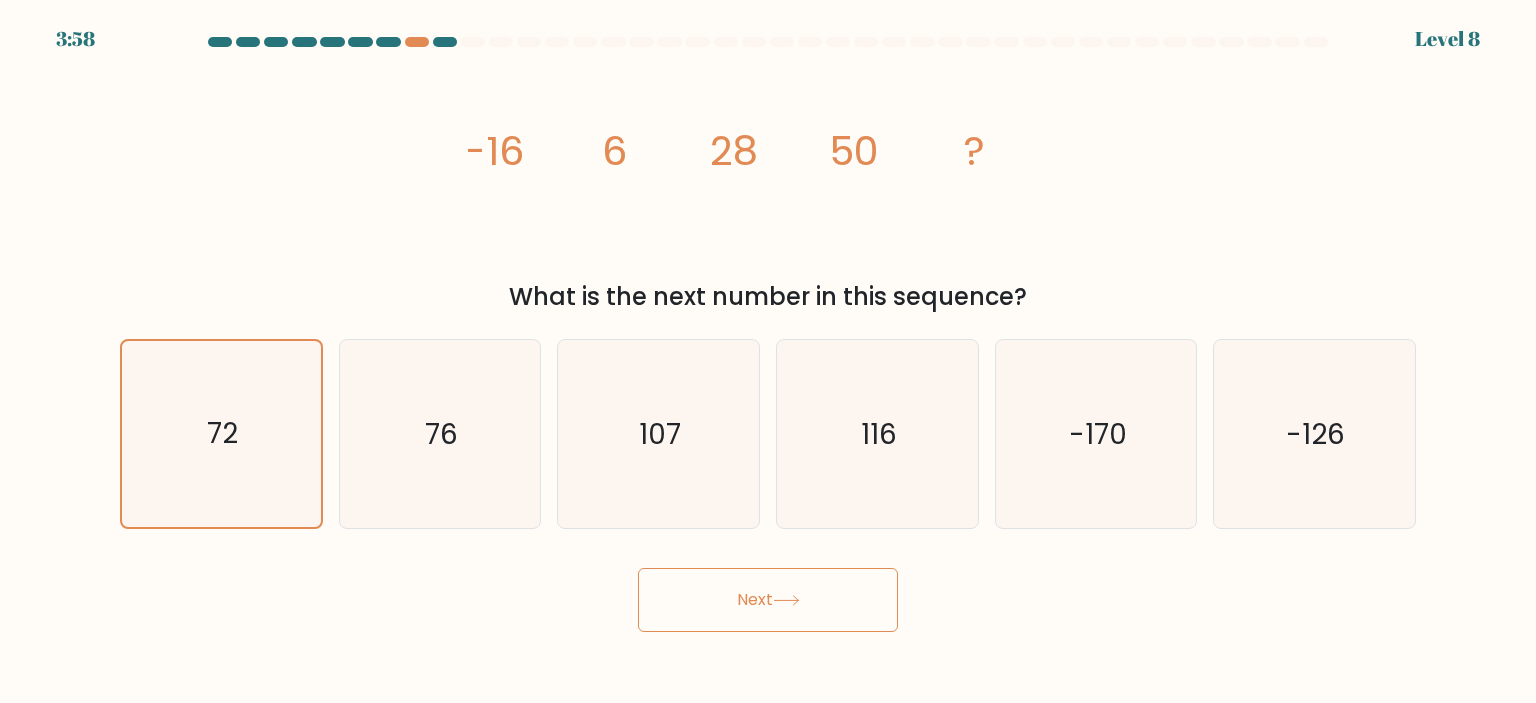 click on "Next" at bounding box center [768, 600] 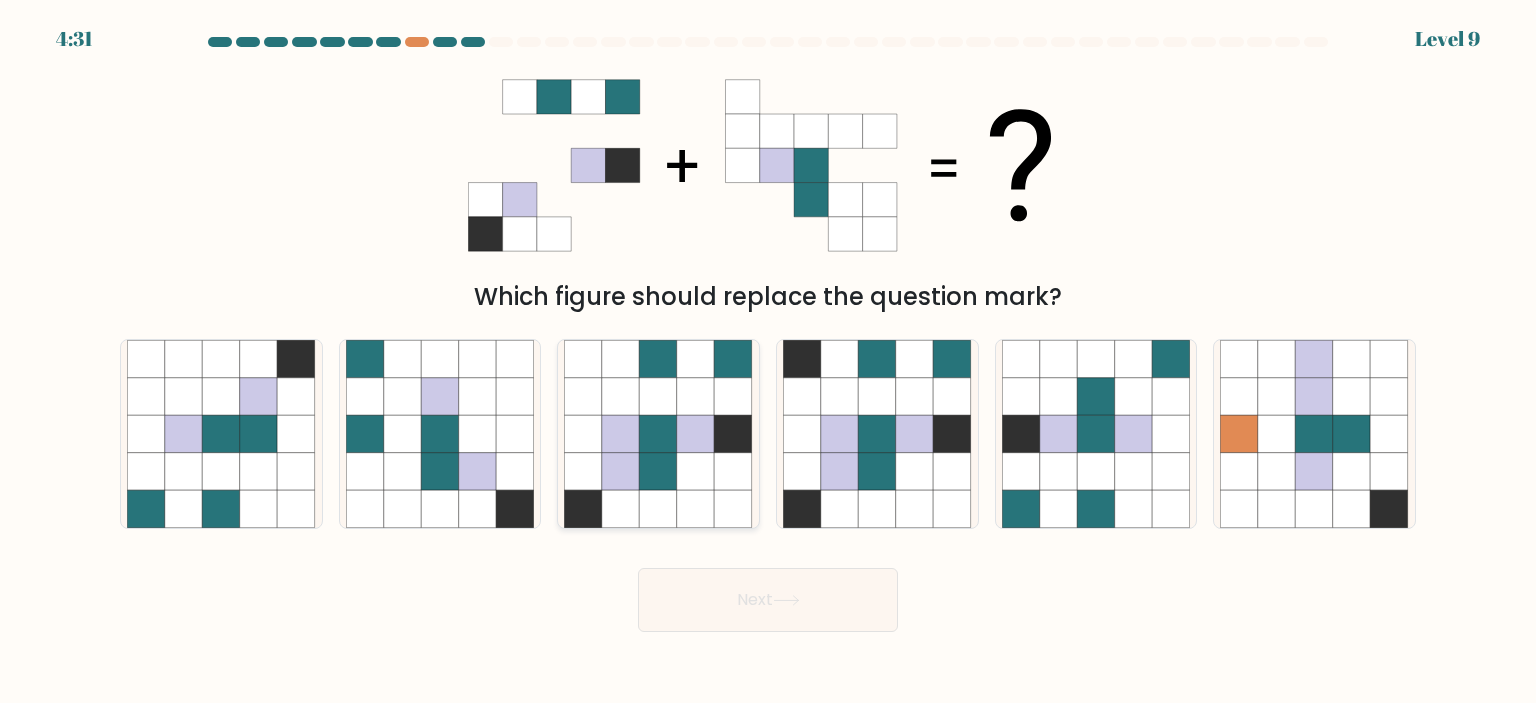click 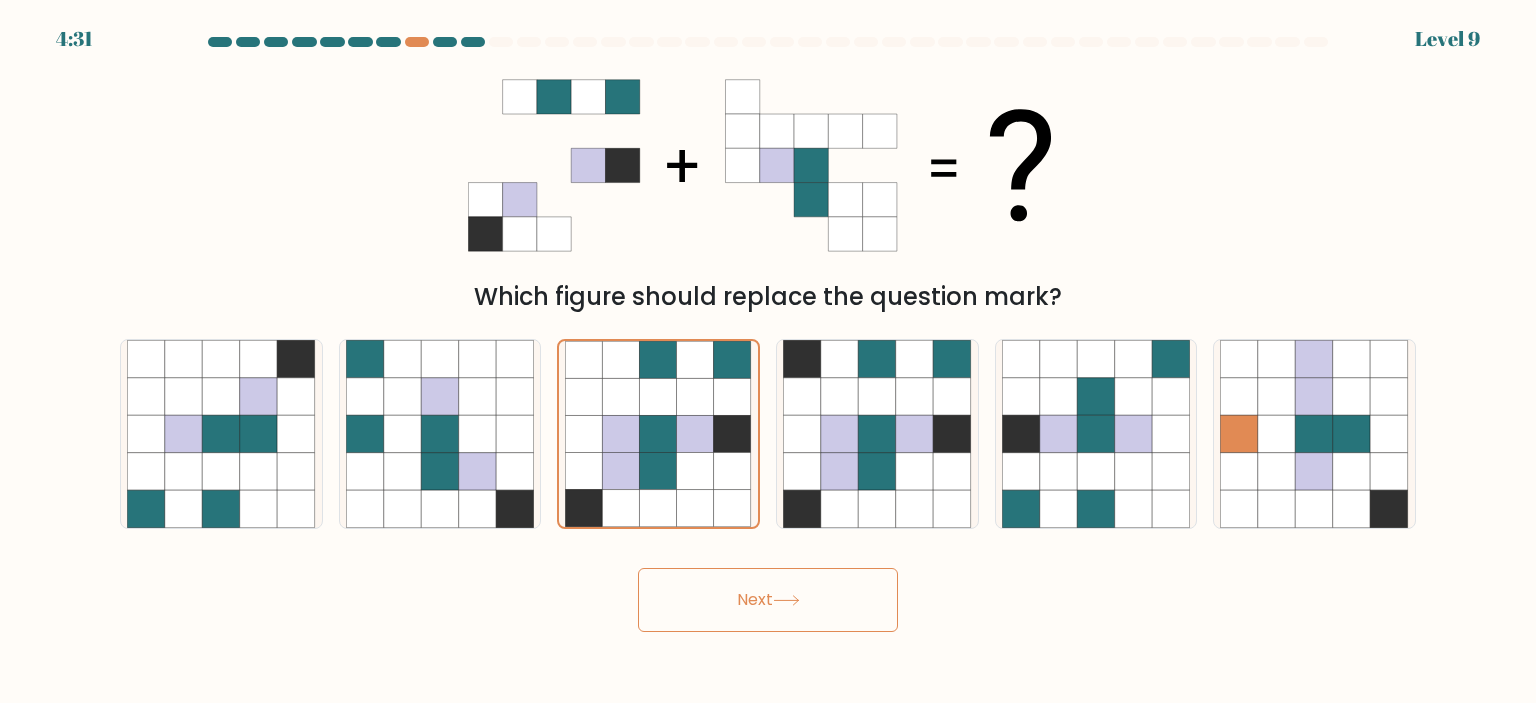 click on "Next" at bounding box center [768, 600] 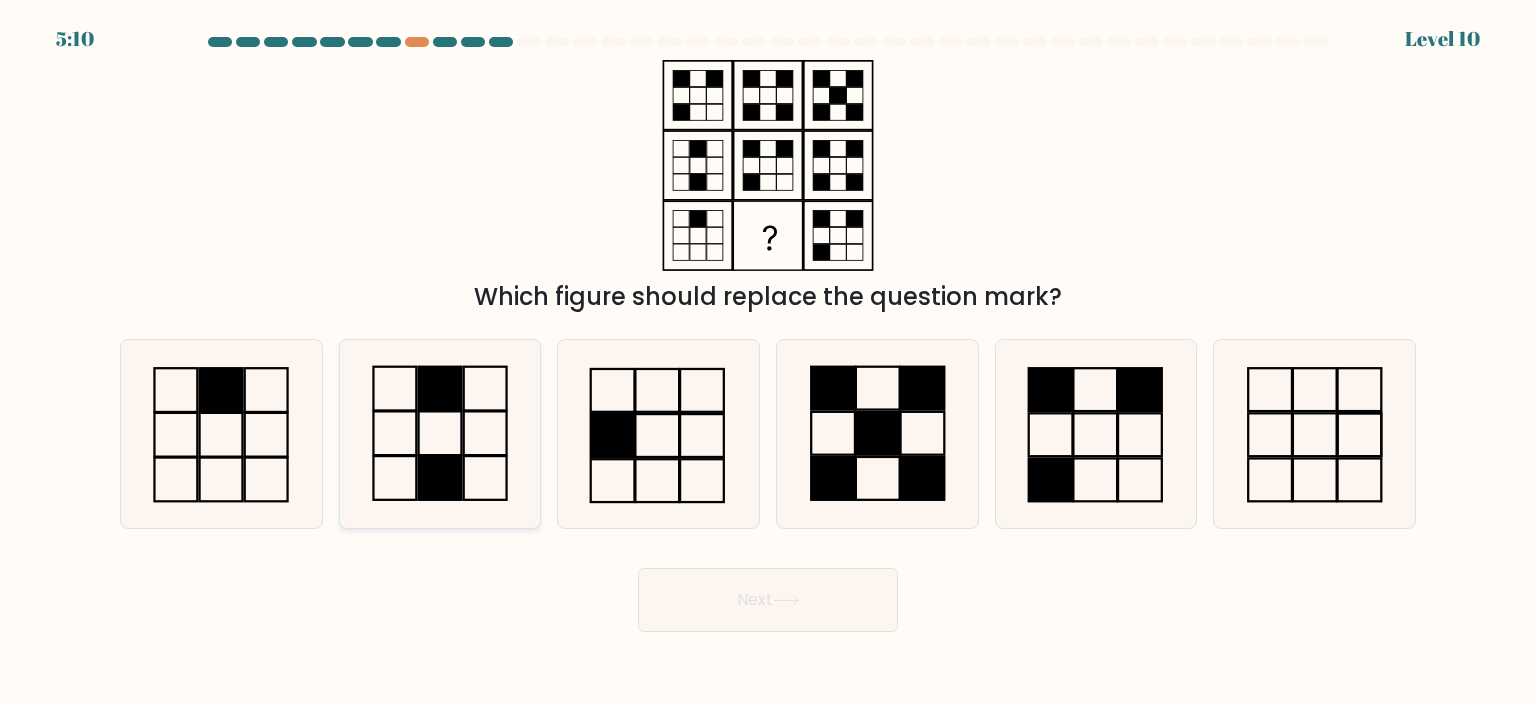 click 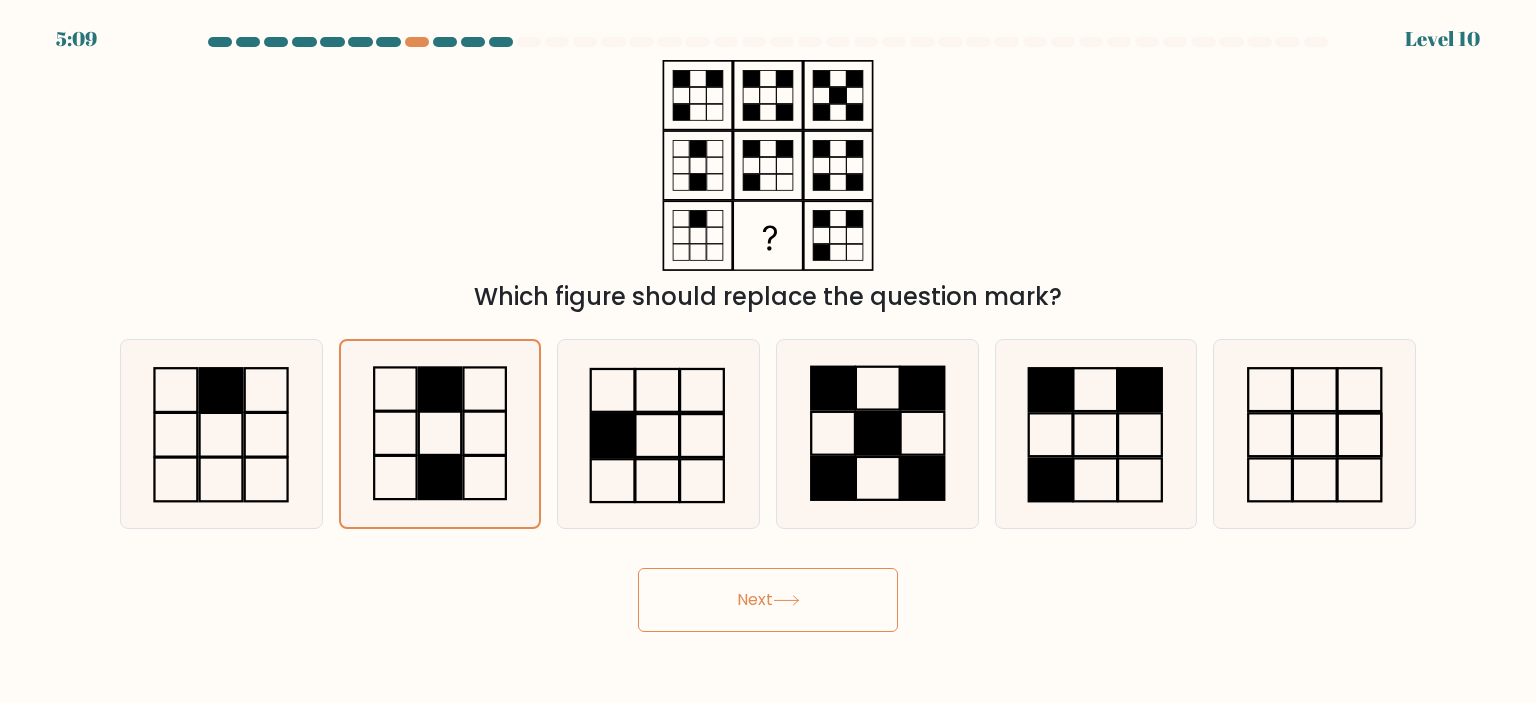 click on "Next" at bounding box center (768, 600) 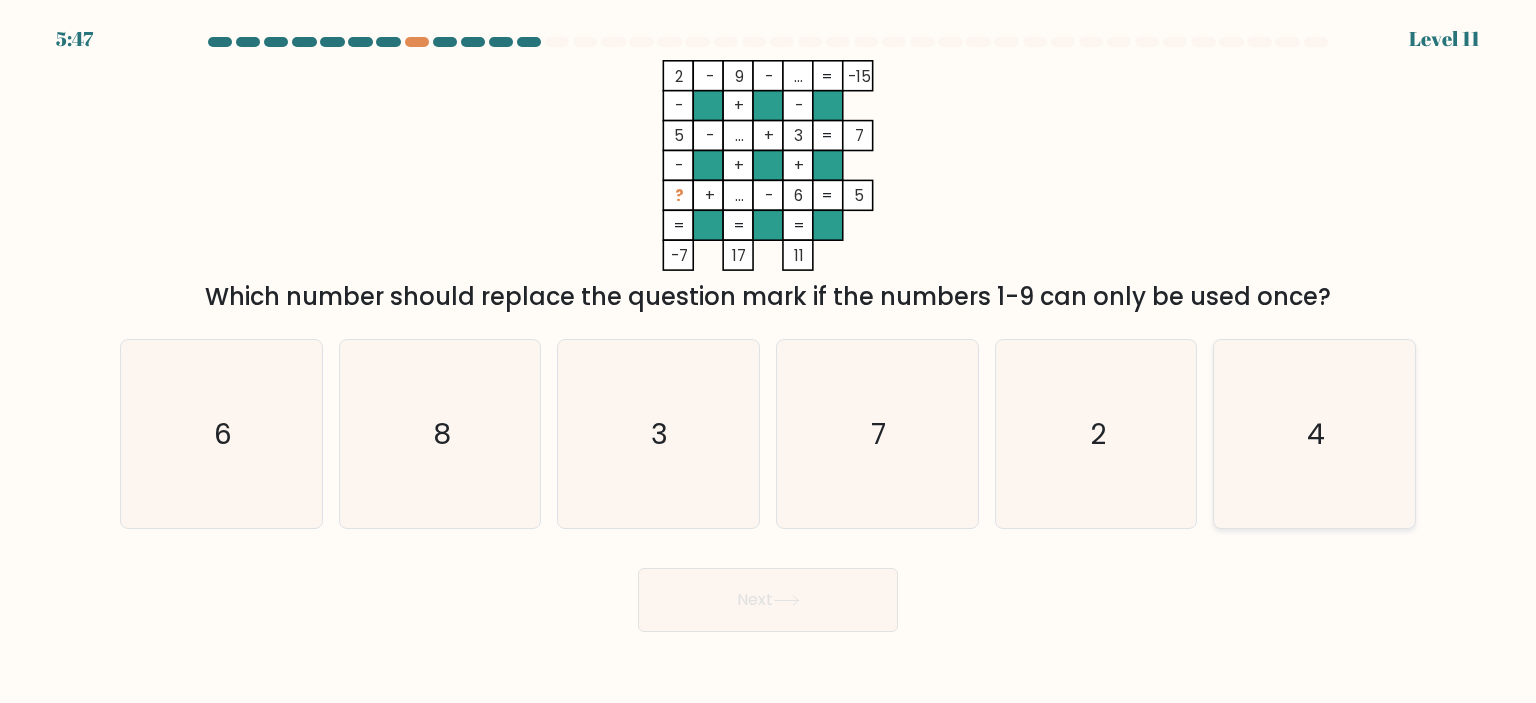 click on "4" 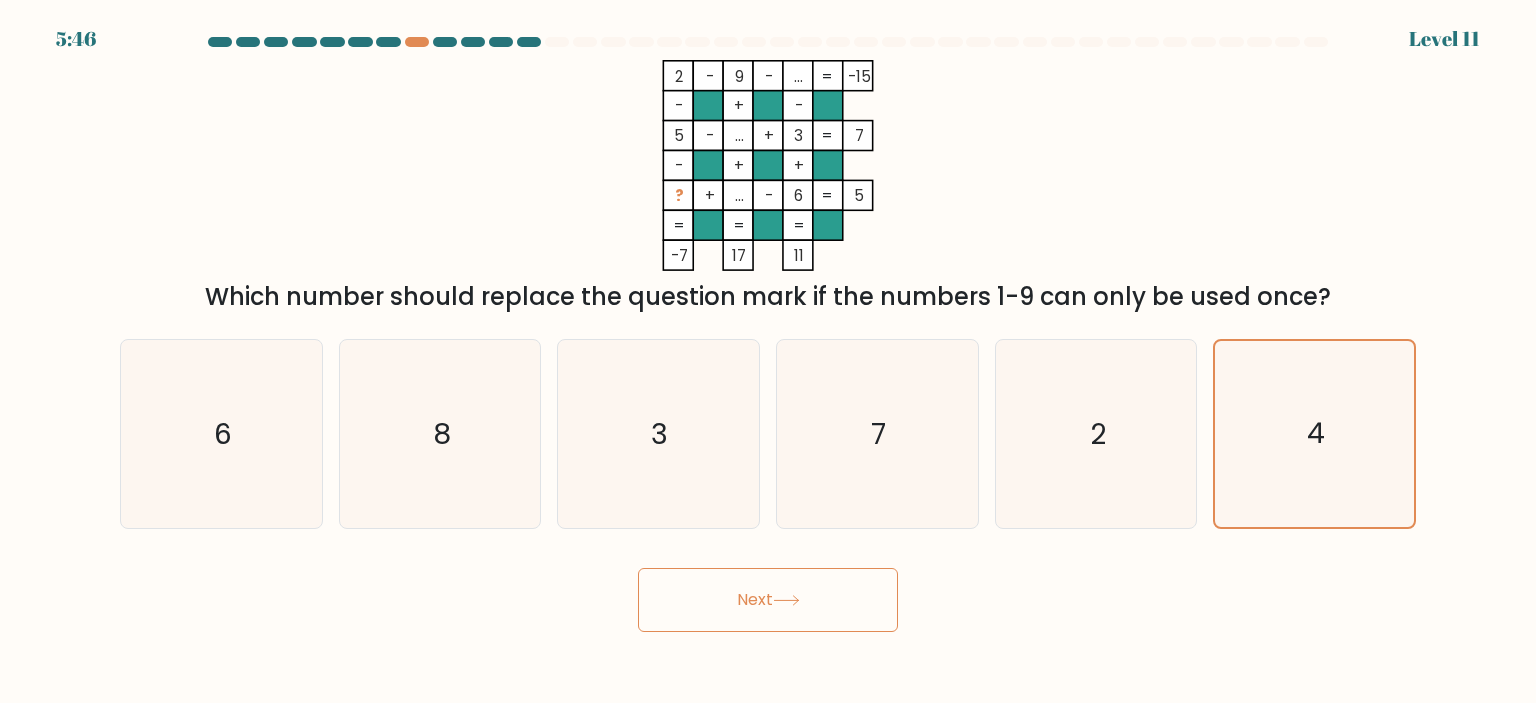 click on "Next" at bounding box center (768, 600) 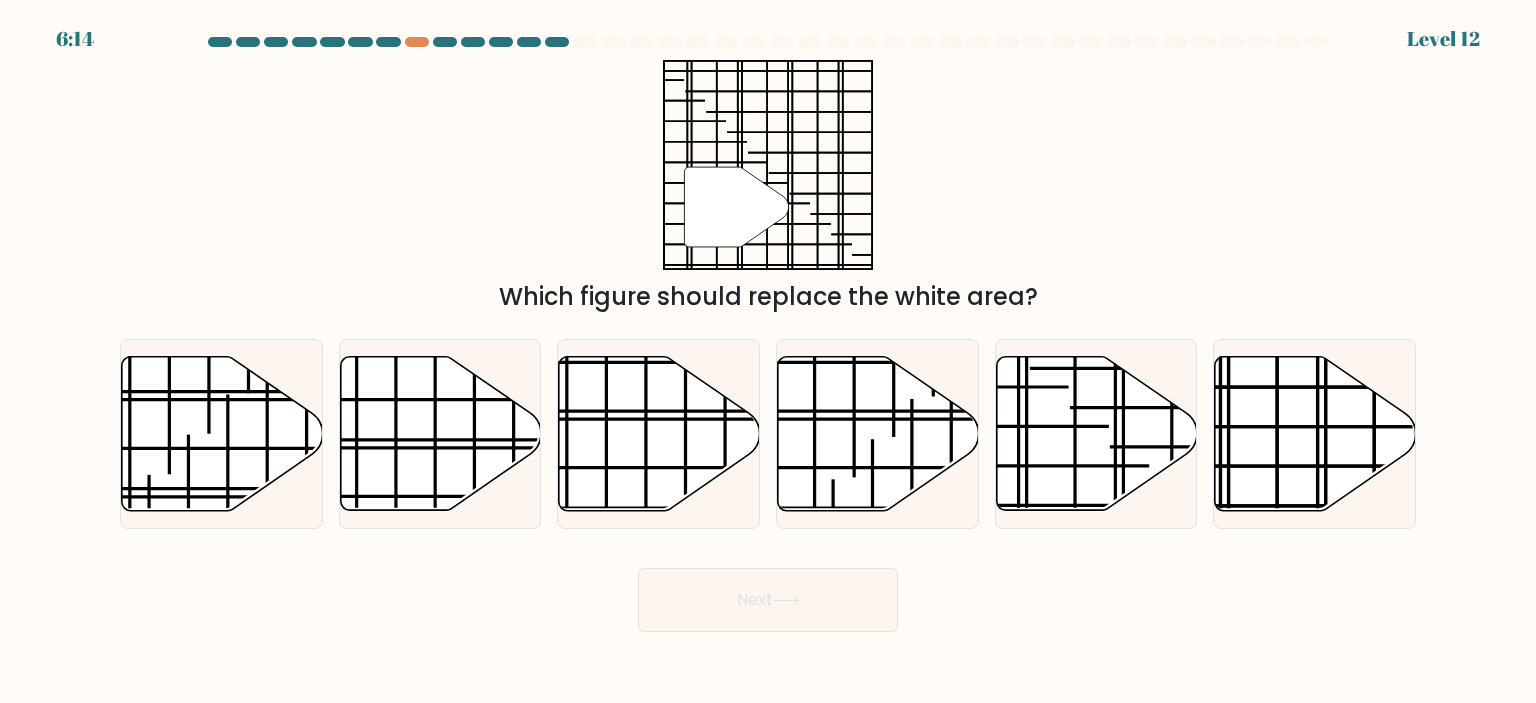 click at bounding box center [768, 334] 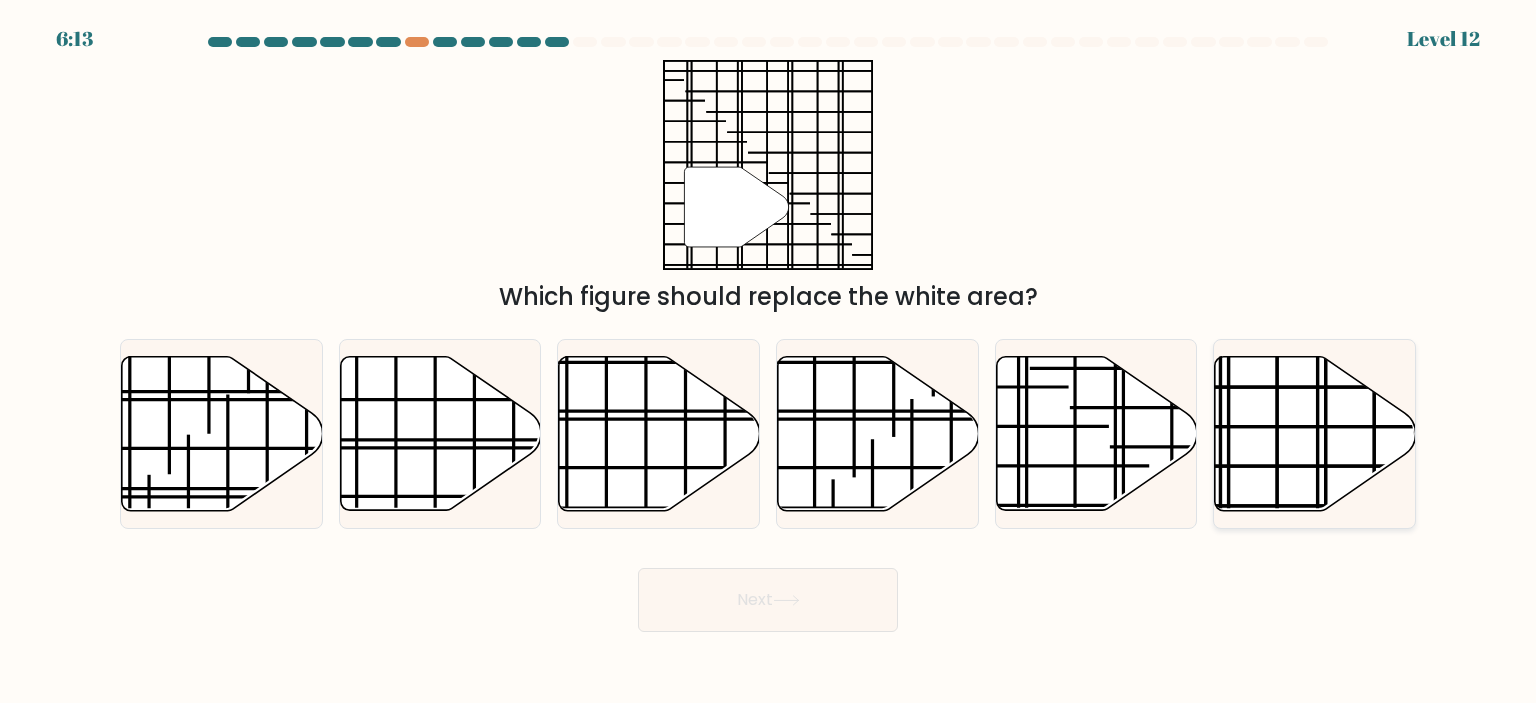 click 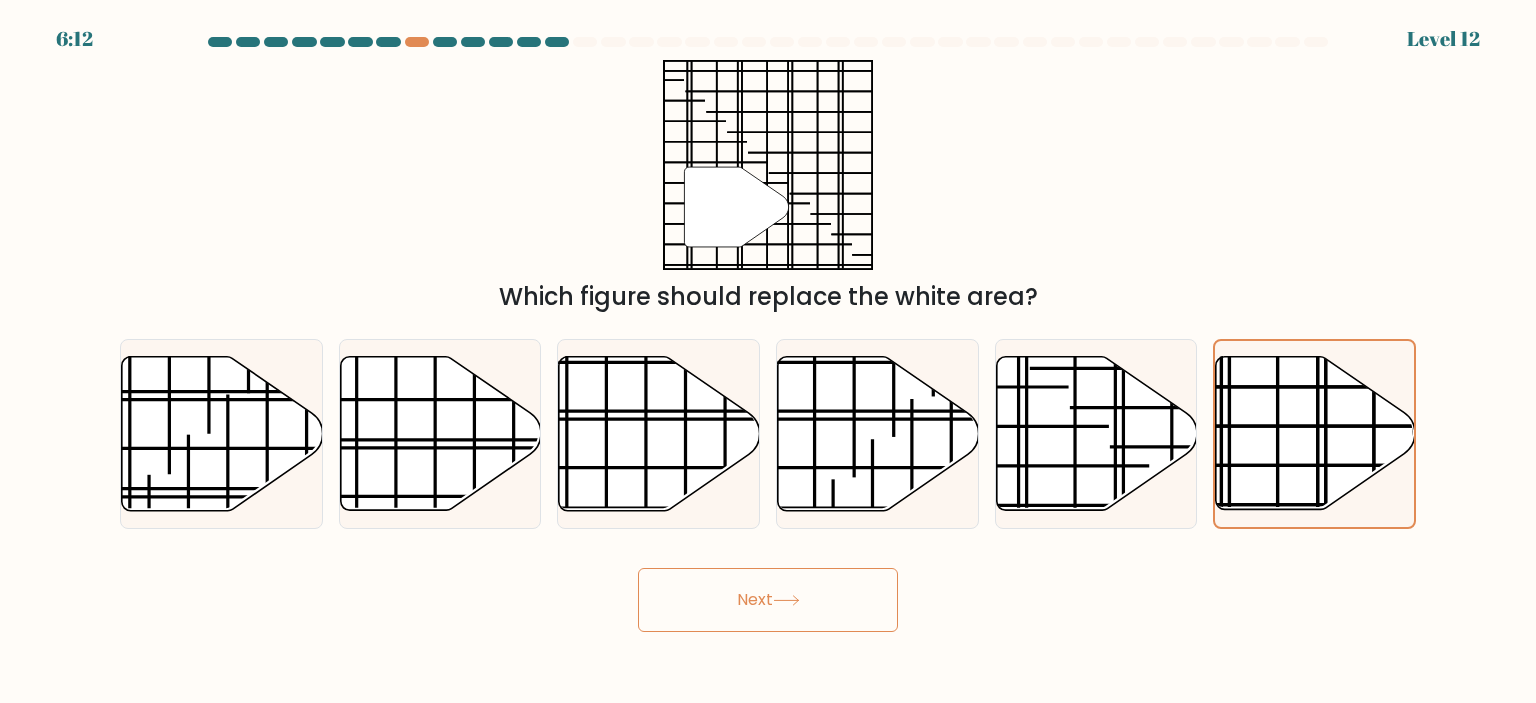 click on "Next" at bounding box center [768, 600] 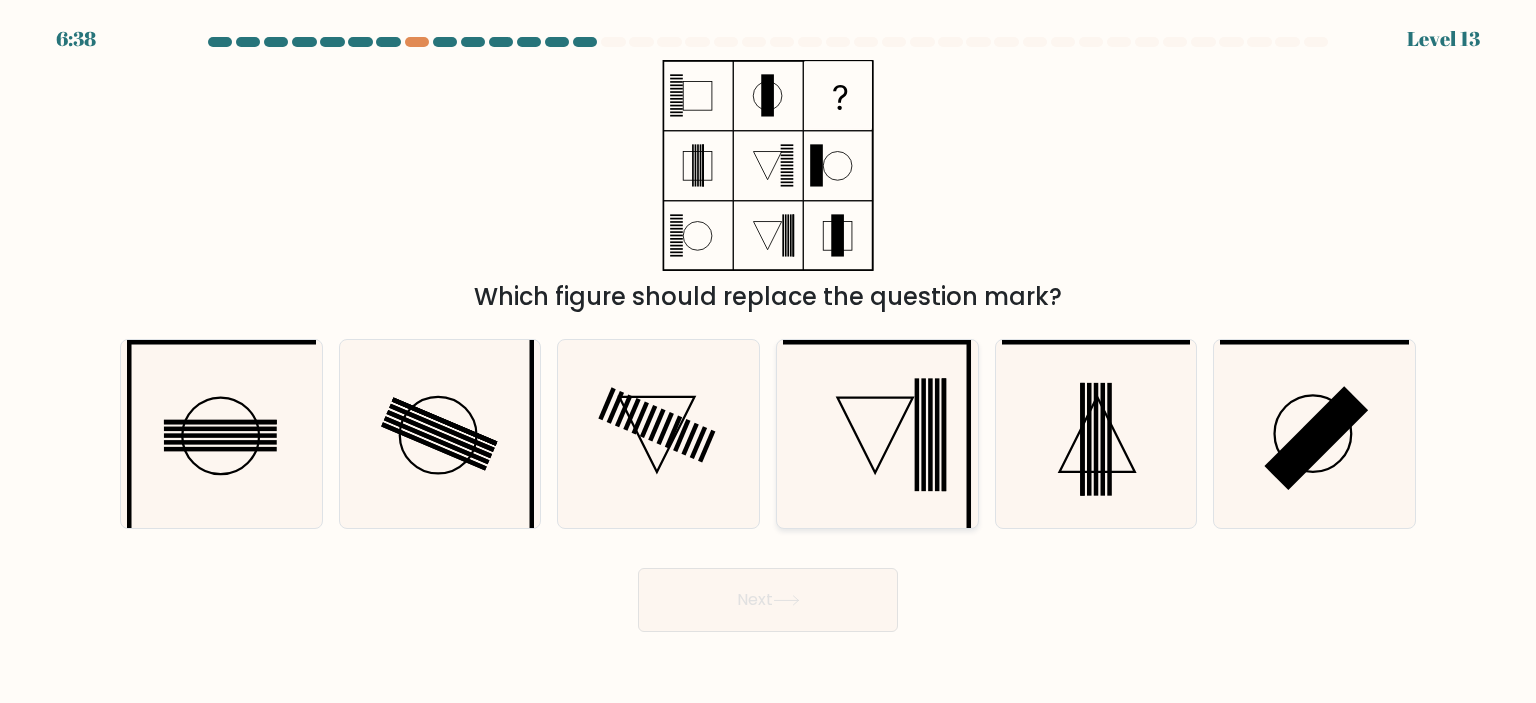 click 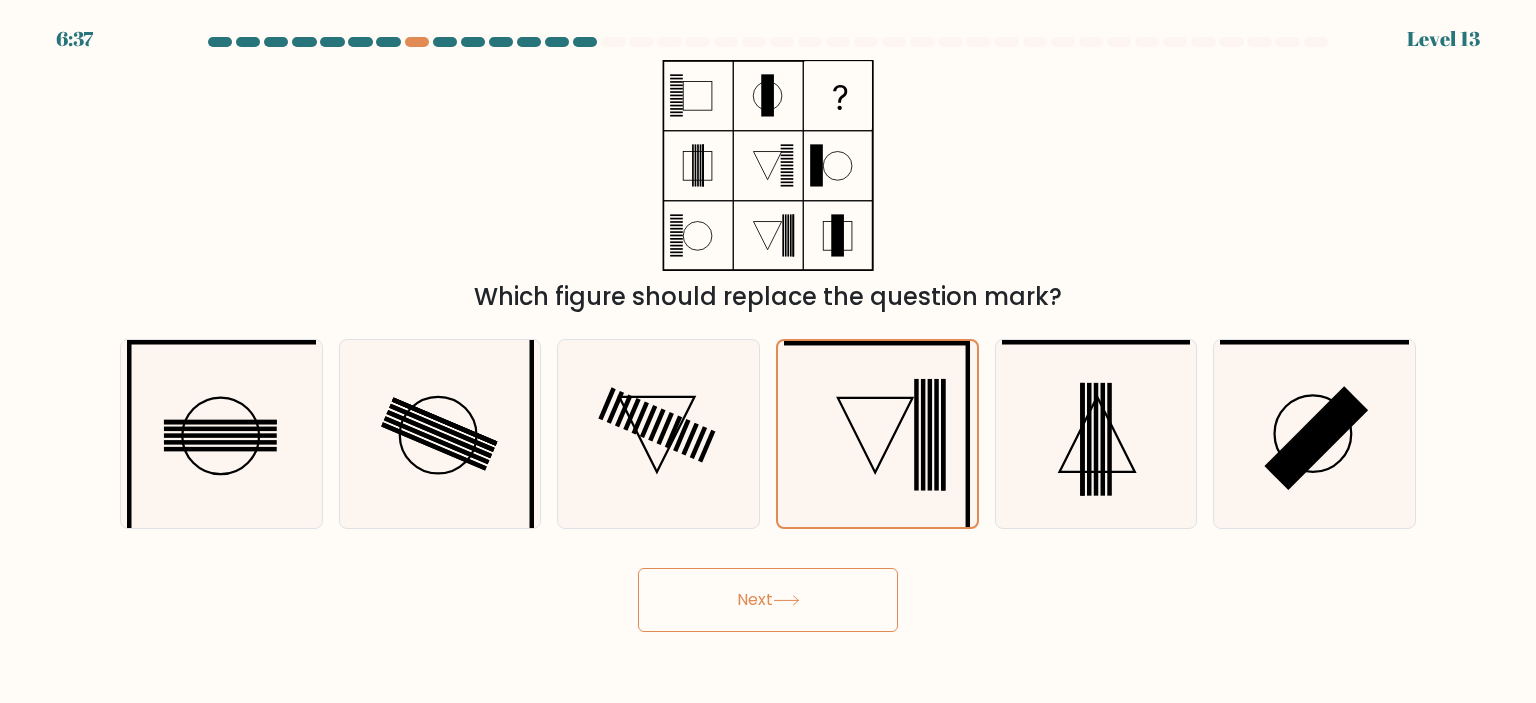 click on "Next" at bounding box center [768, 600] 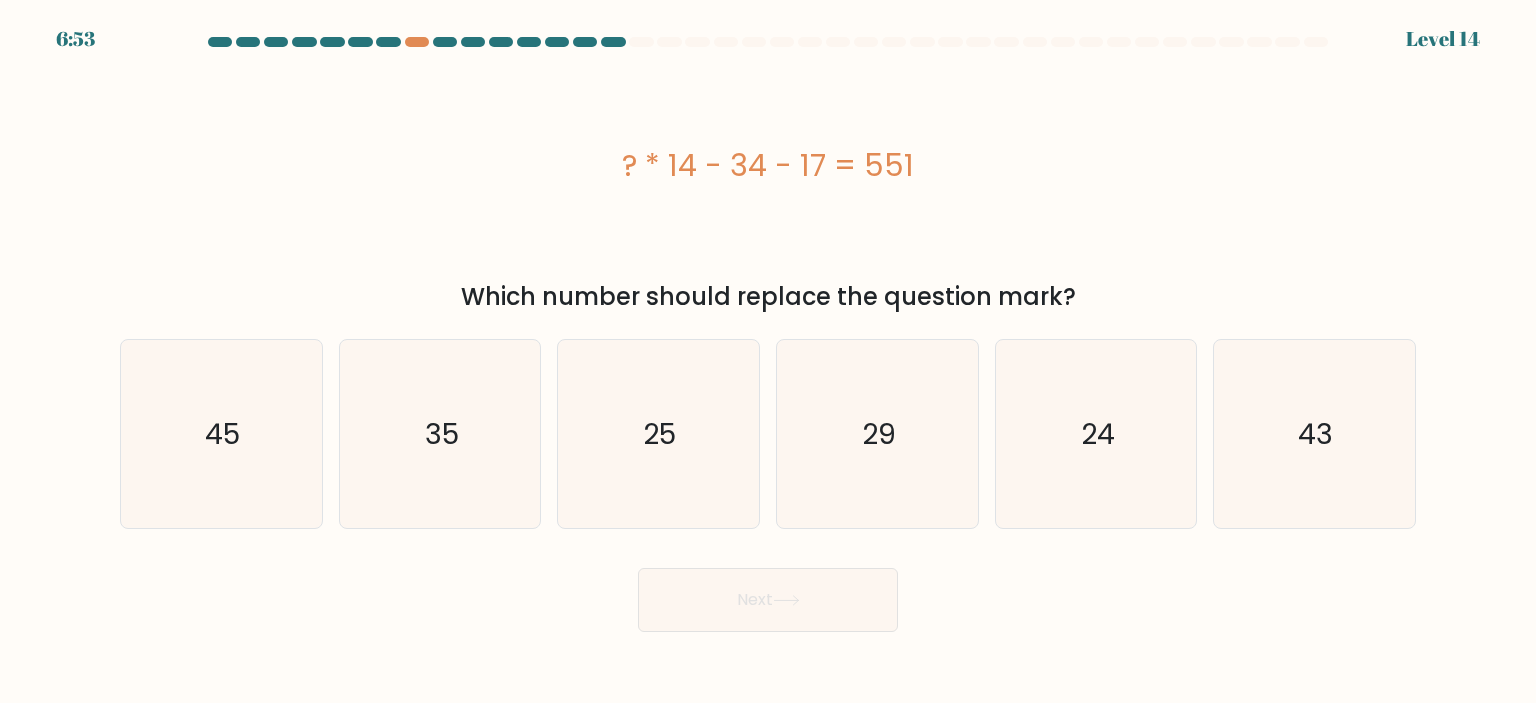 click on "Next" at bounding box center (768, 592) 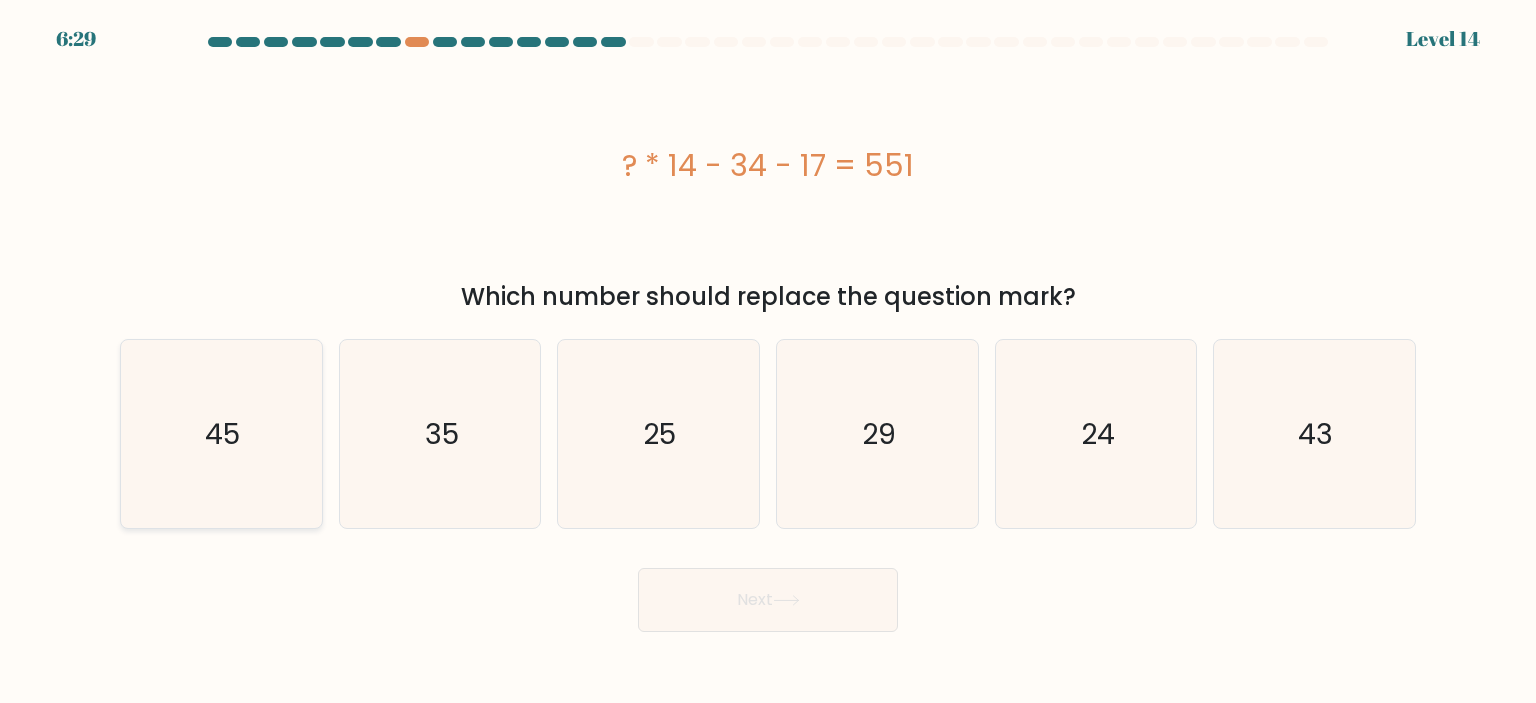 click on "45" 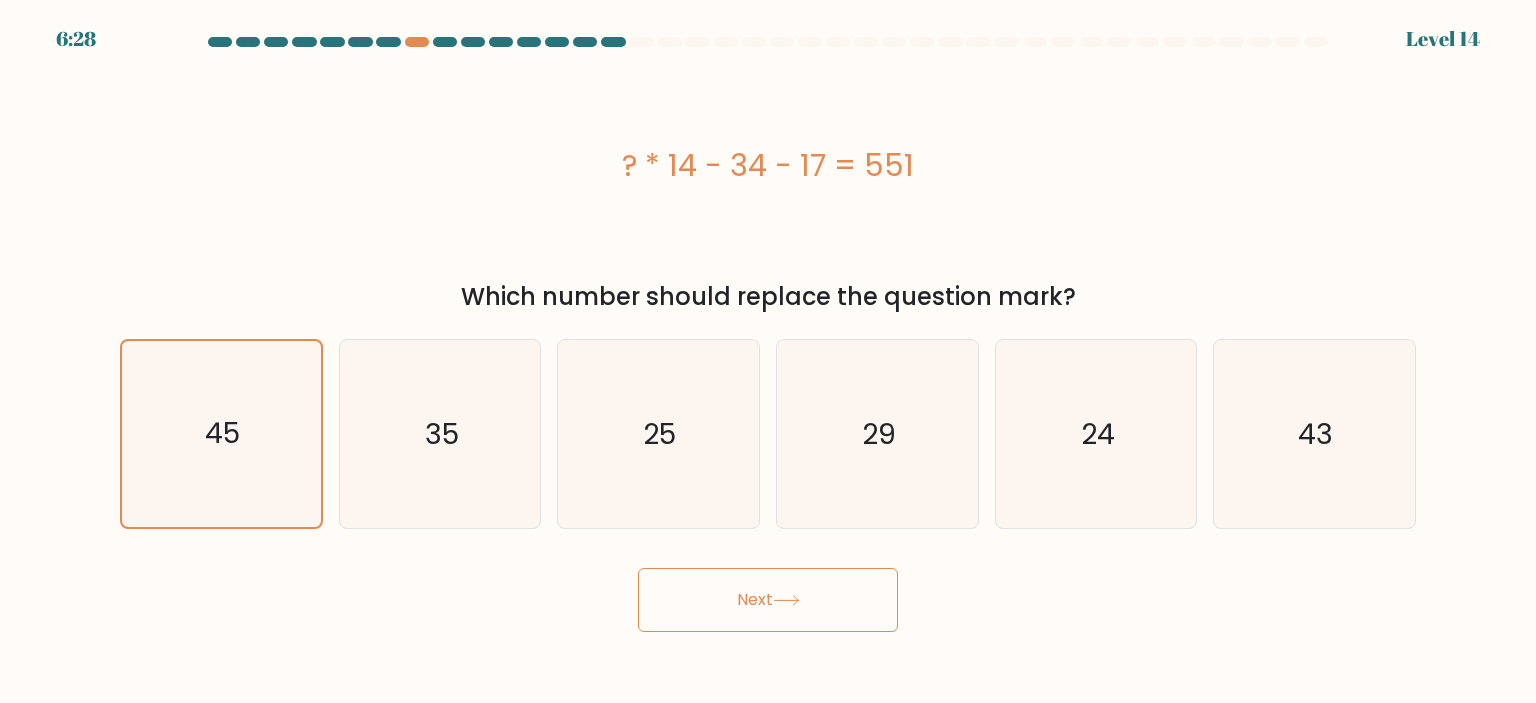click on "Next" at bounding box center (768, 600) 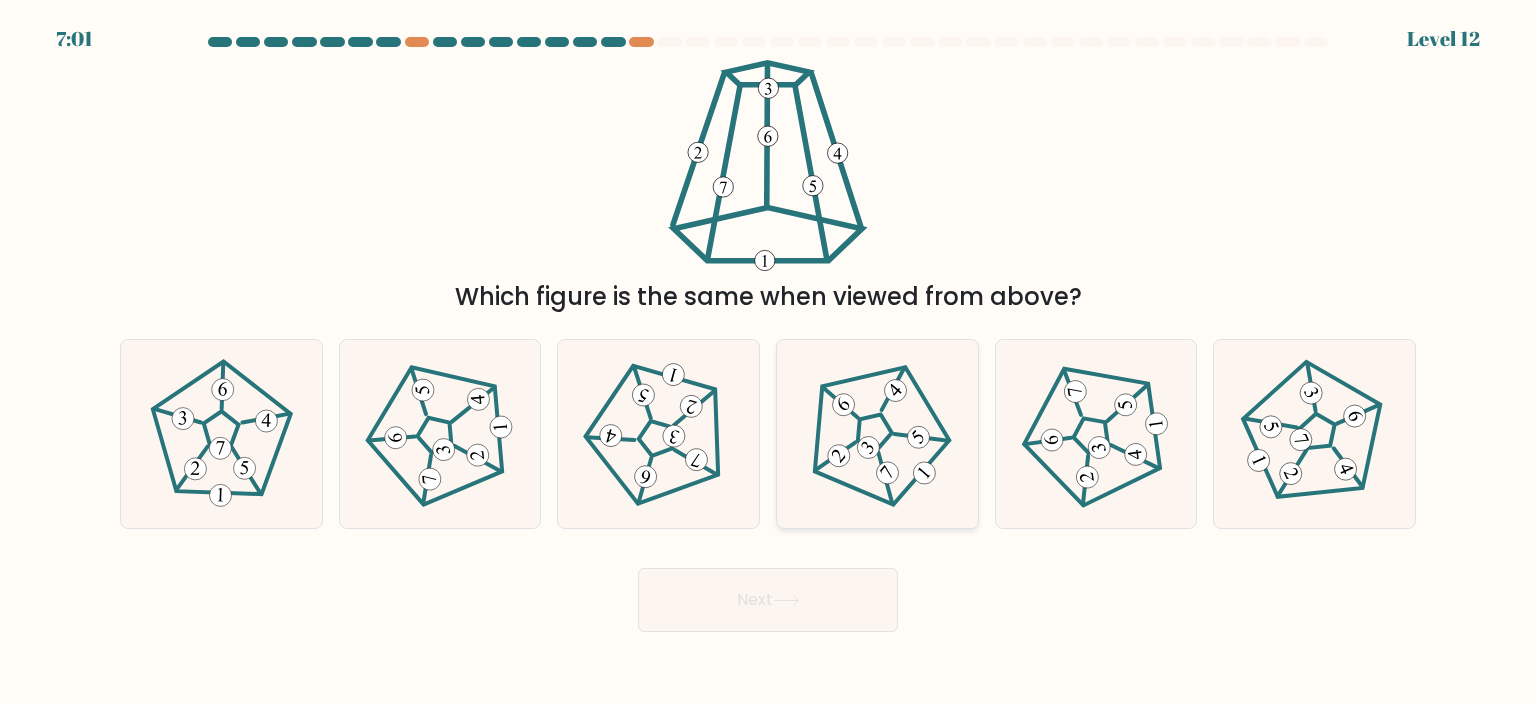click 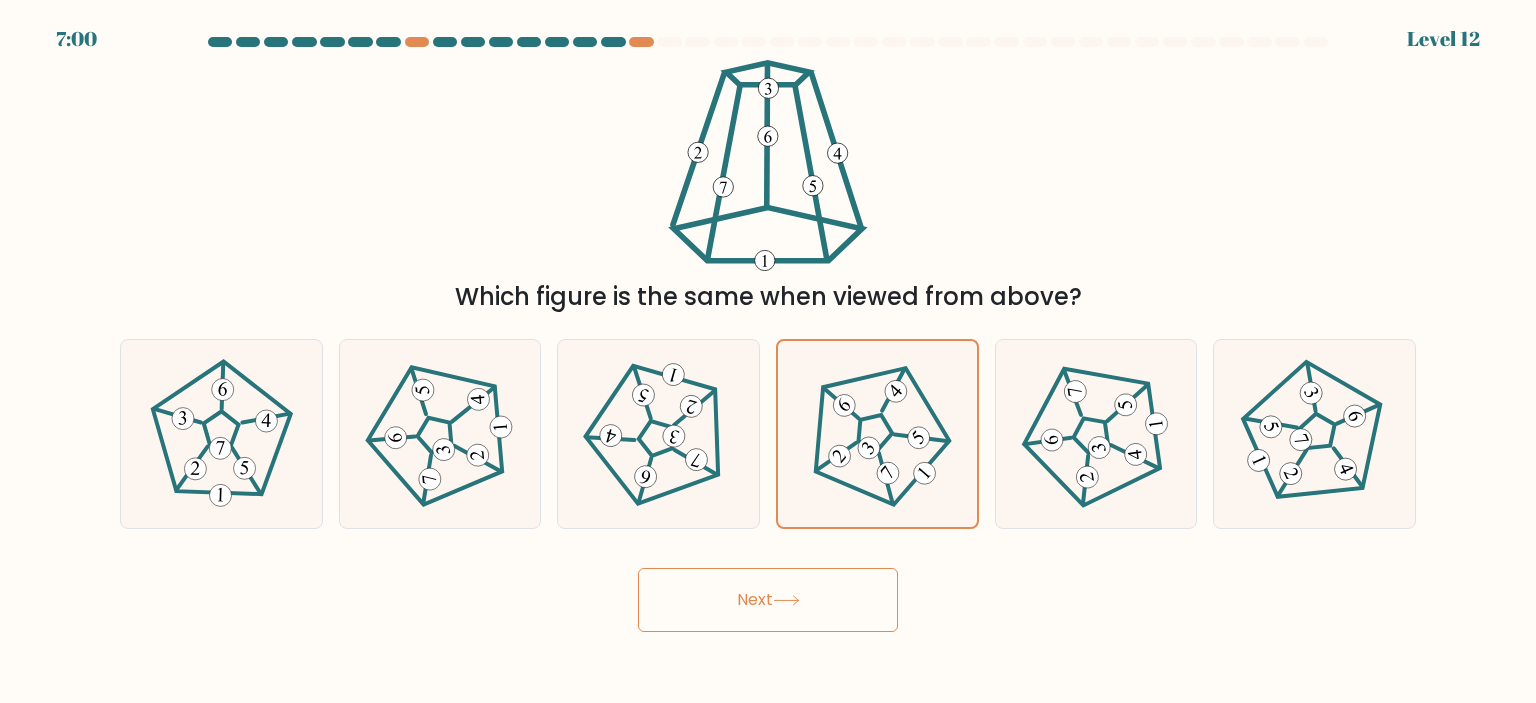 click on "Next" at bounding box center (768, 600) 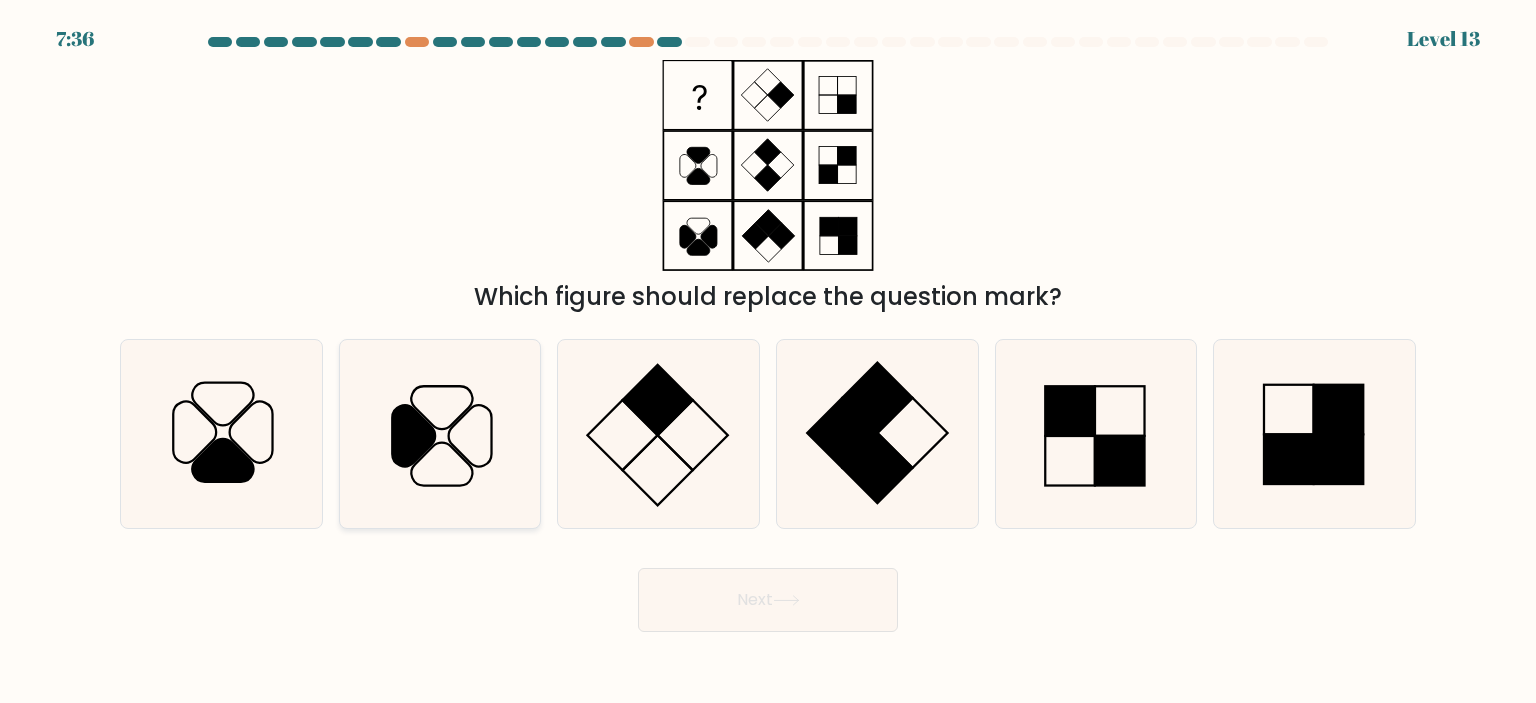 click 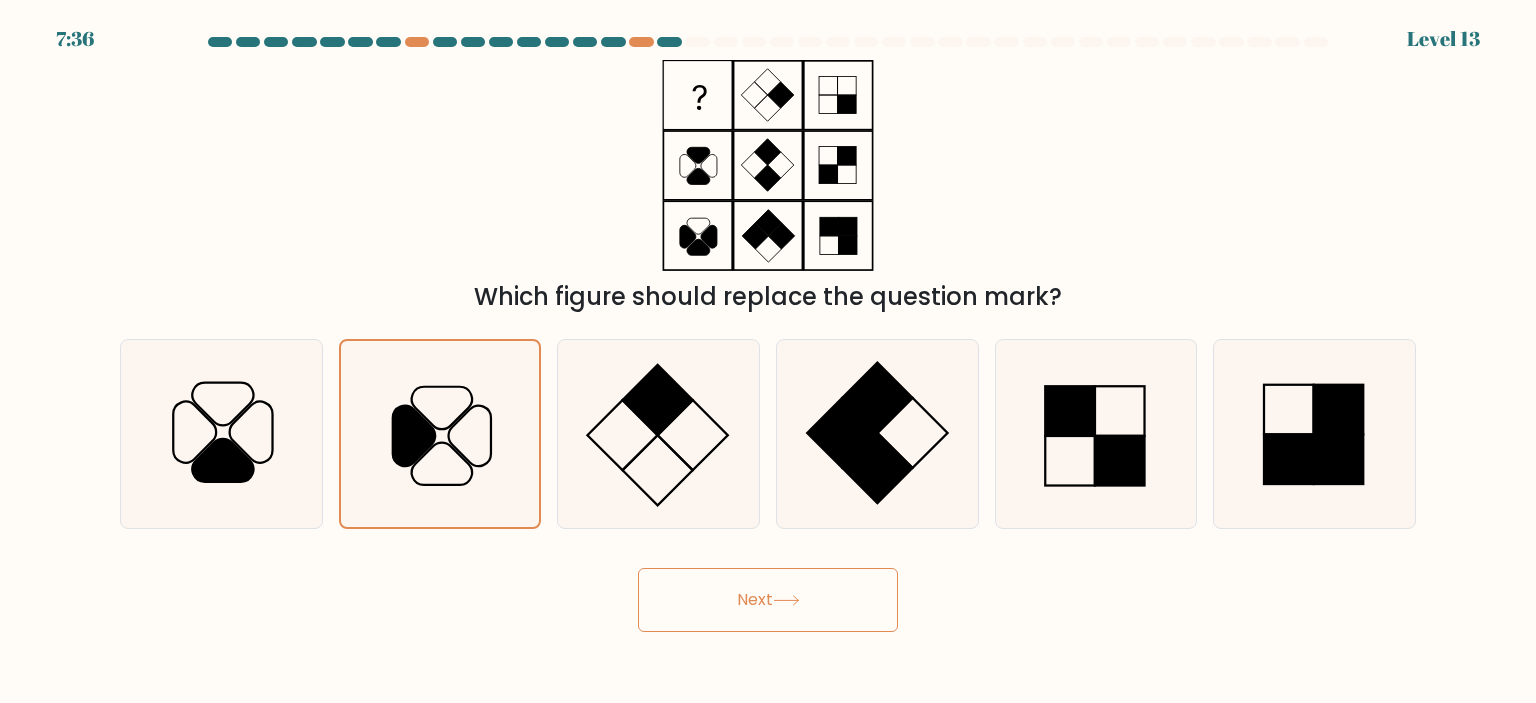 click on "Next" at bounding box center [768, 600] 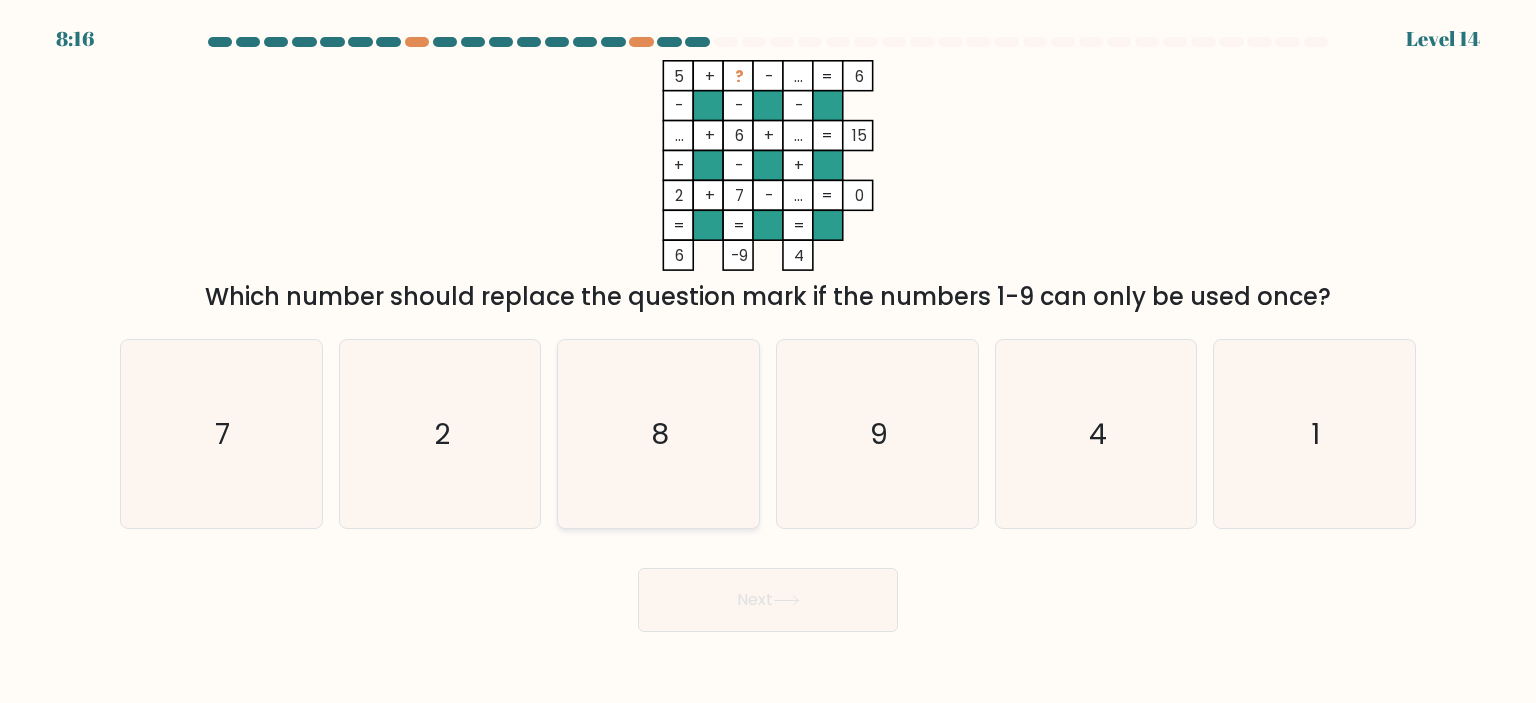 click on "8" 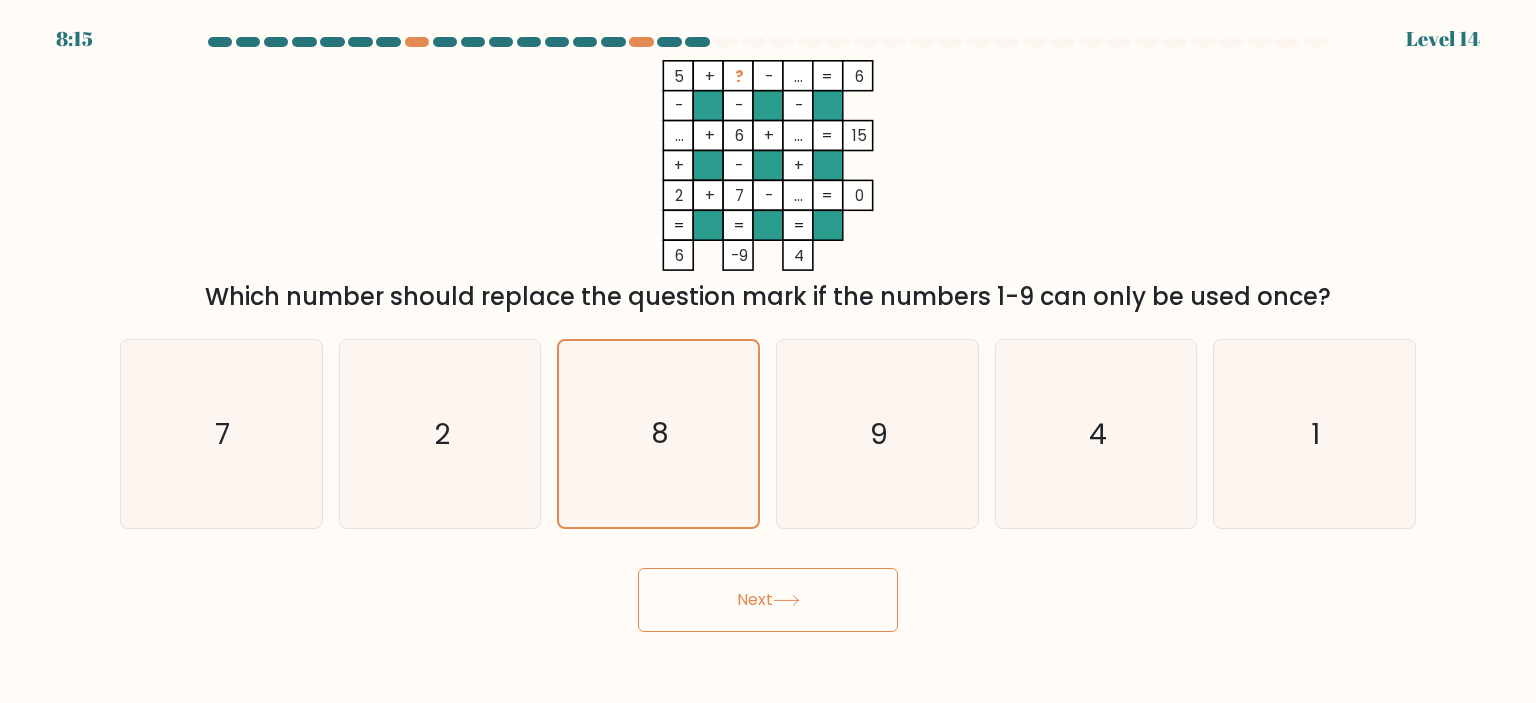 click on "Next" at bounding box center (768, 600) 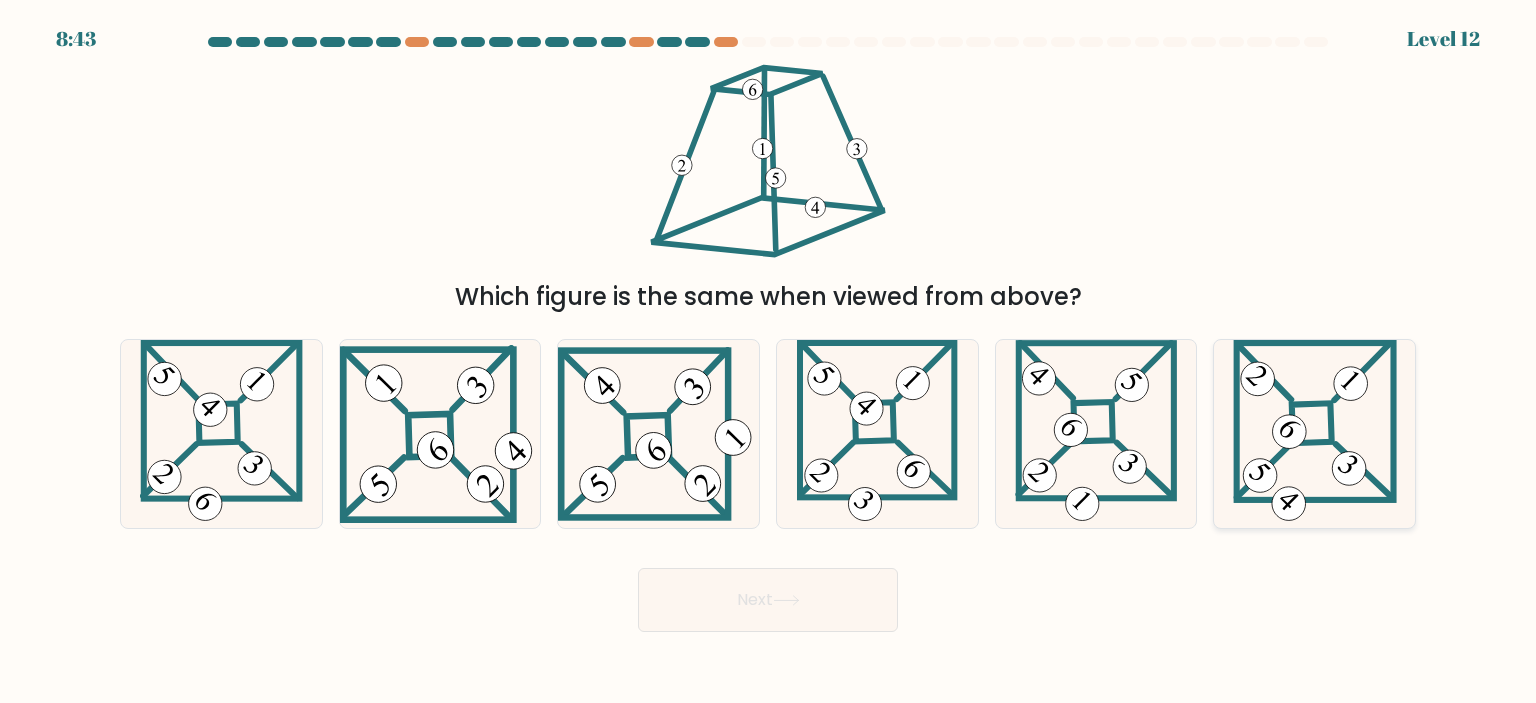 click 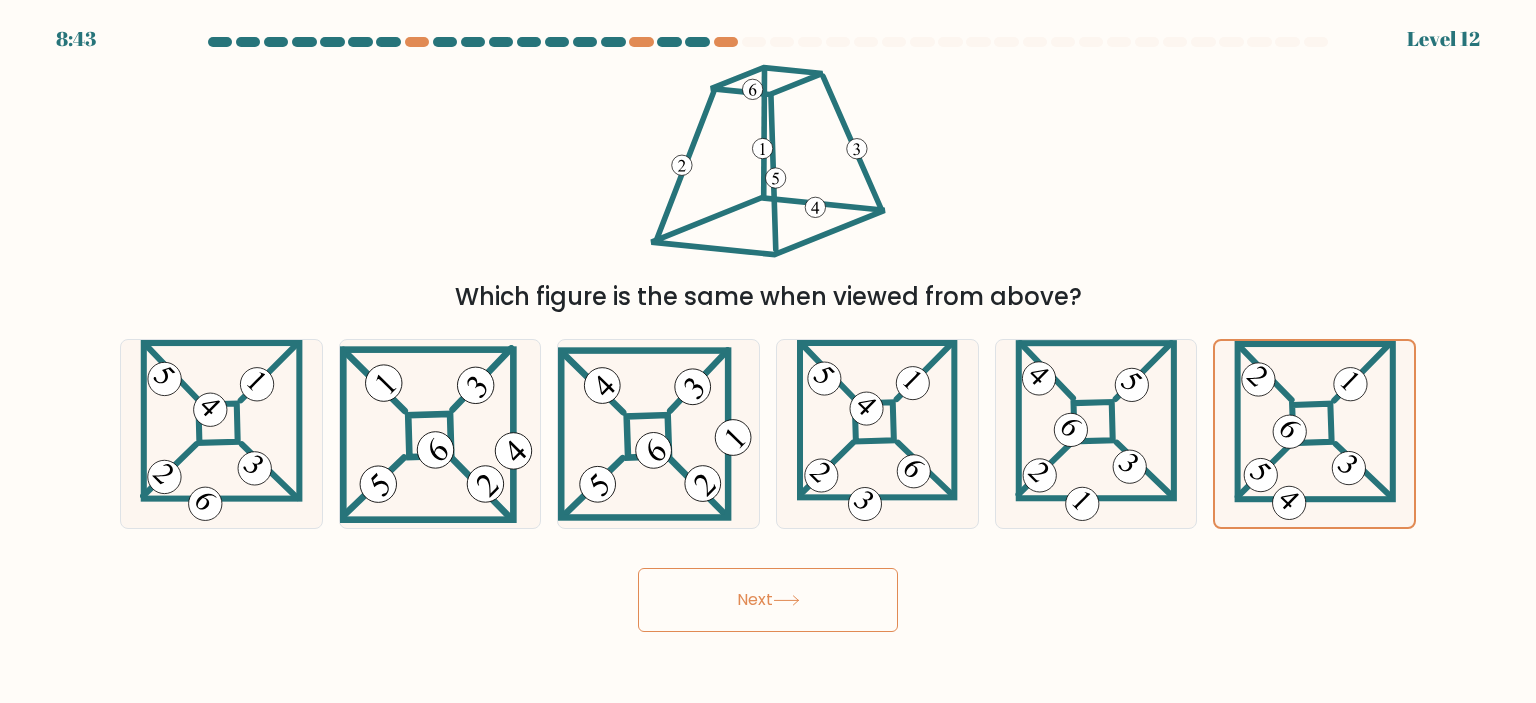 click on "Next" at bounding box center [768, 600] 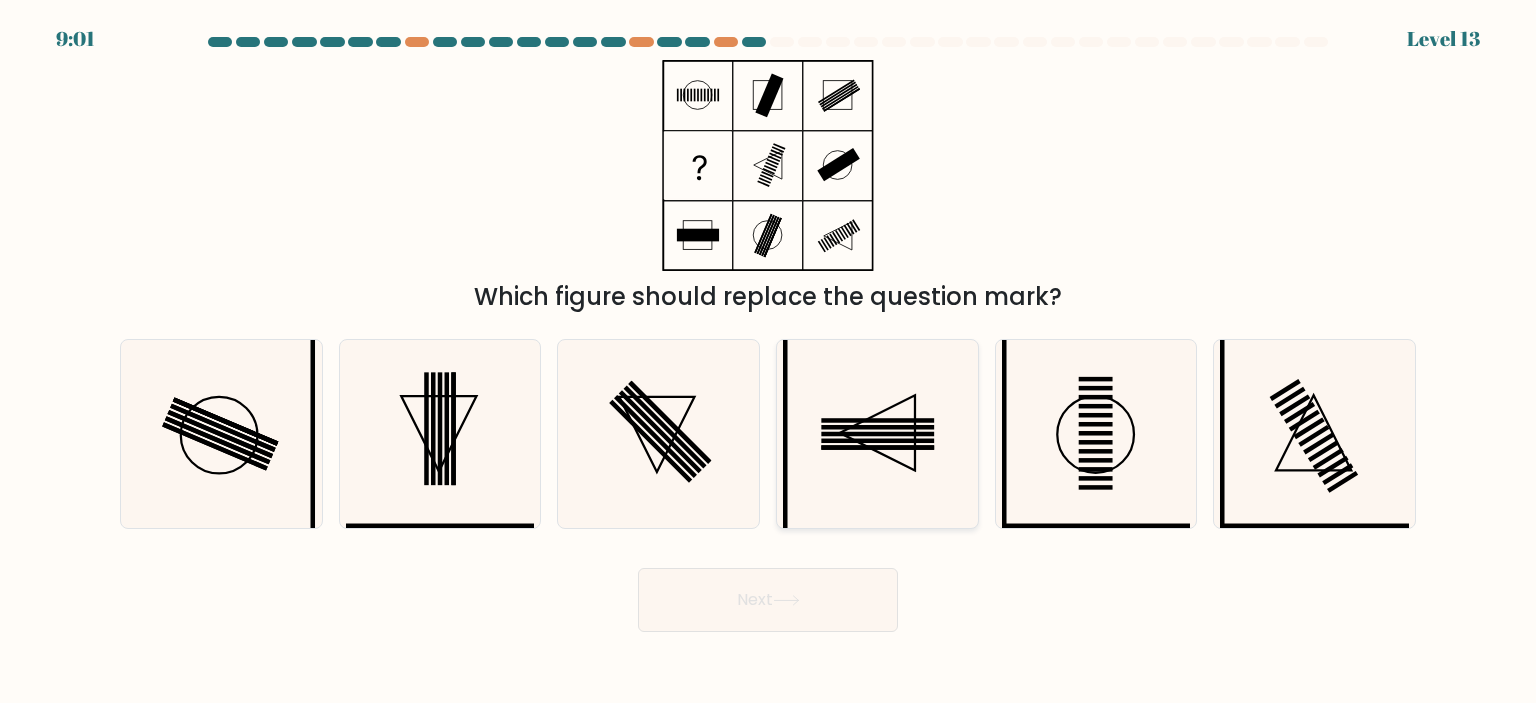 click 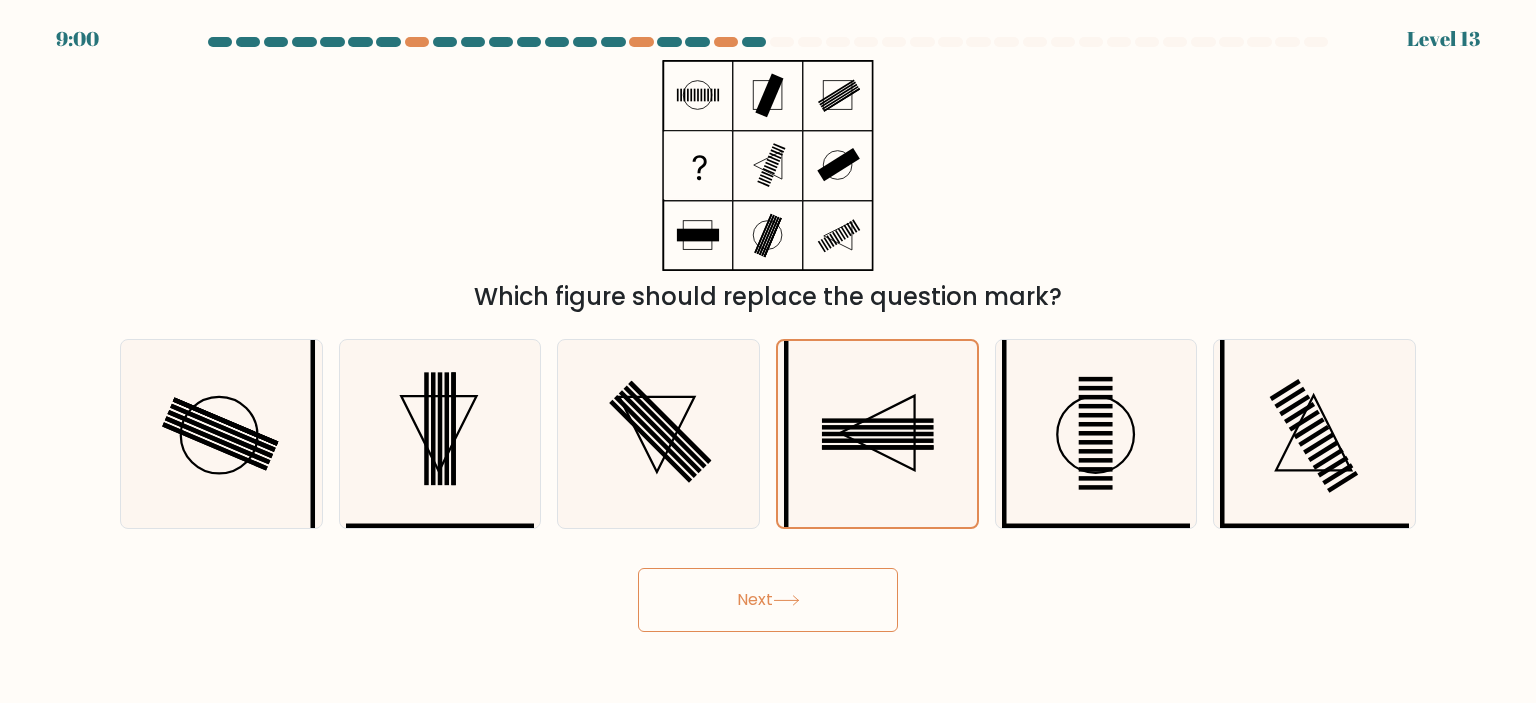 click on "Next" at bounding box center [768, 600] 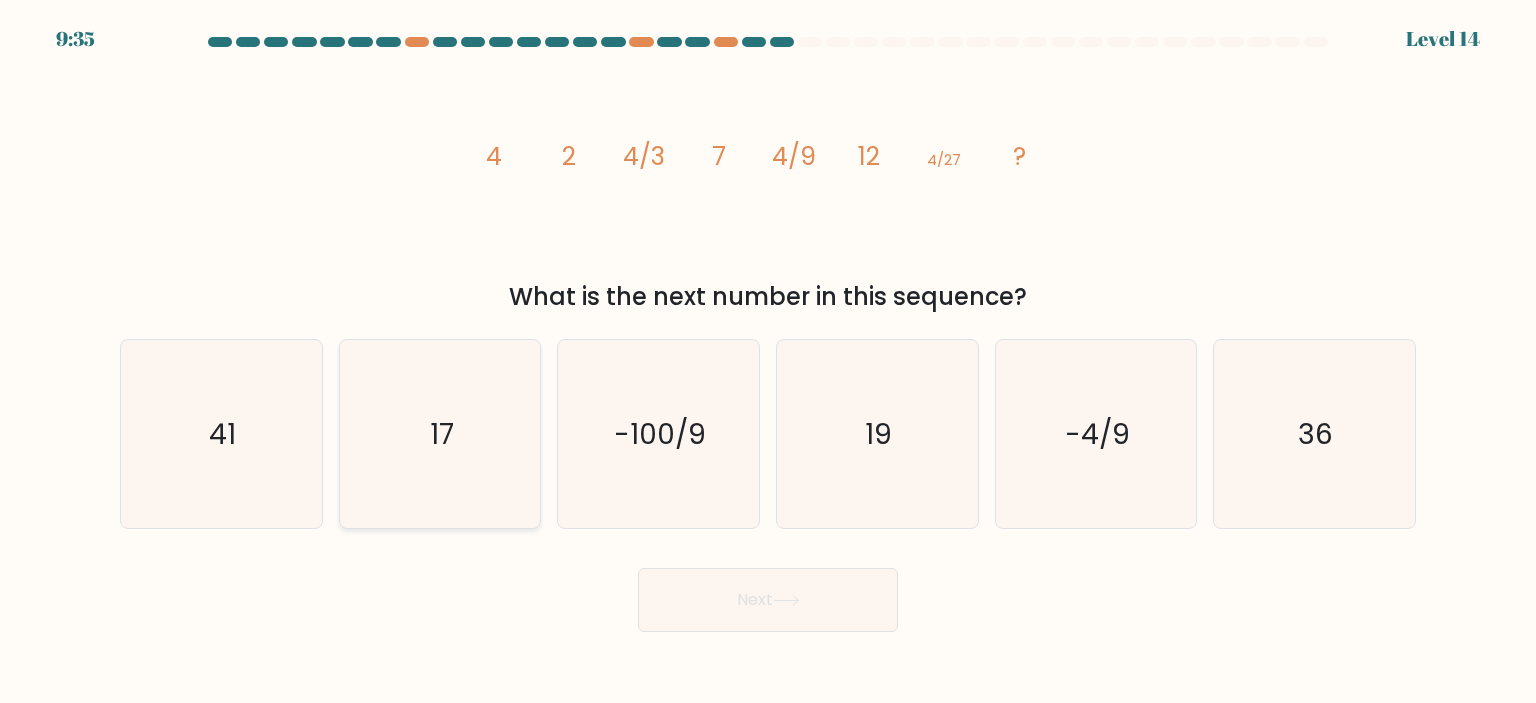 click on "17" 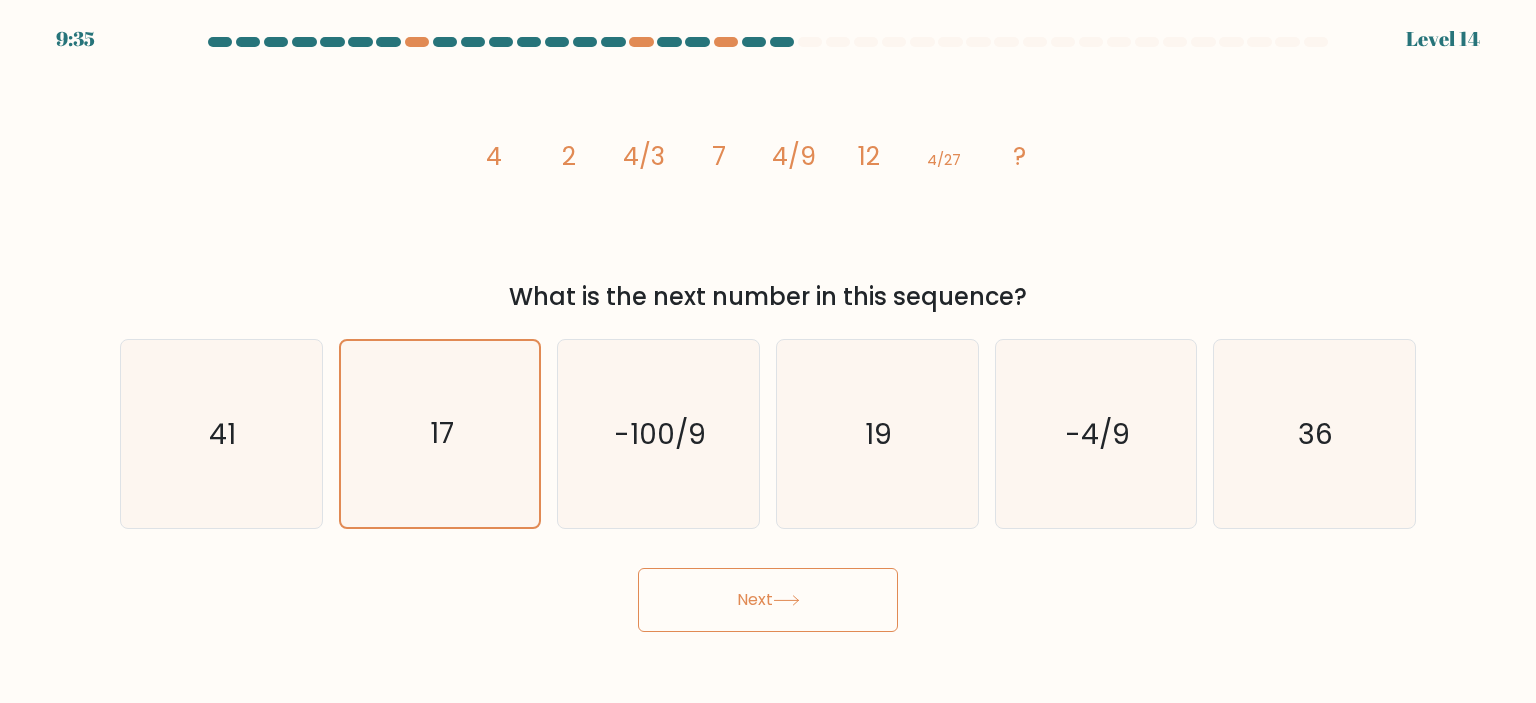 click on "Next" at bounding box center [768, 600] 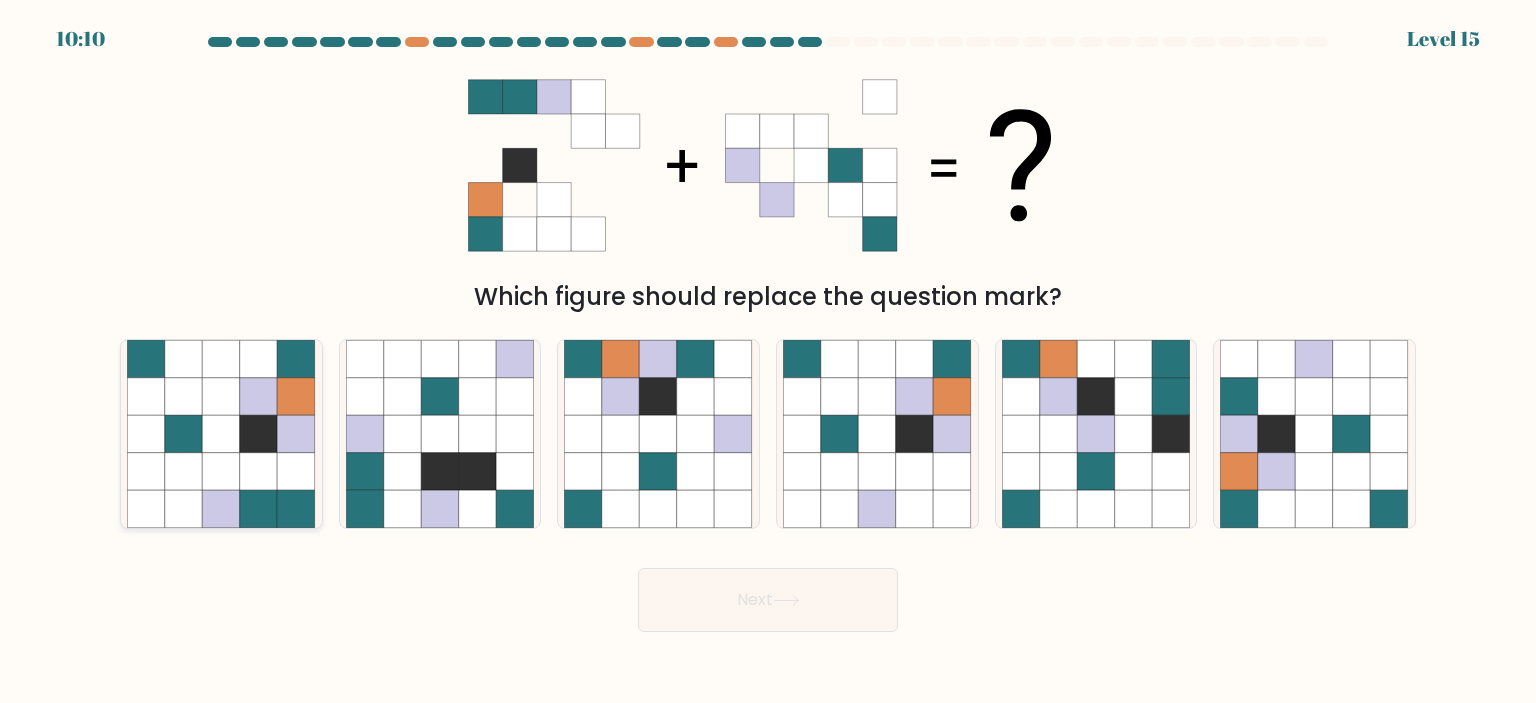 click 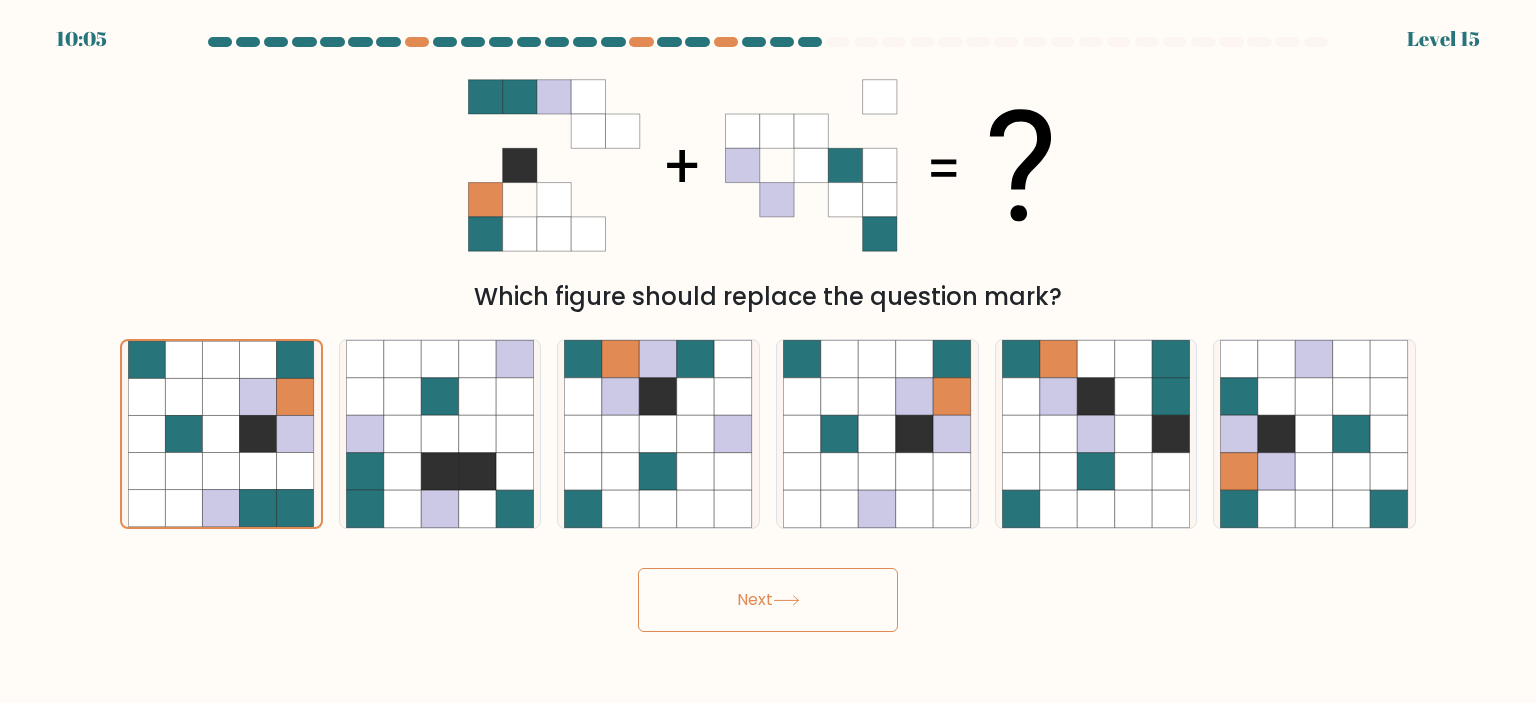 click on "Next" at bounding box center (768, 600) 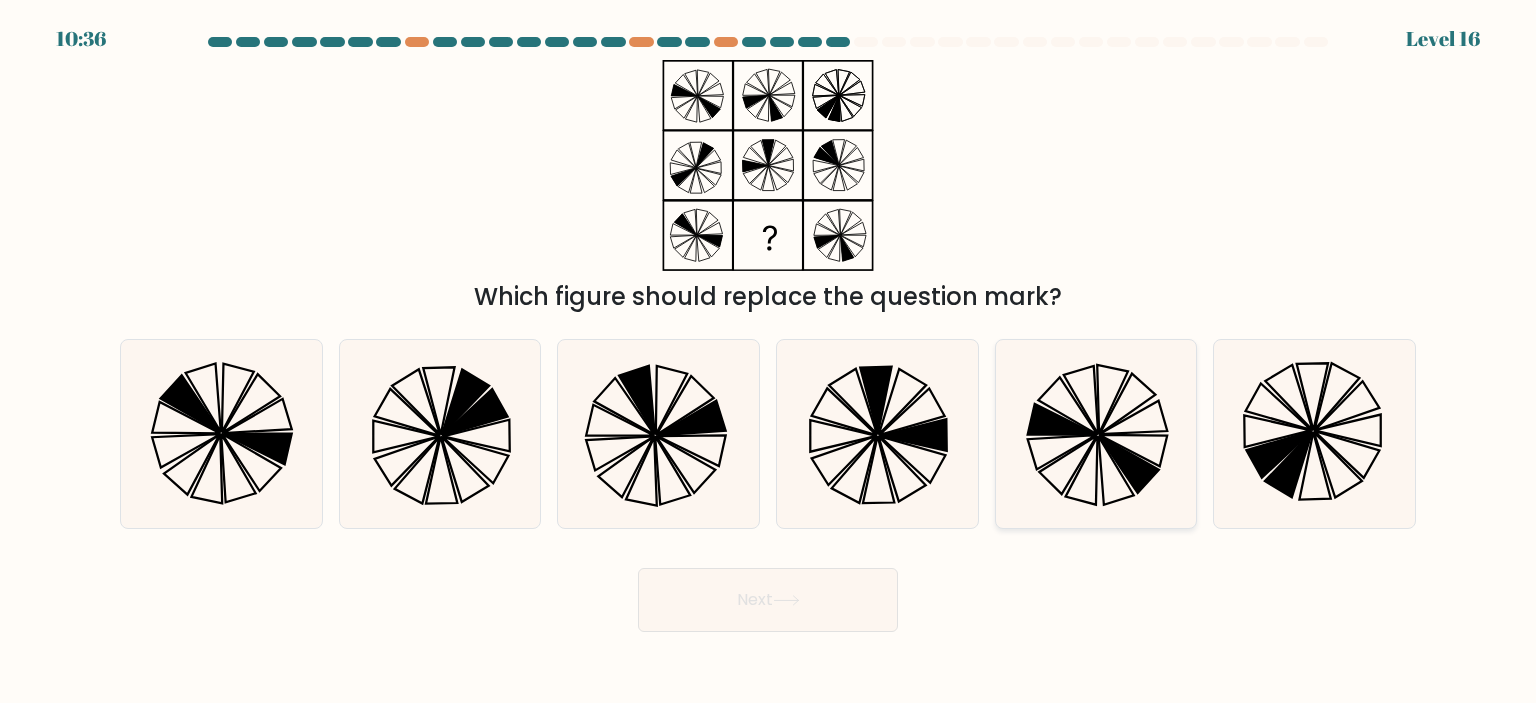 click 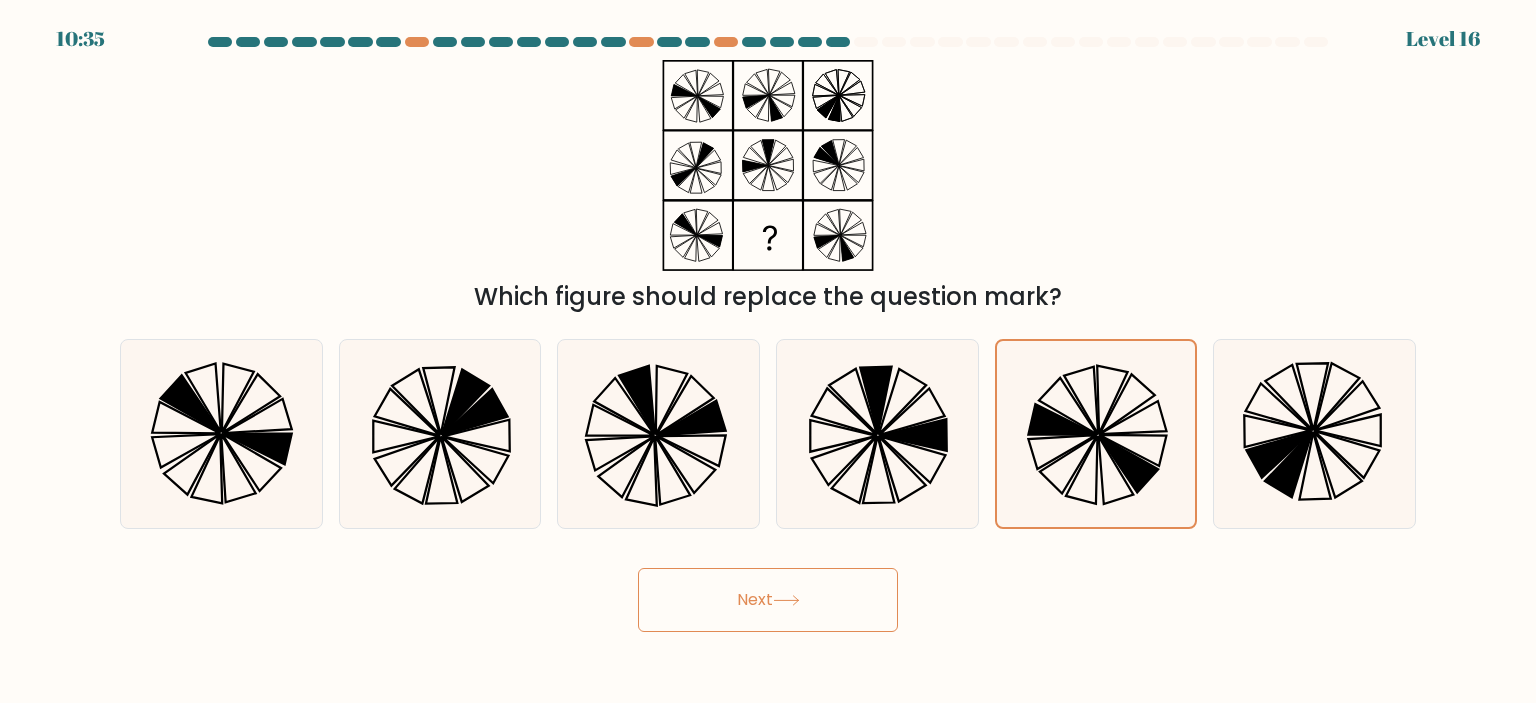 click on "Next" at bounding box center (768, 600) 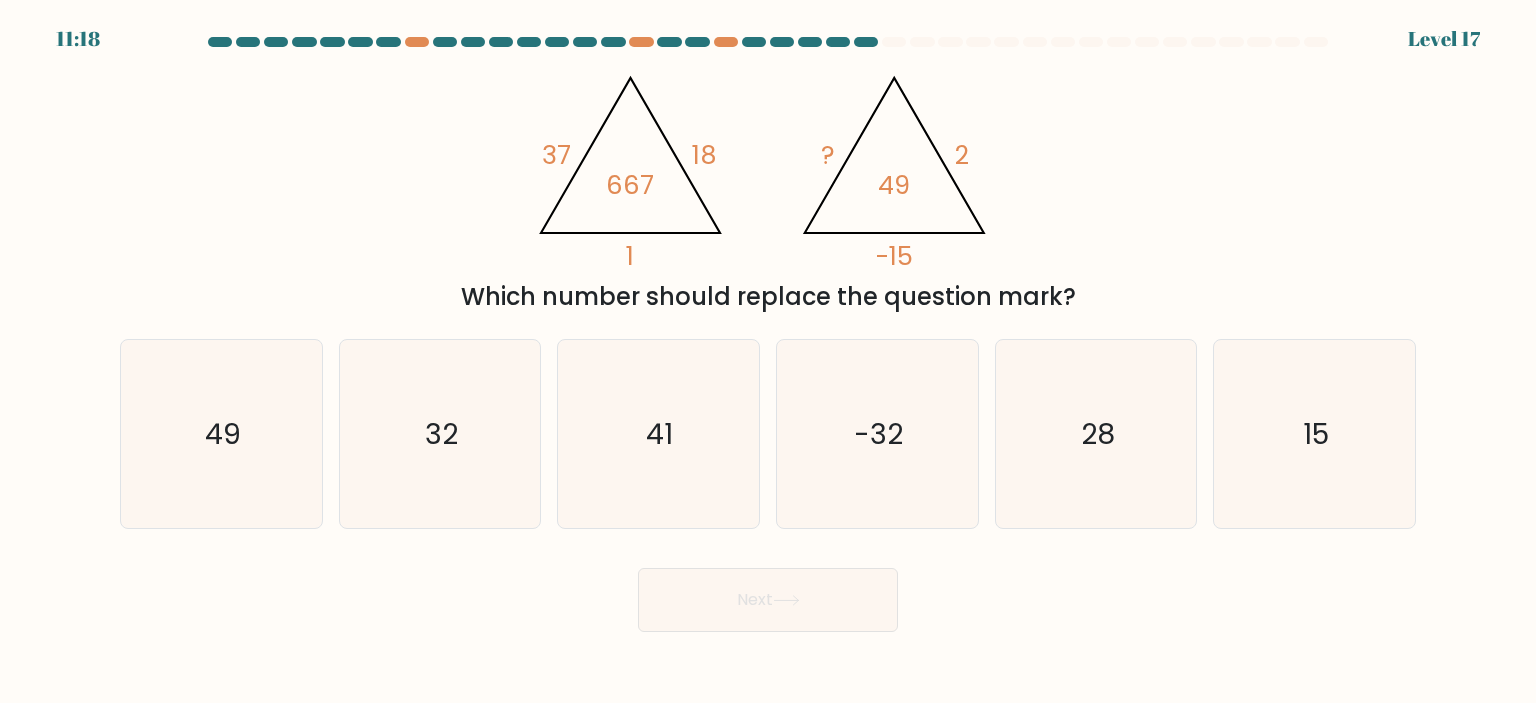 type 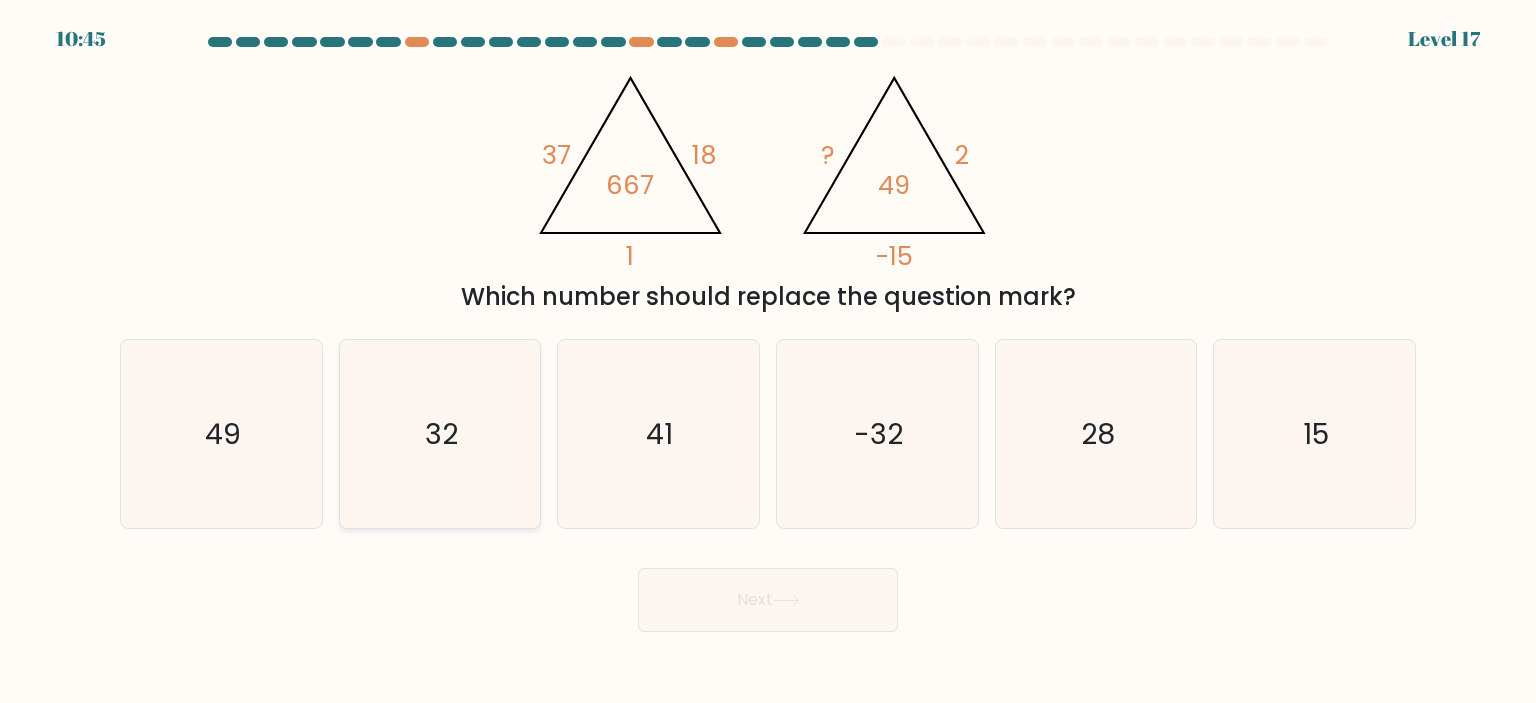 click on "32" 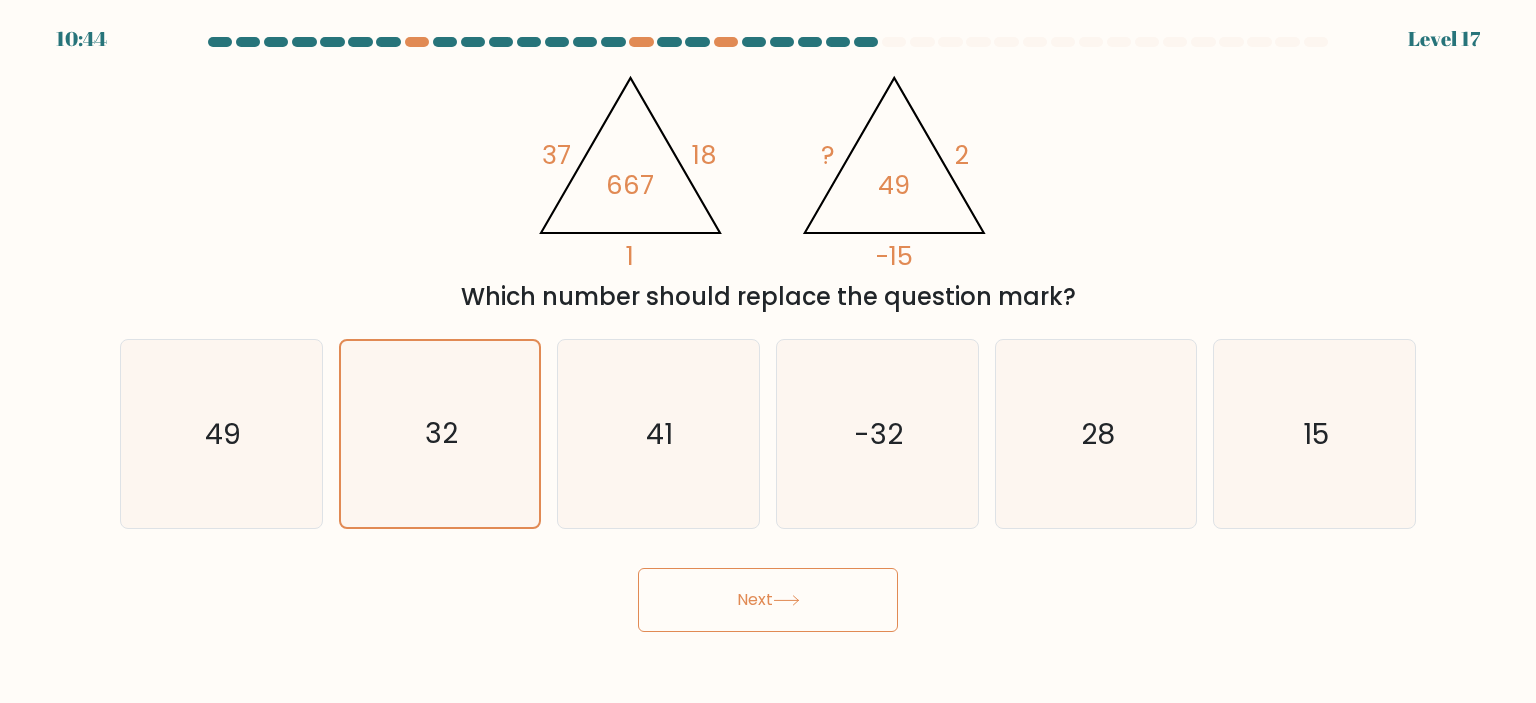 click on "Next" at bounding box center [768, 600] 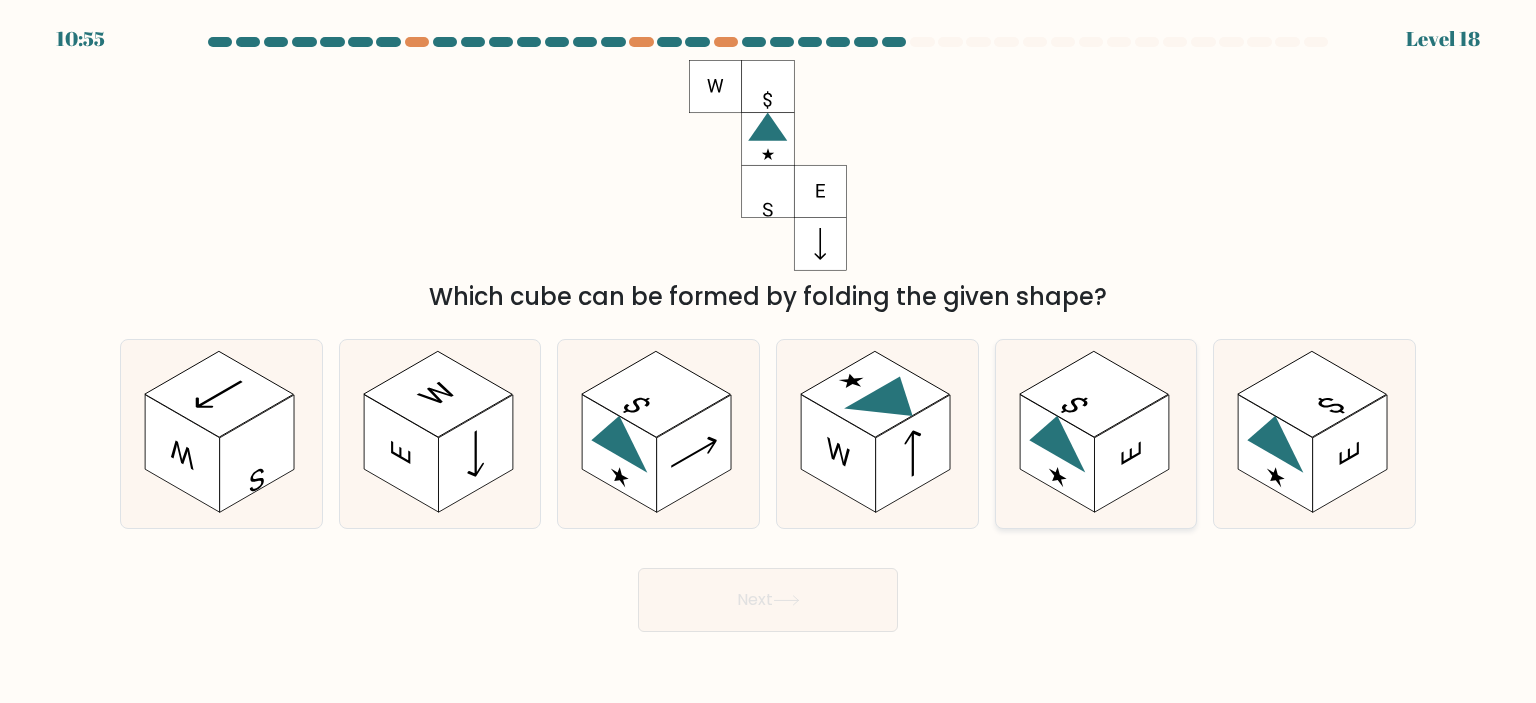 click 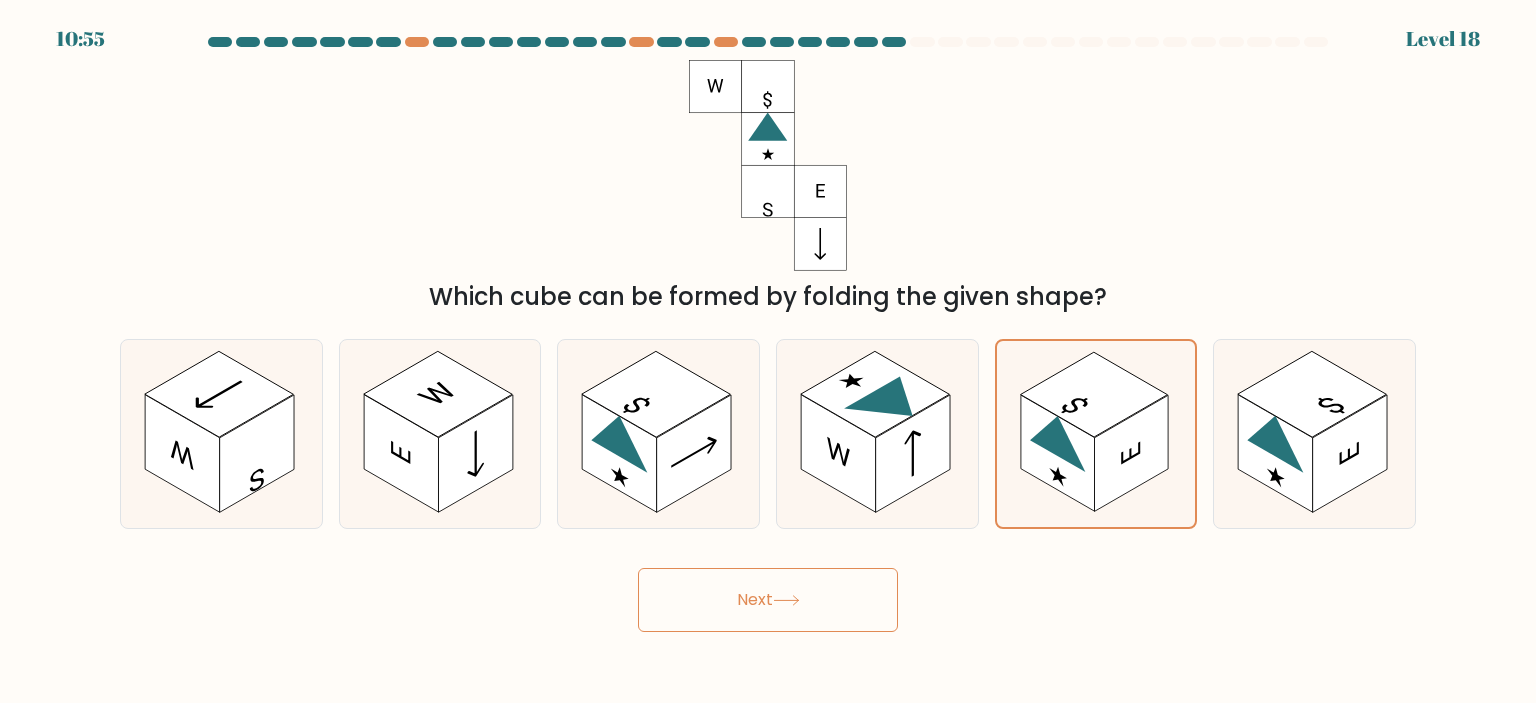 click on "Next" at bounding box center [768, 600] 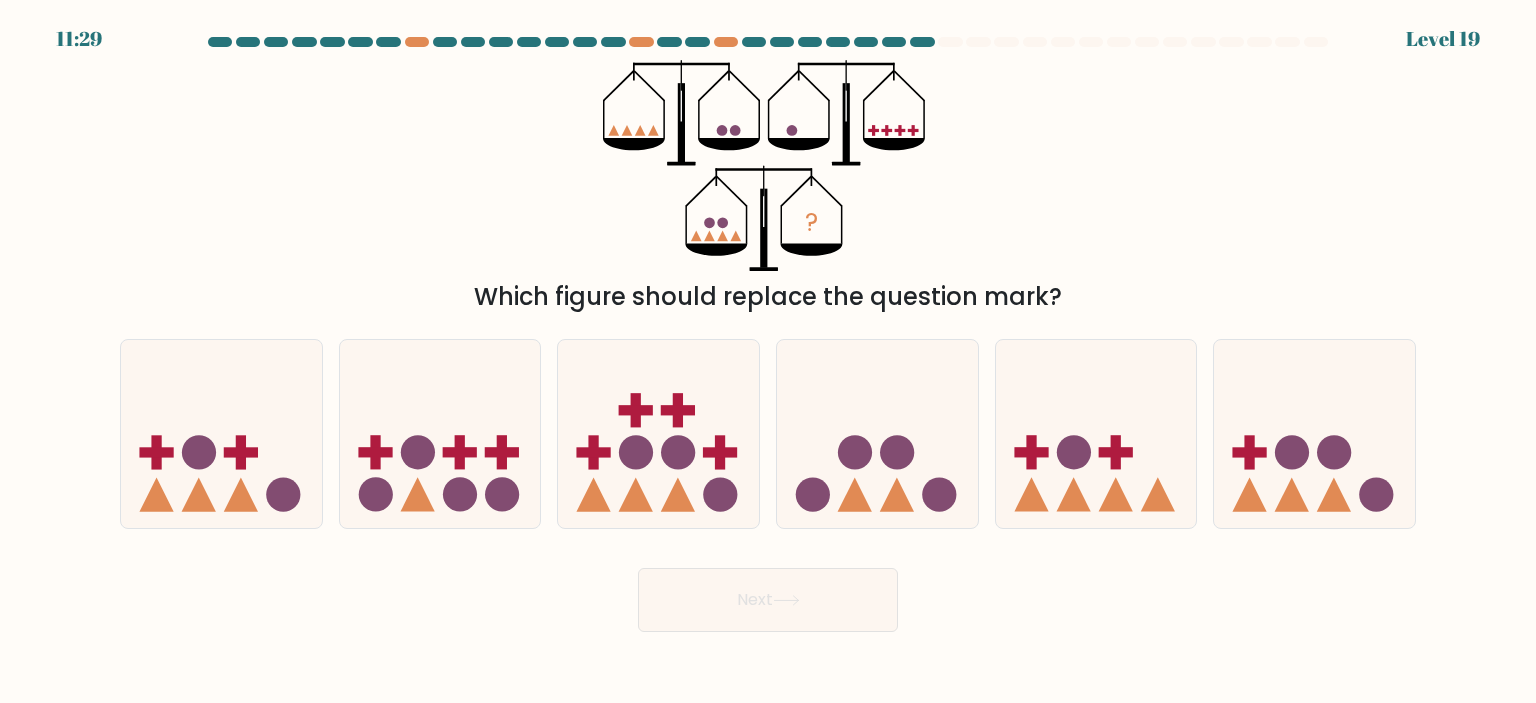 type 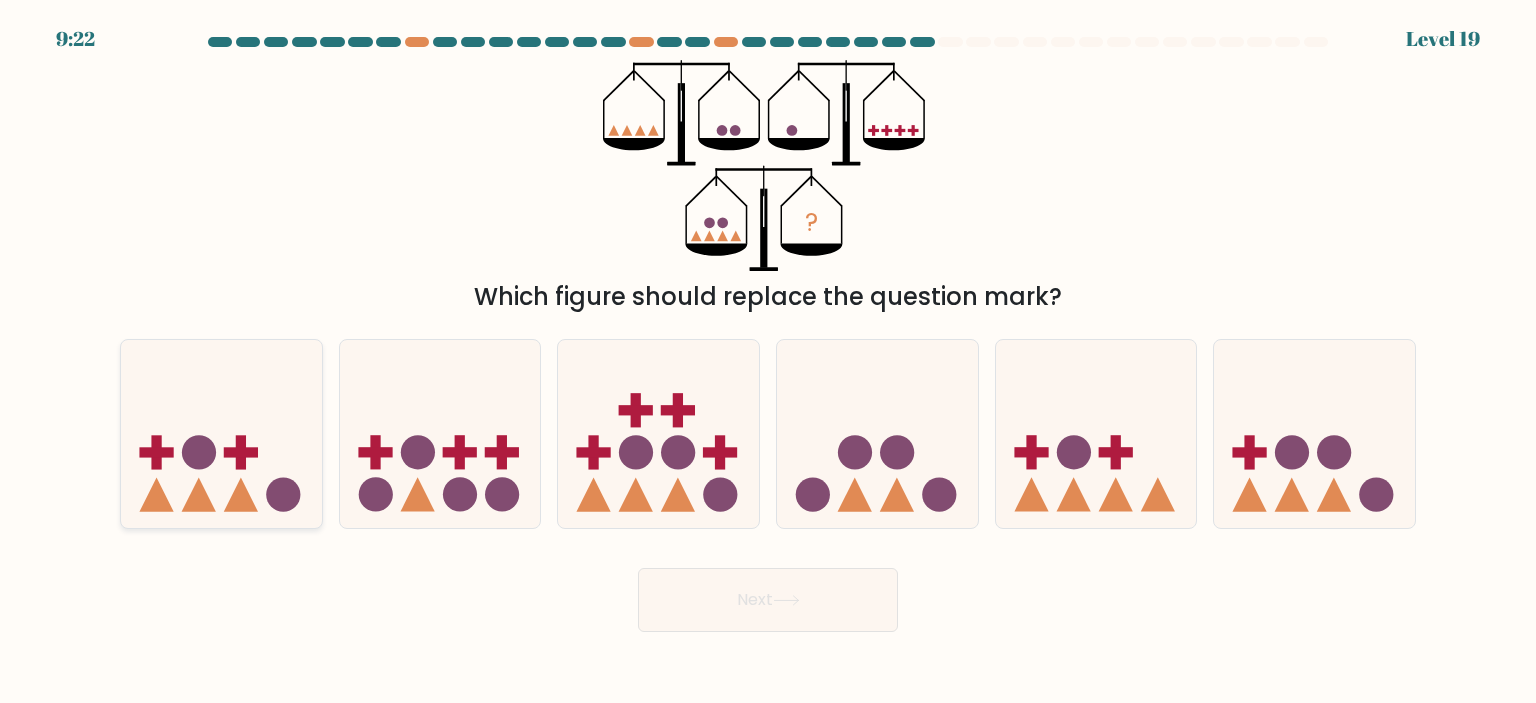click 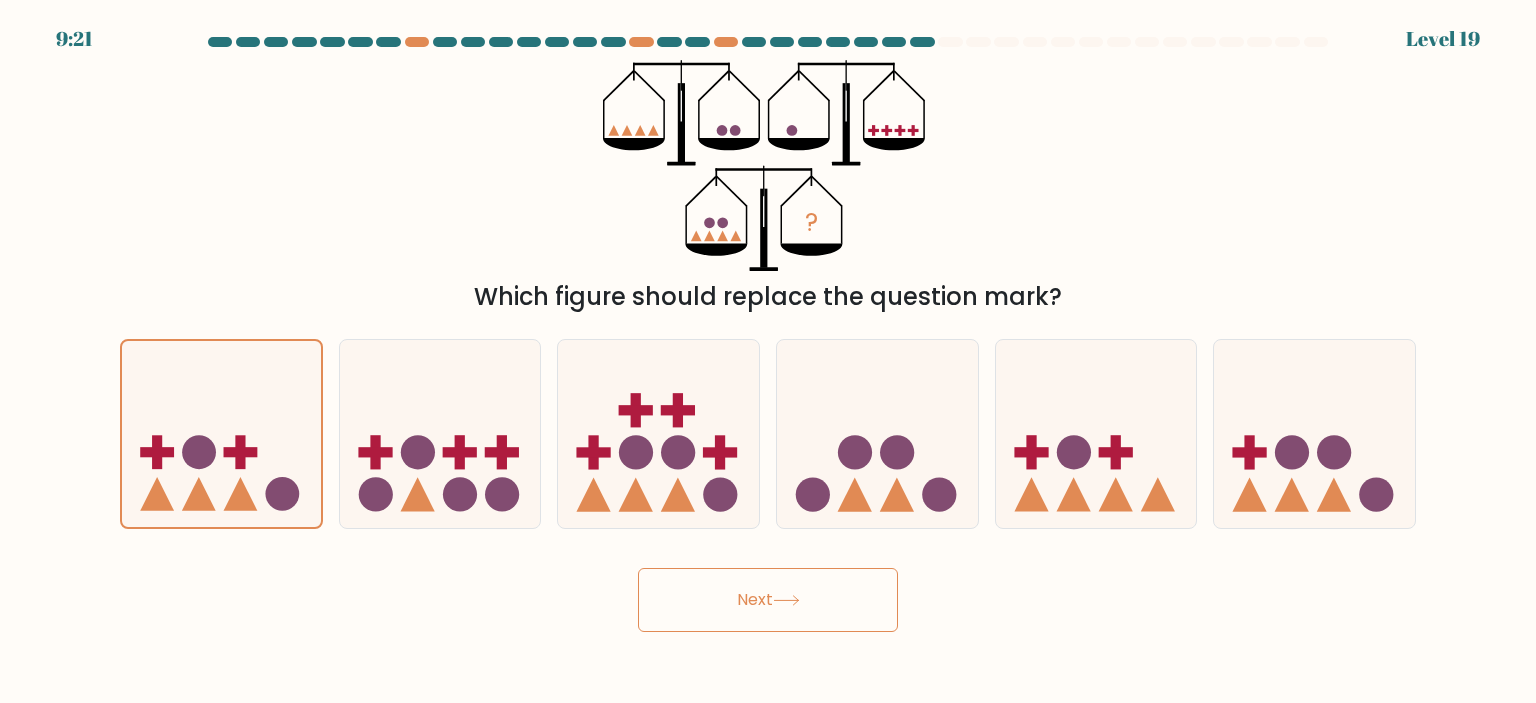 click on "Next" at bounding box center [768, 600] 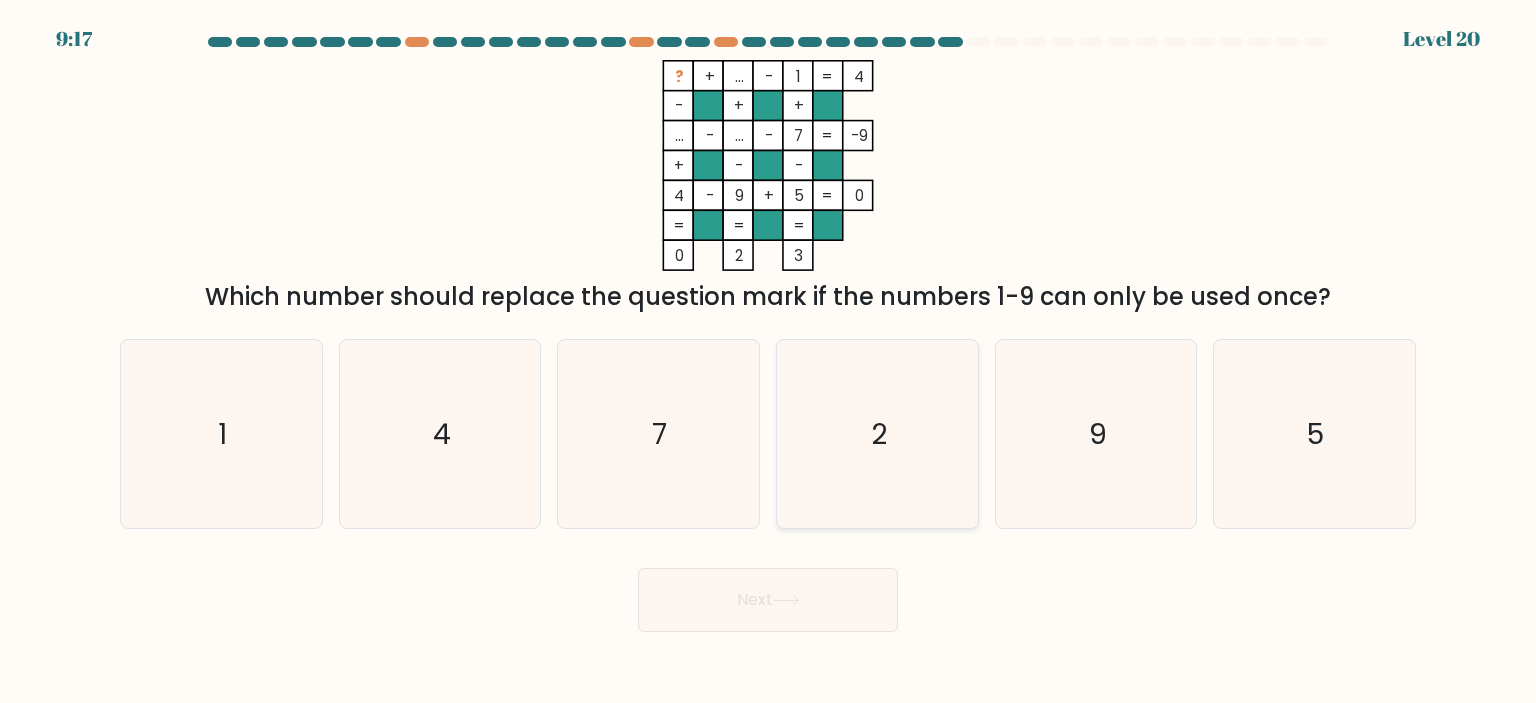 click on "2" 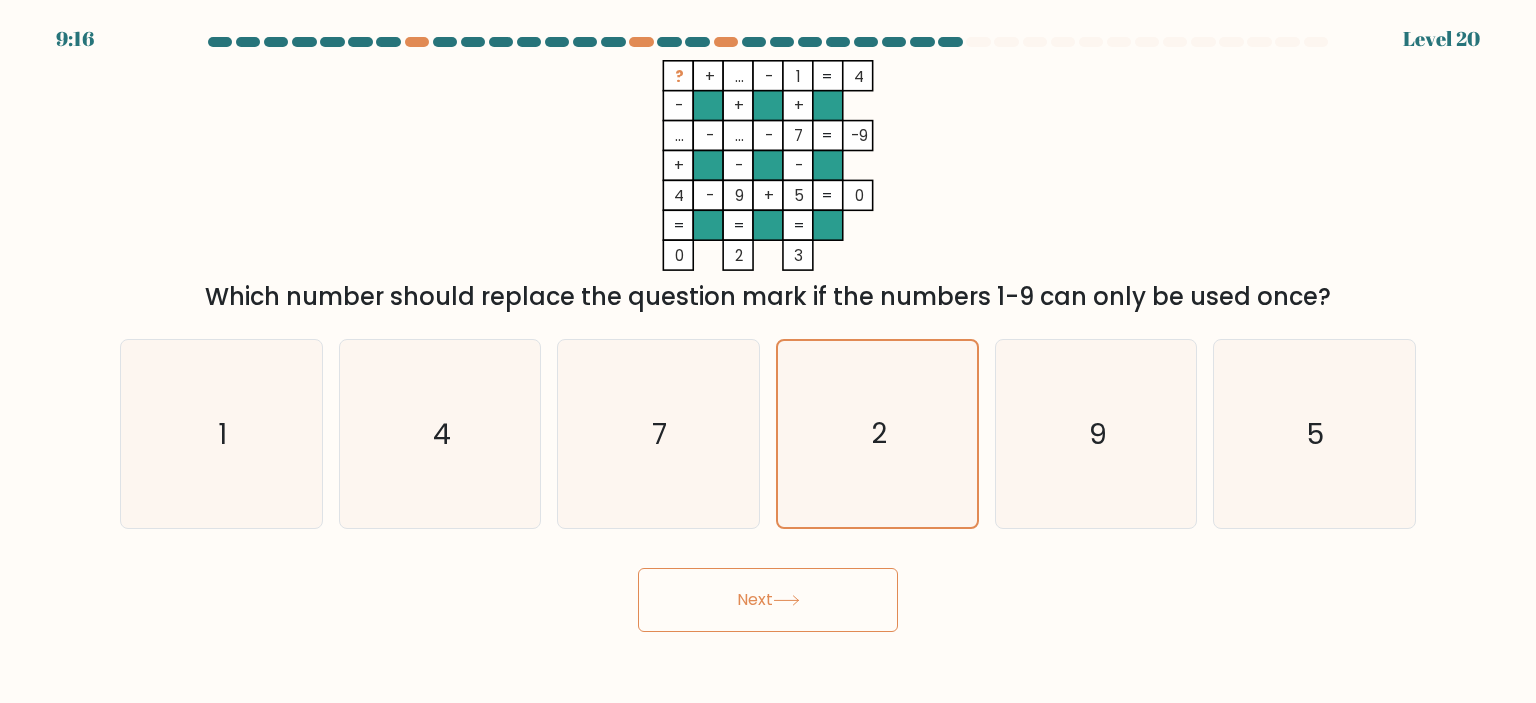 click on "Next" at bounding box center (768, 600) 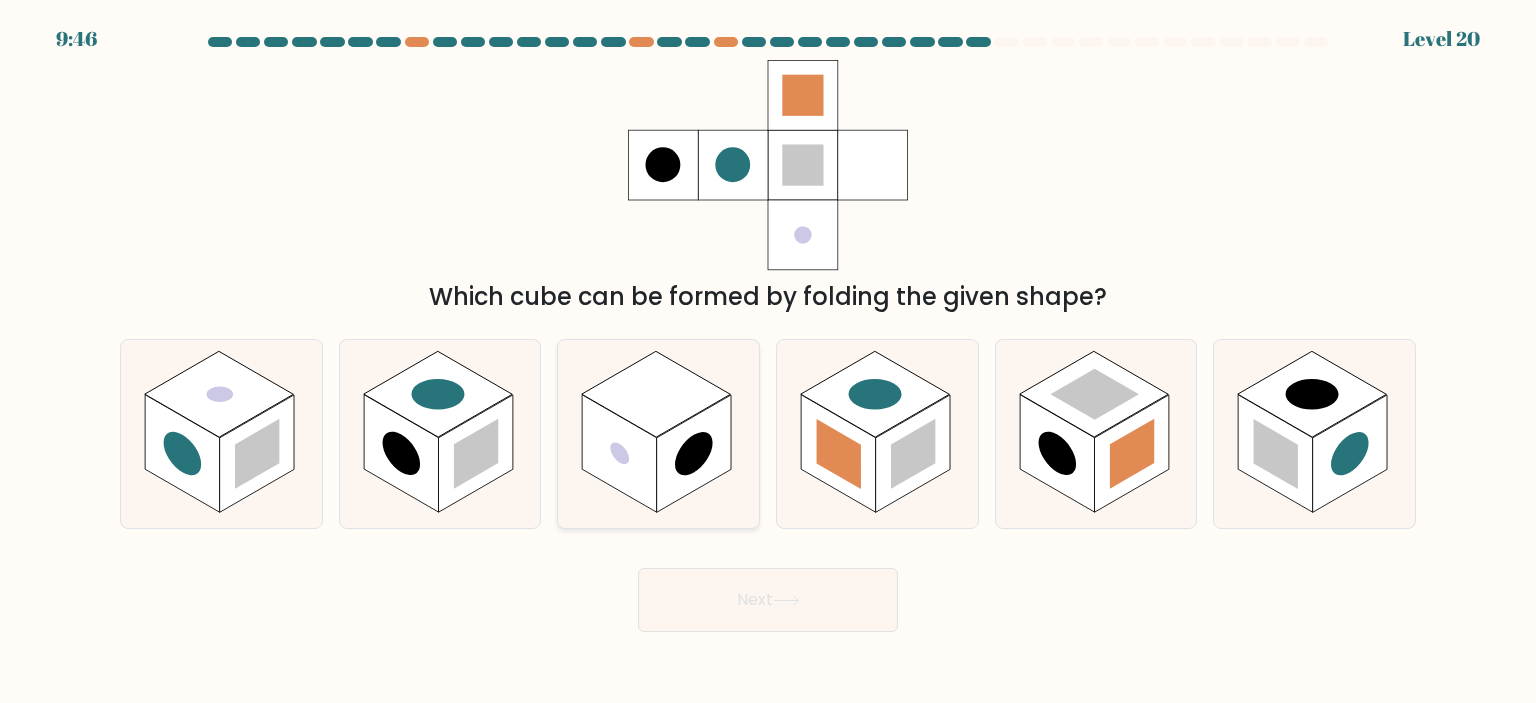 click 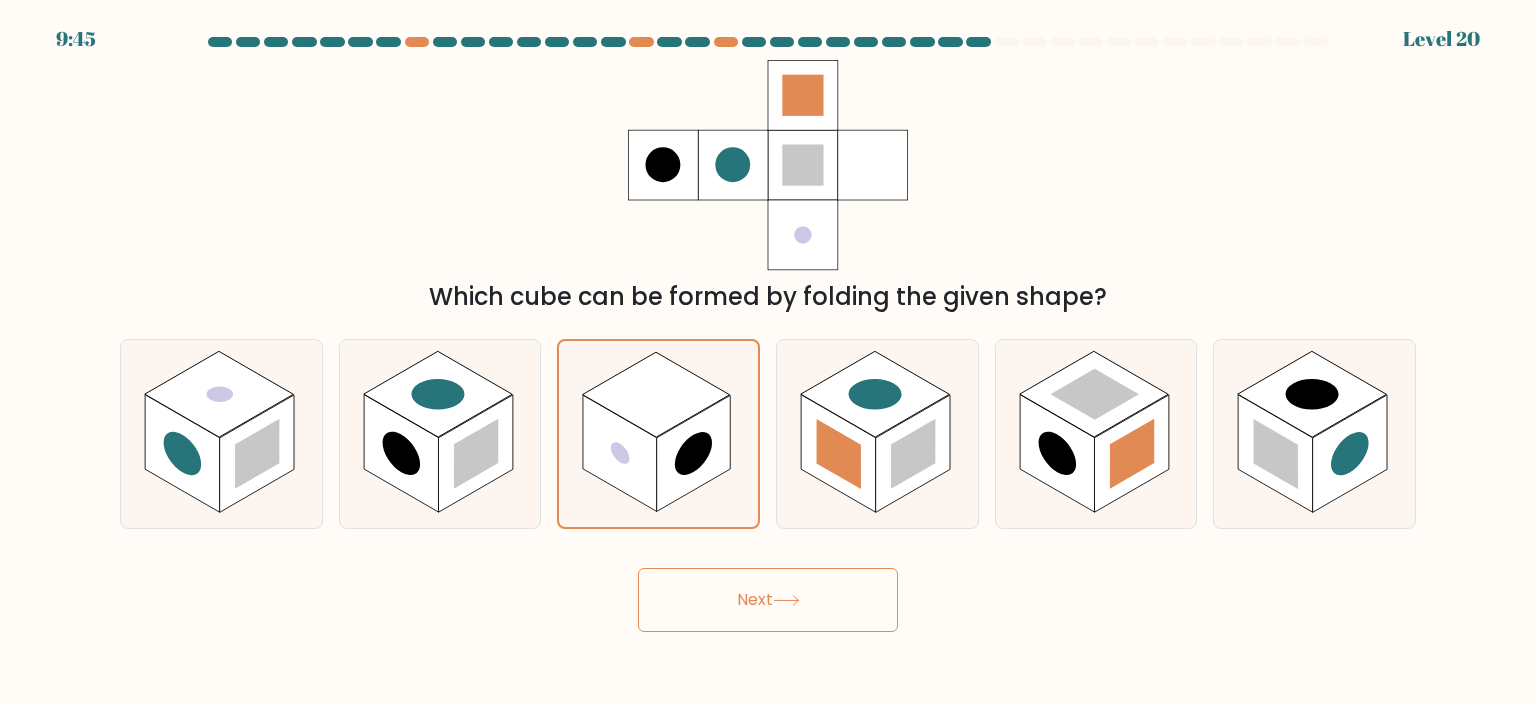 click on "Next" at bounding box center (768, 600) 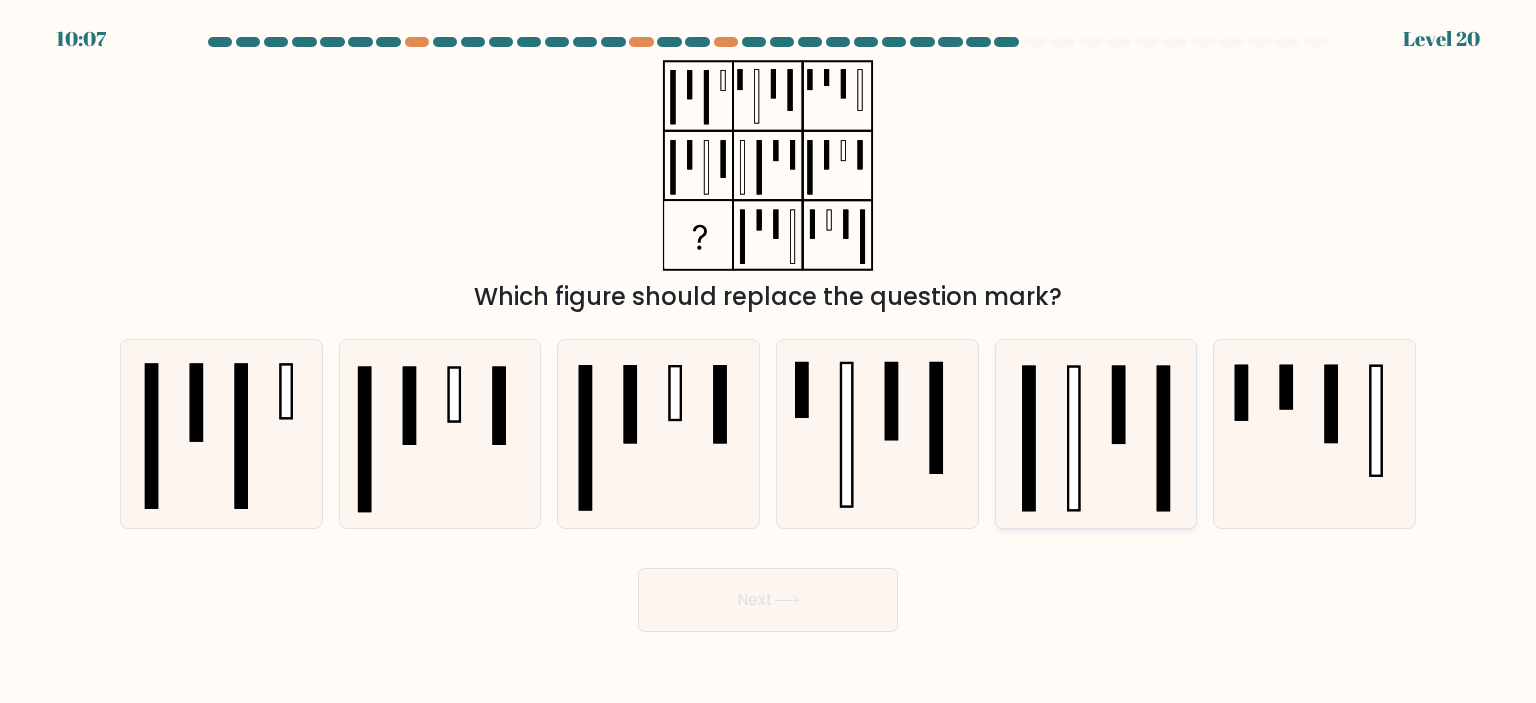 click 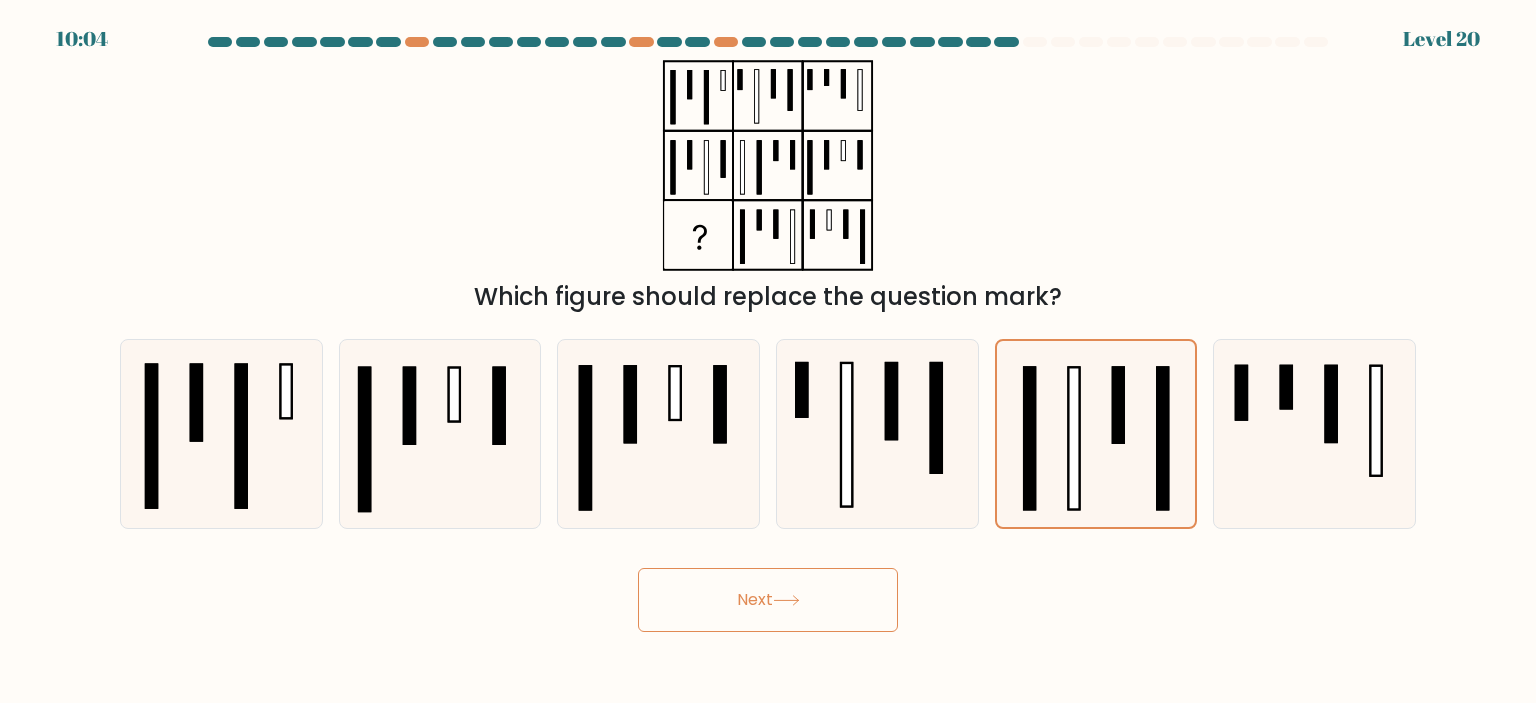 click on "Next" at bounding box center [768, 600] 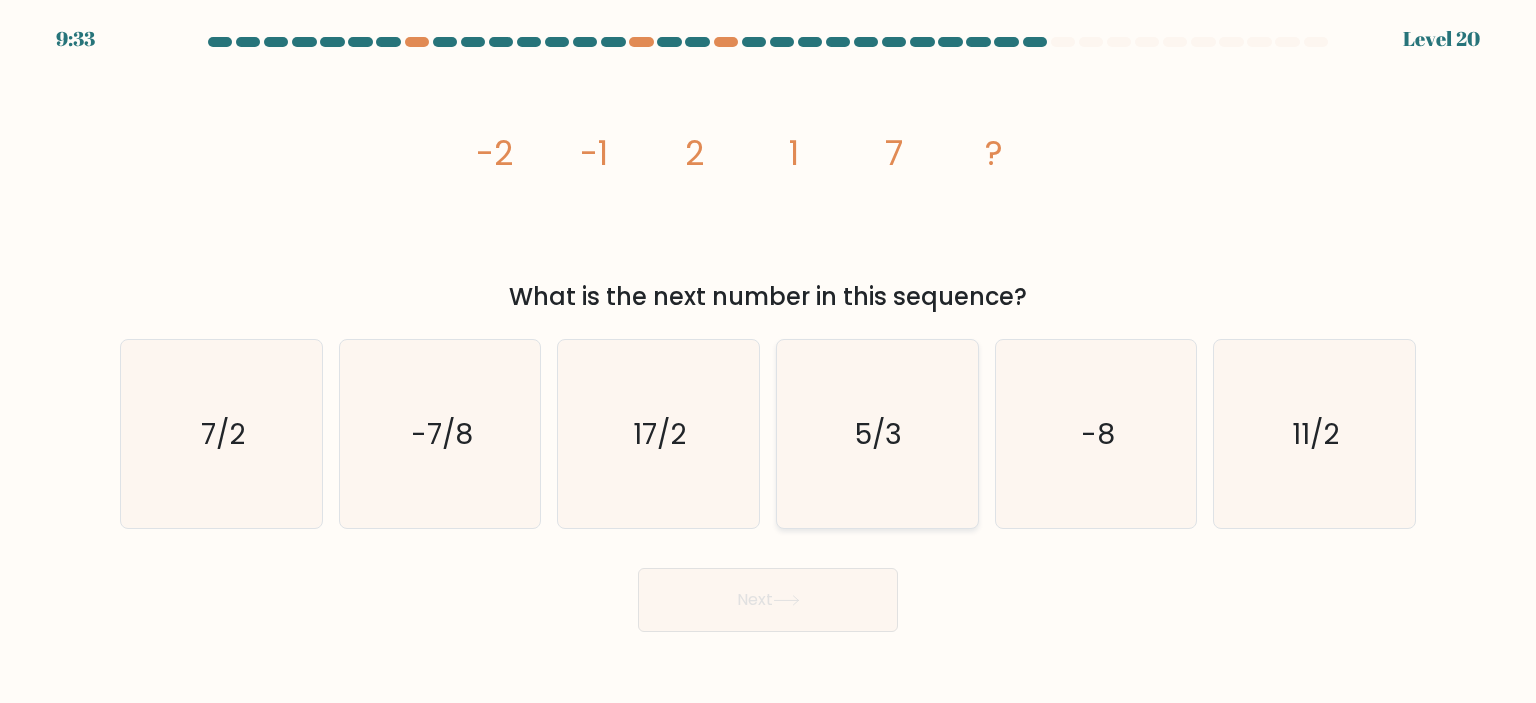 click on "5/3" 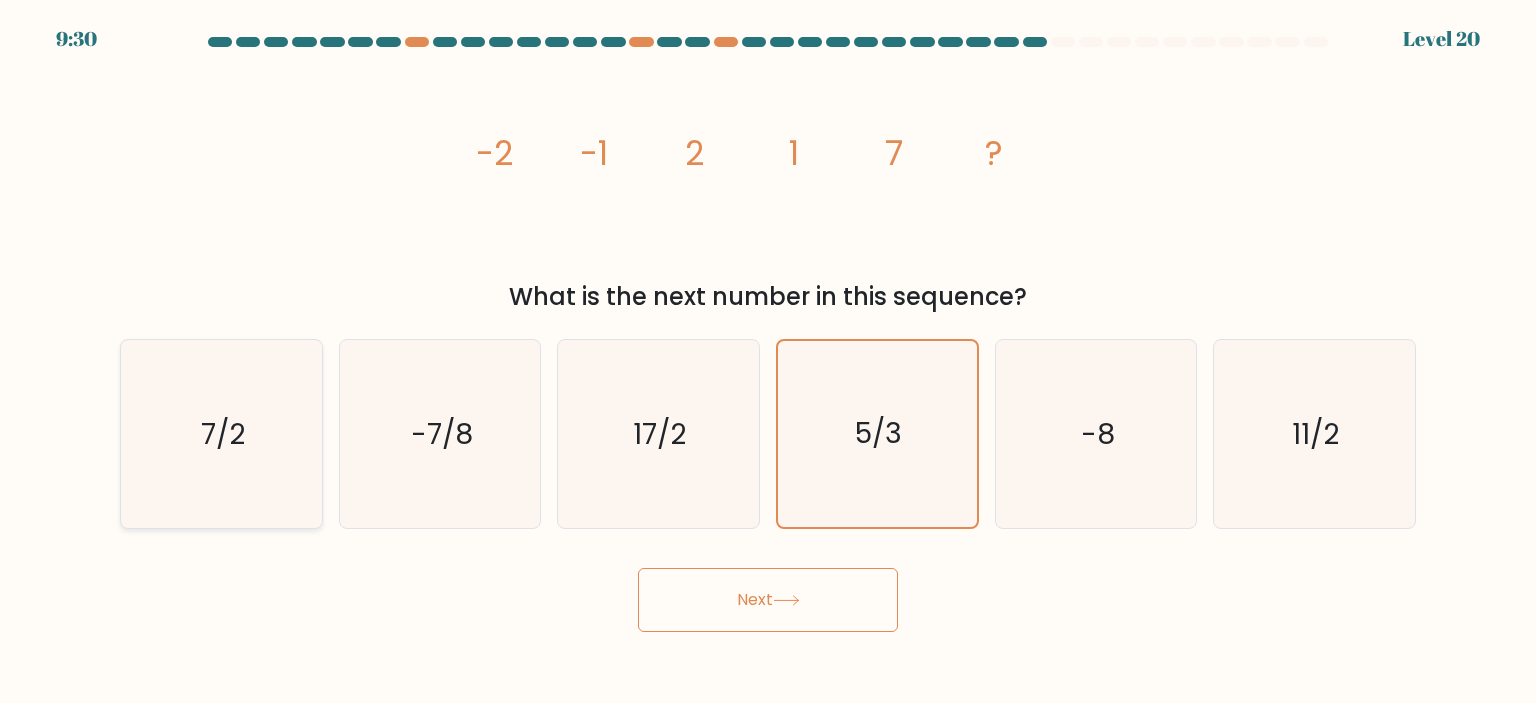 click on "7/2" 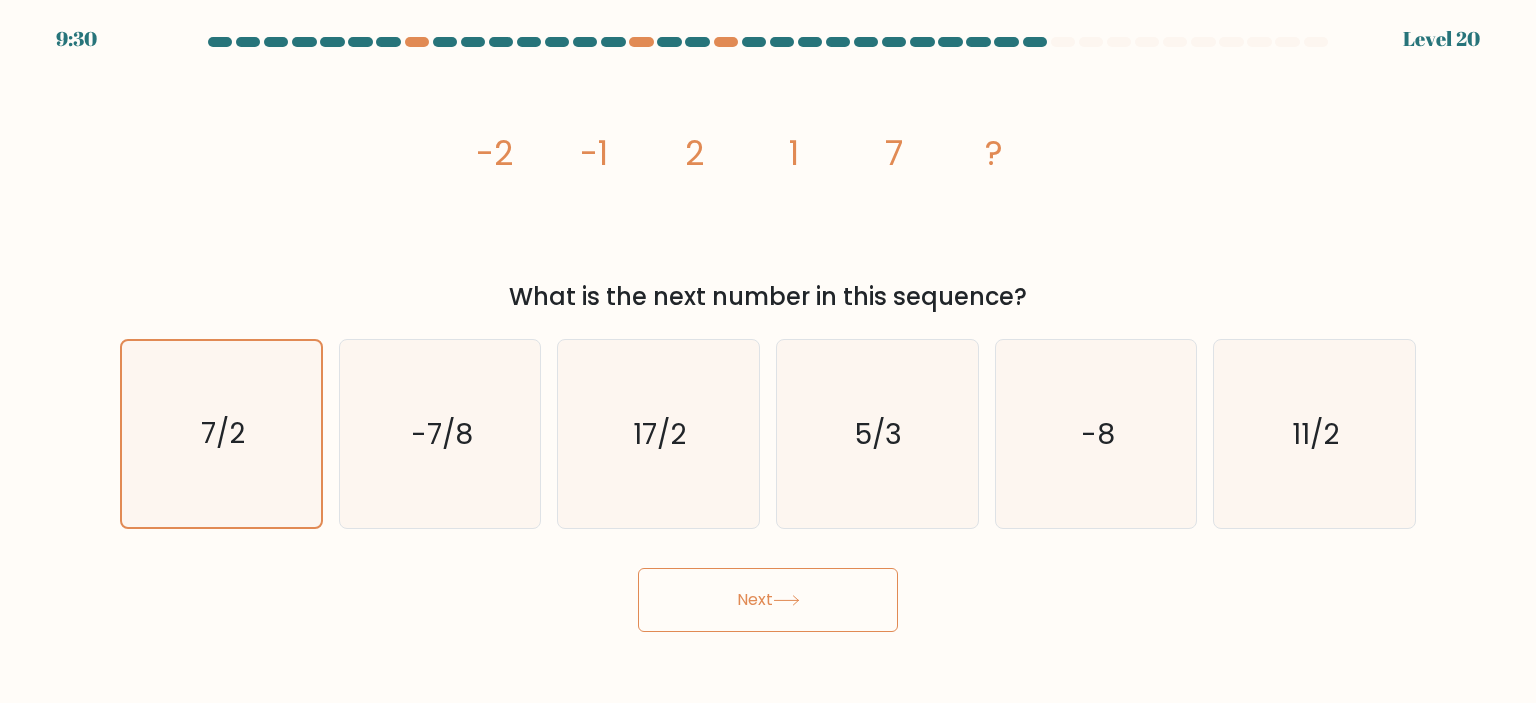 click on "Next" at bounding box center (768, 600) 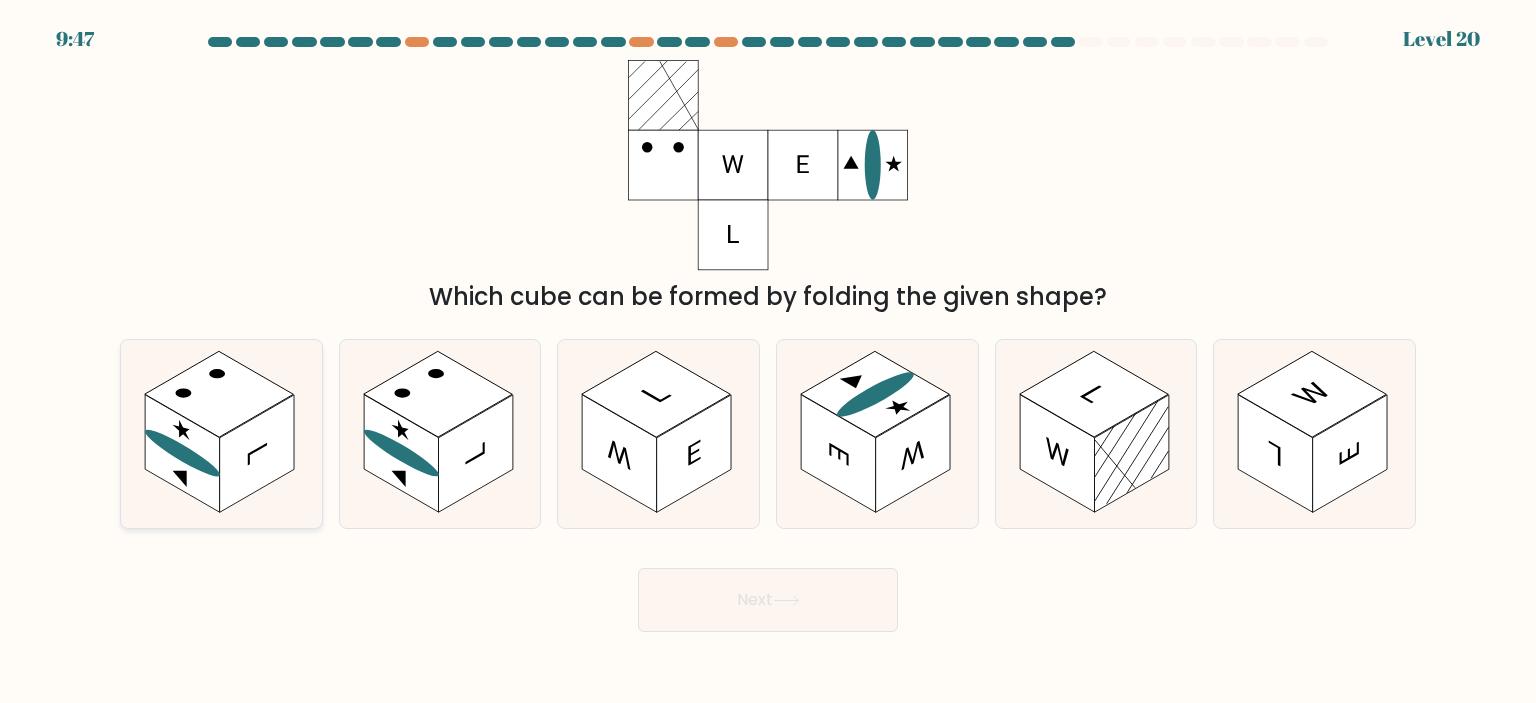 click 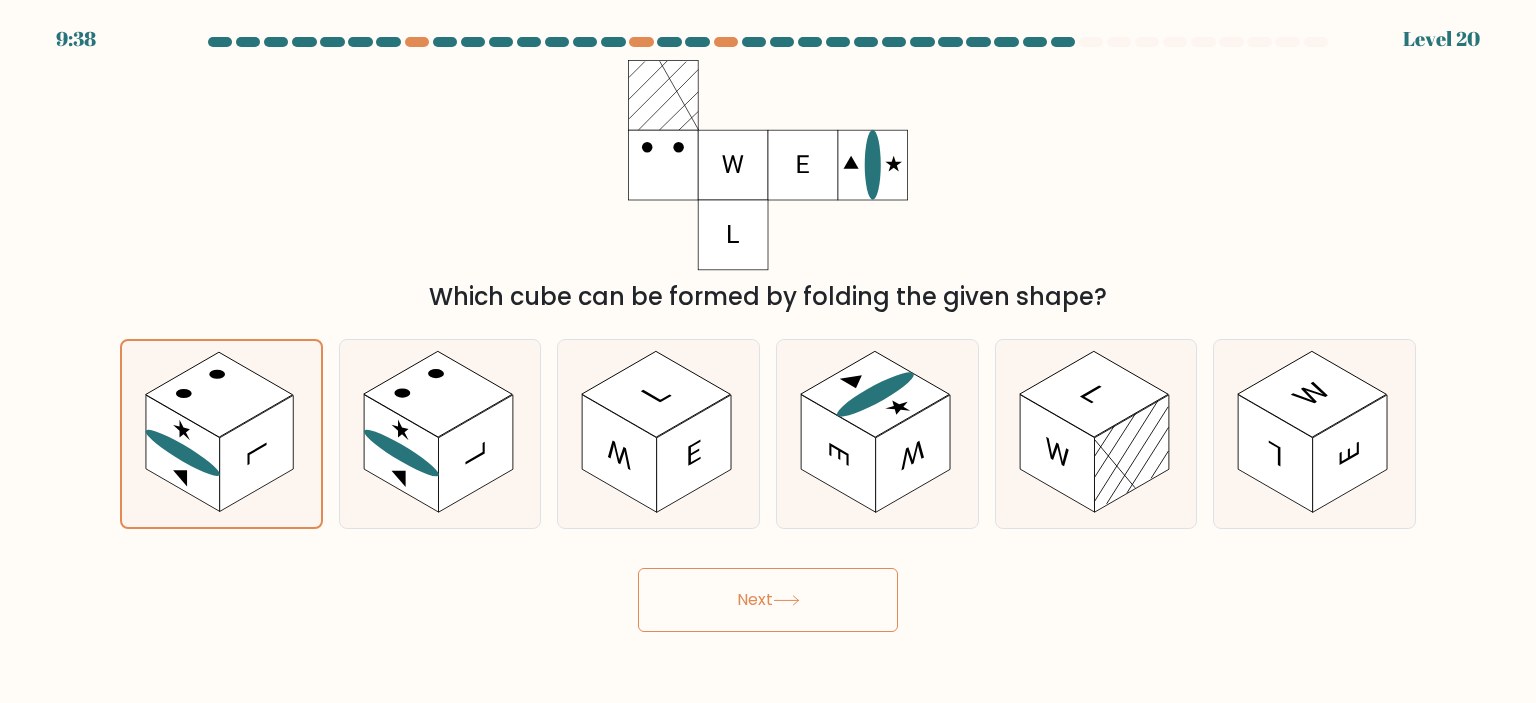 click on "Next" at bounding box center (768, 600) 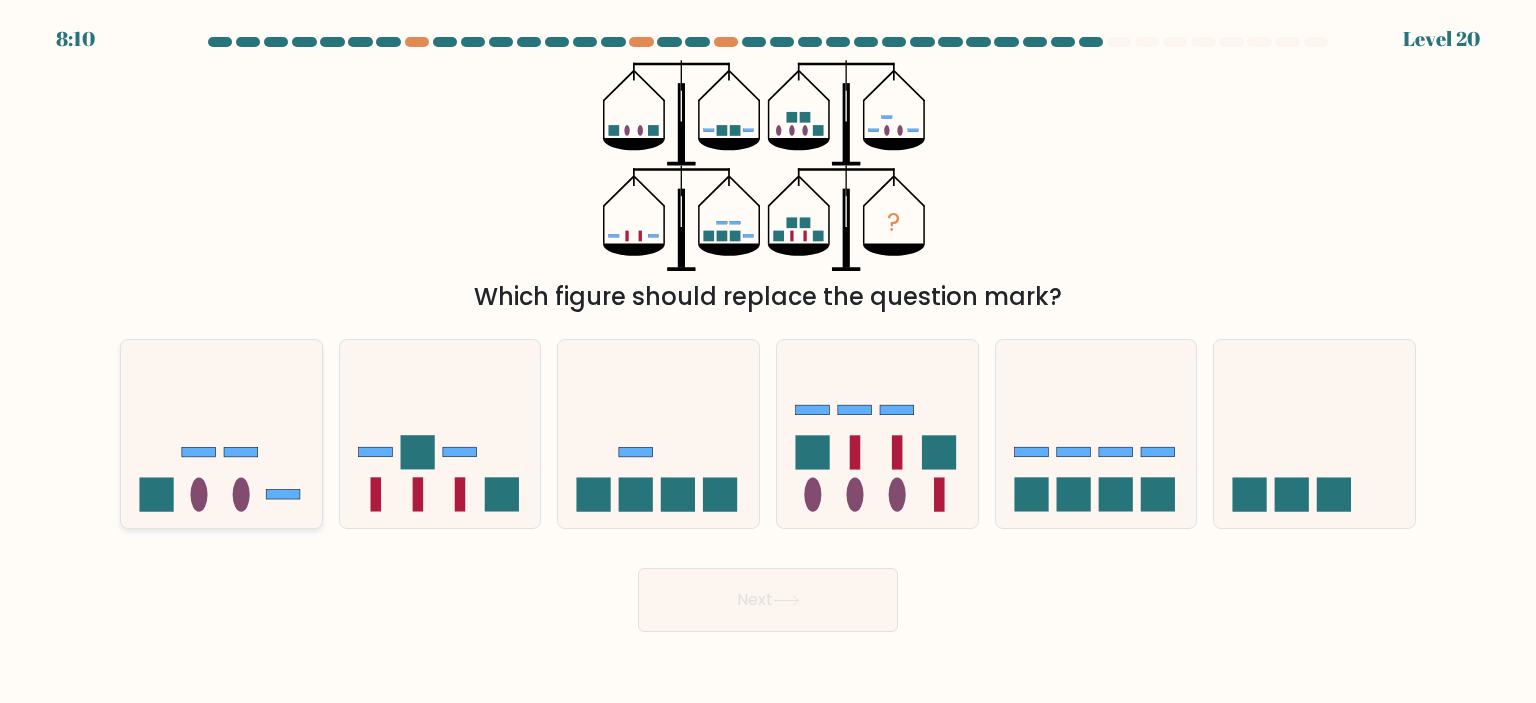 click 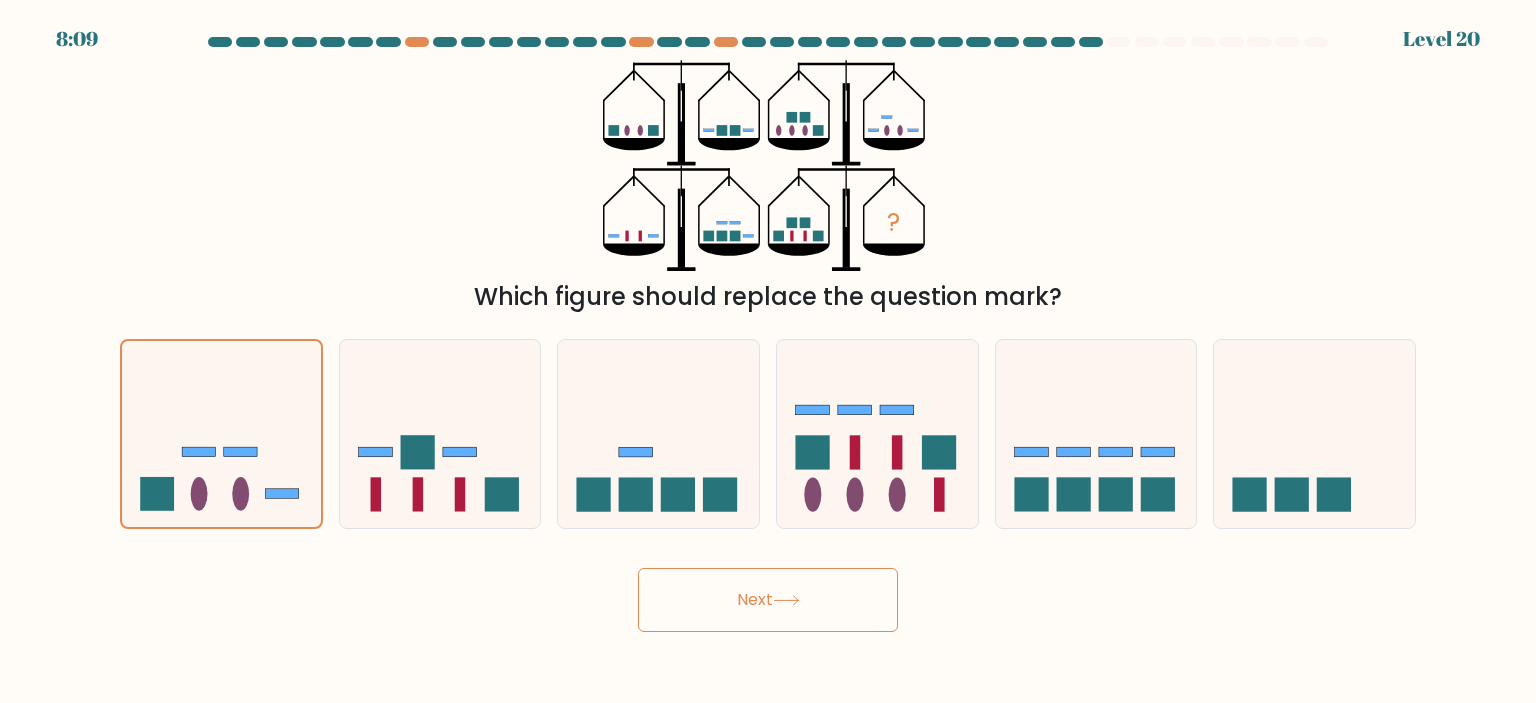 click on "Next" at bounding box center (768, 600) 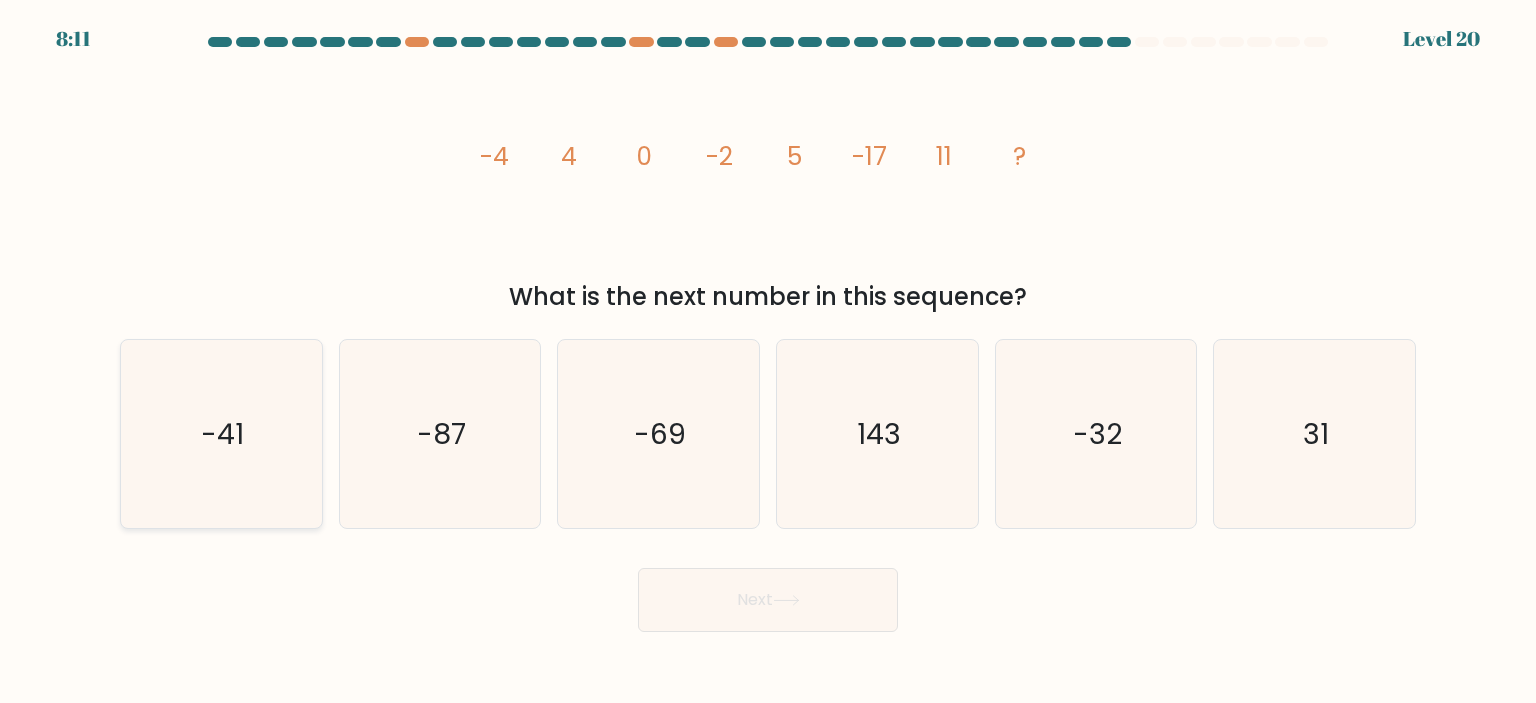 click on "-41" 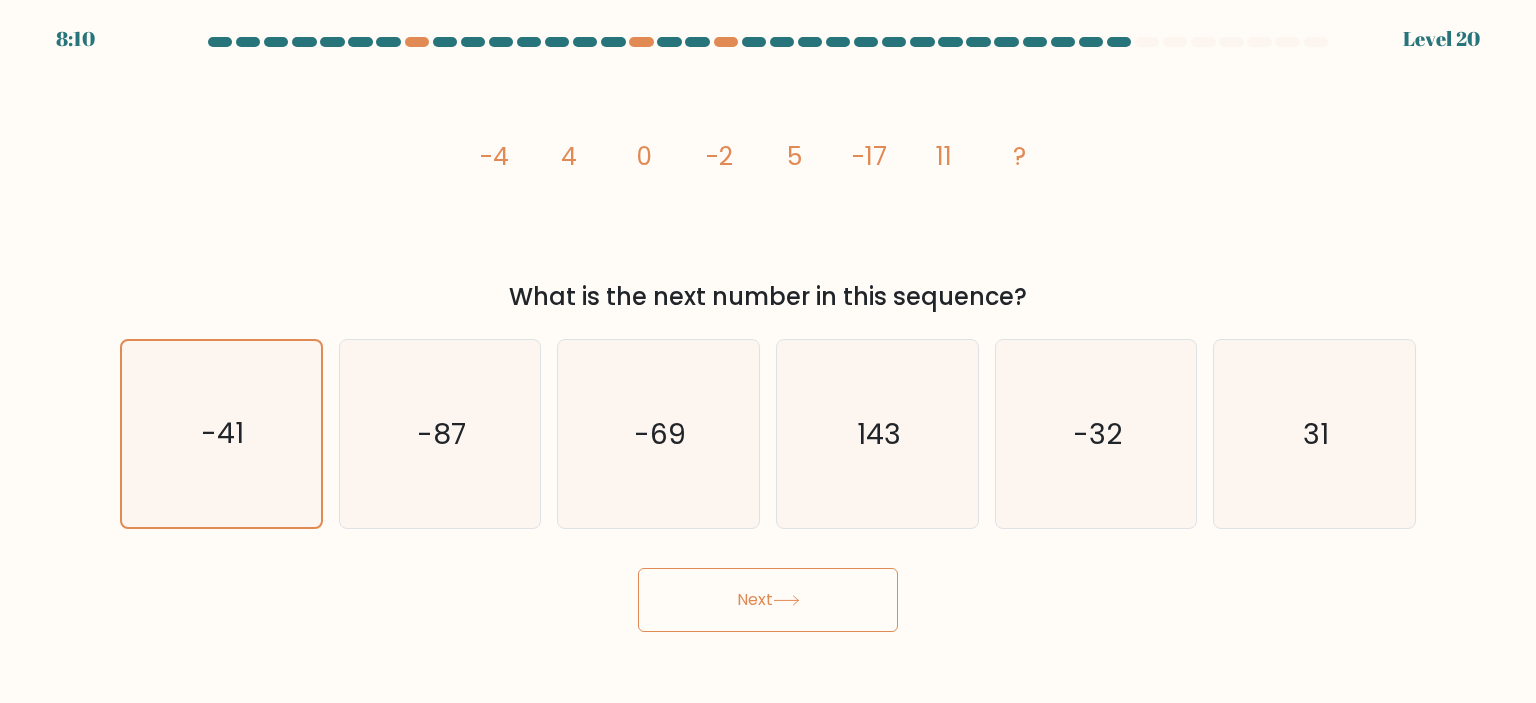 click on "Next" at bounding box center (768, 600) 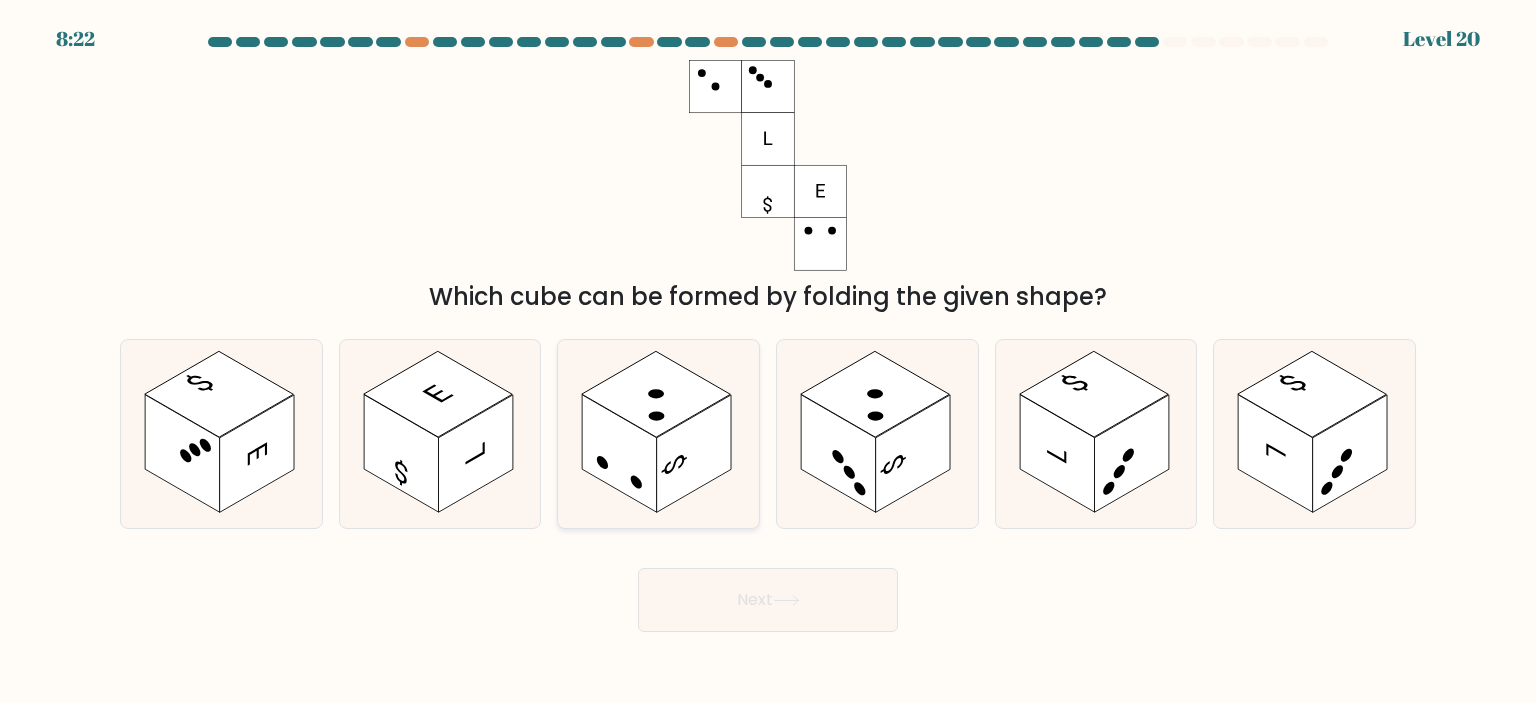 click 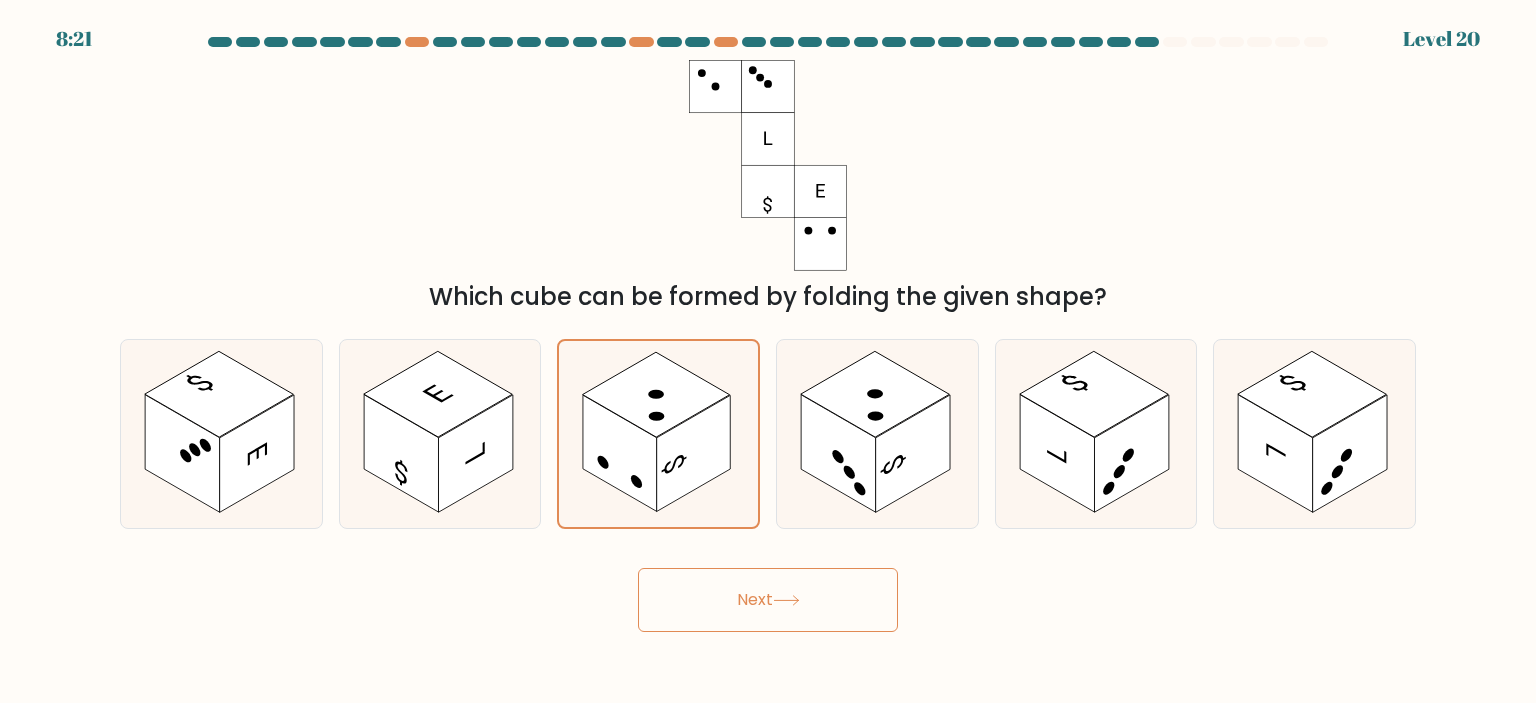 click on "Next" at bounding box center (768, 600) 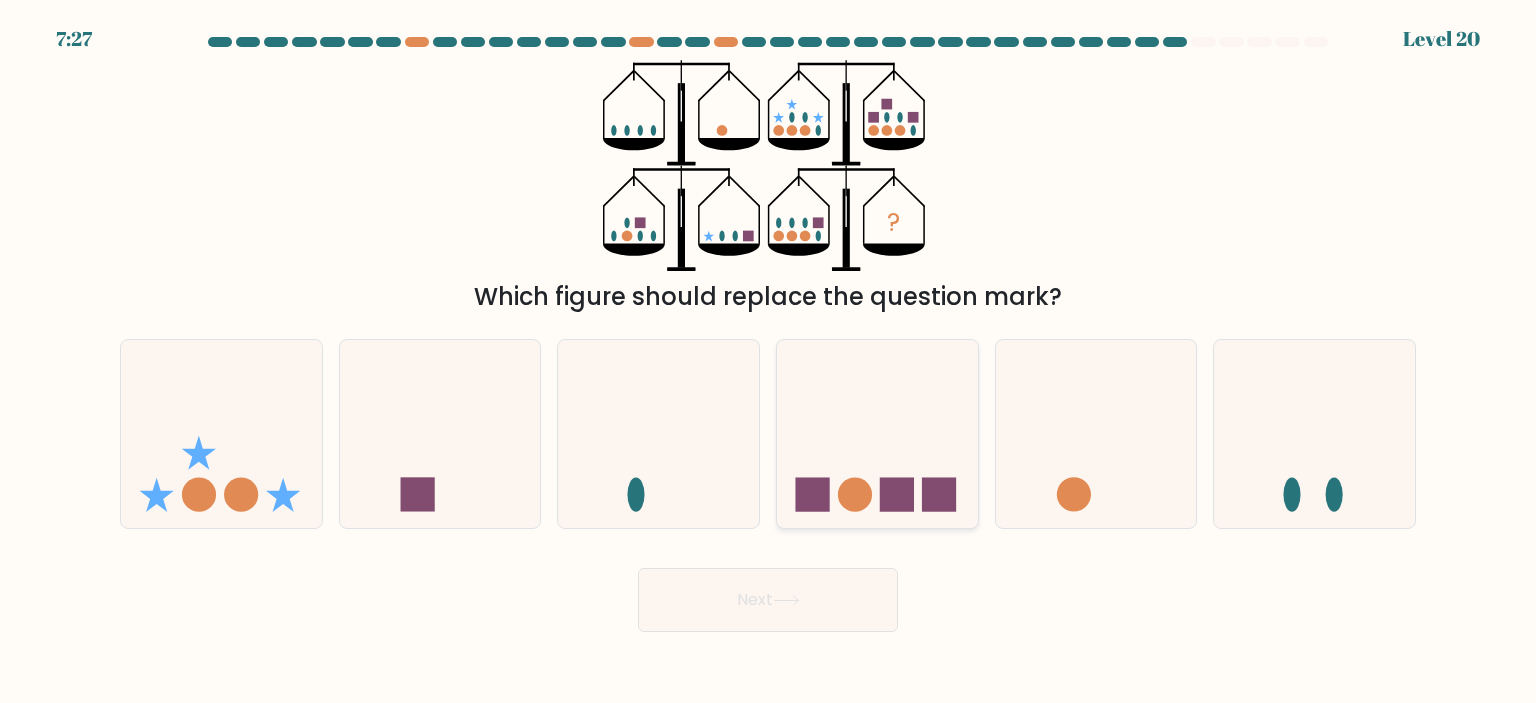 click 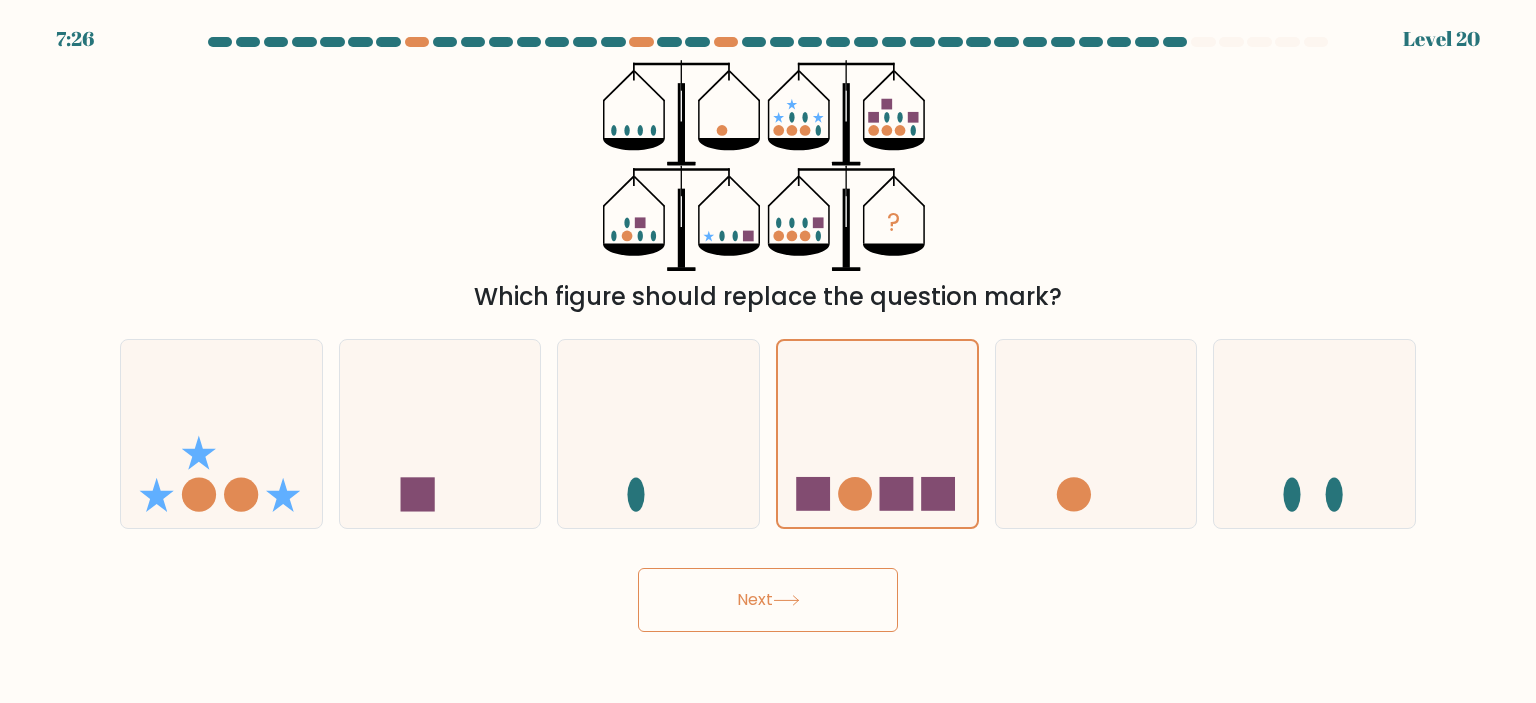 click on "Next" at bounding box center [768, 600] 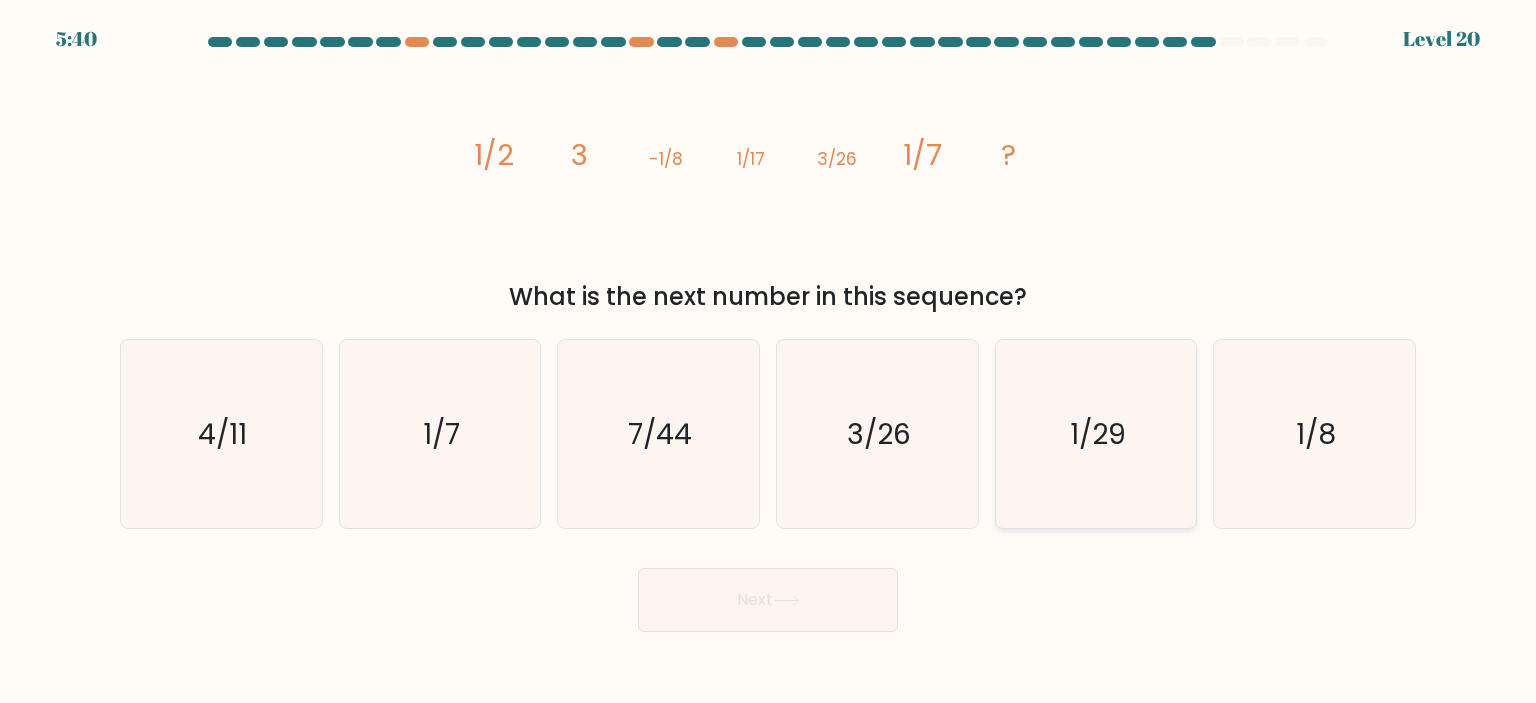 click on "1/29" 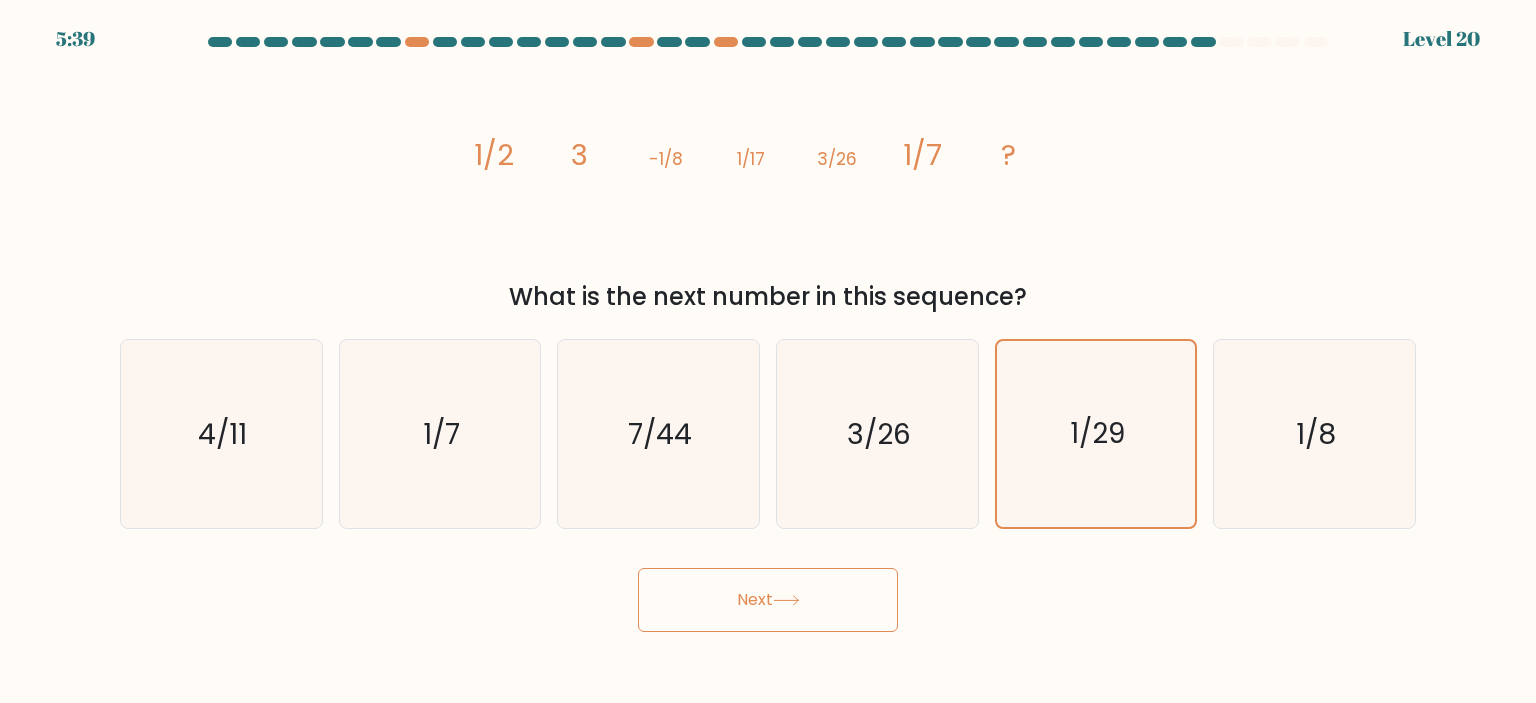 click on "Next" at bounding box center (768, 600) 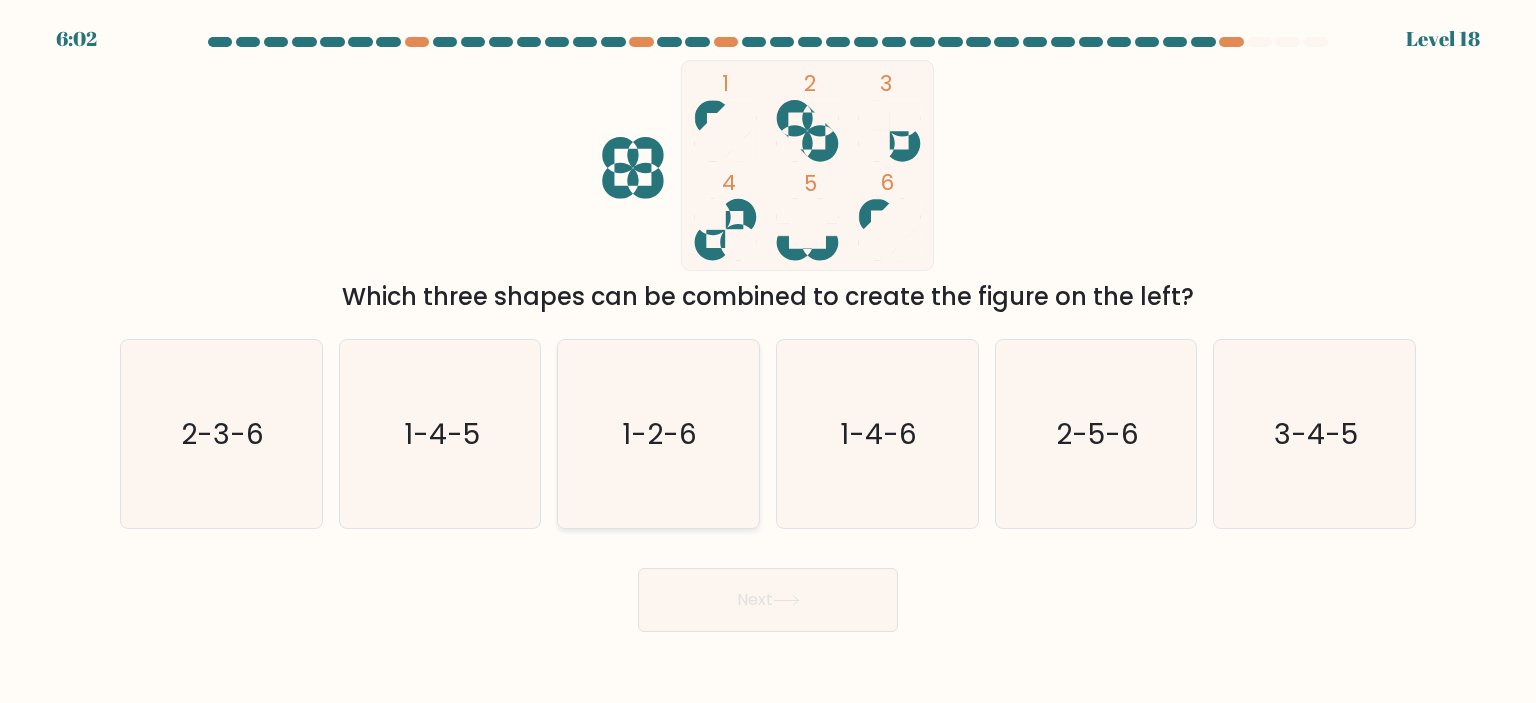 click on "1-2-6" 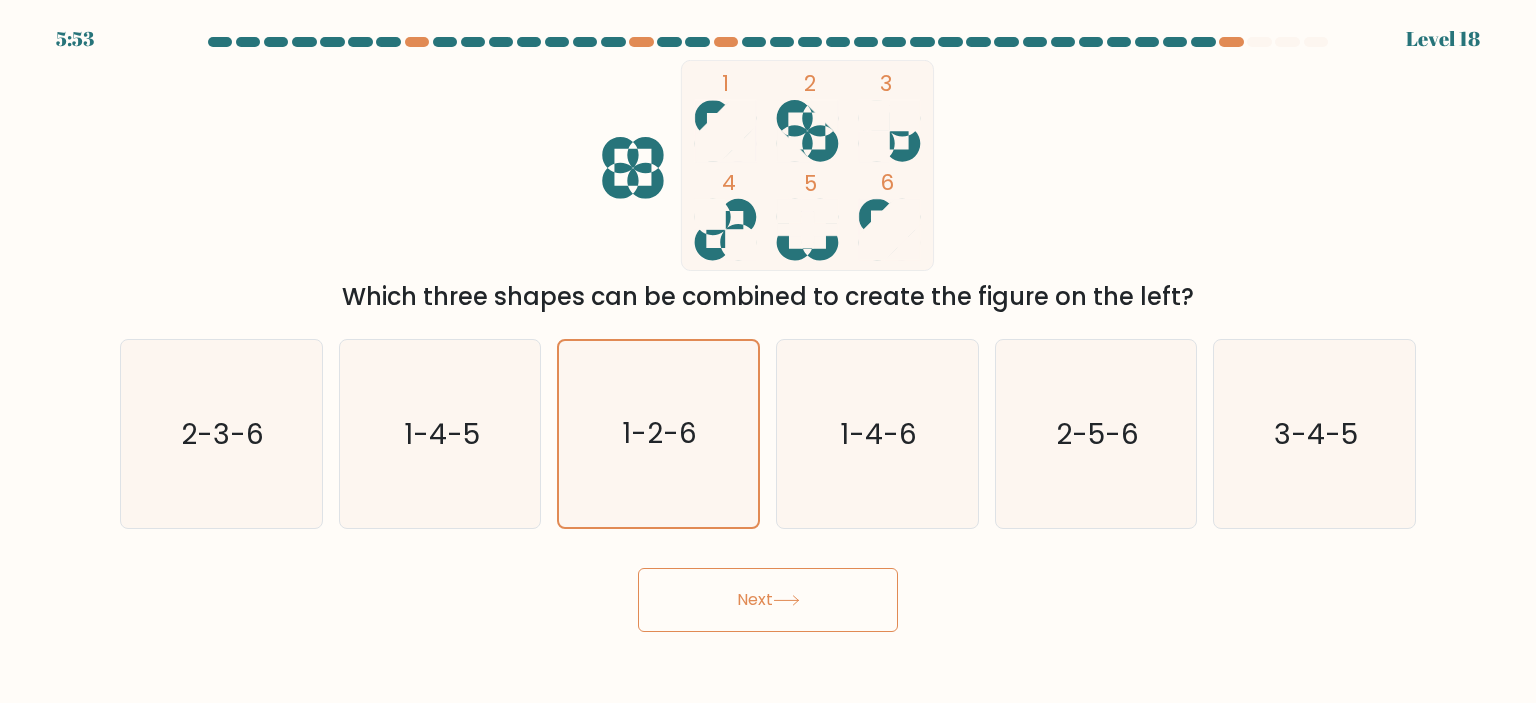 click on "Next" at bounding box center (768, 600) 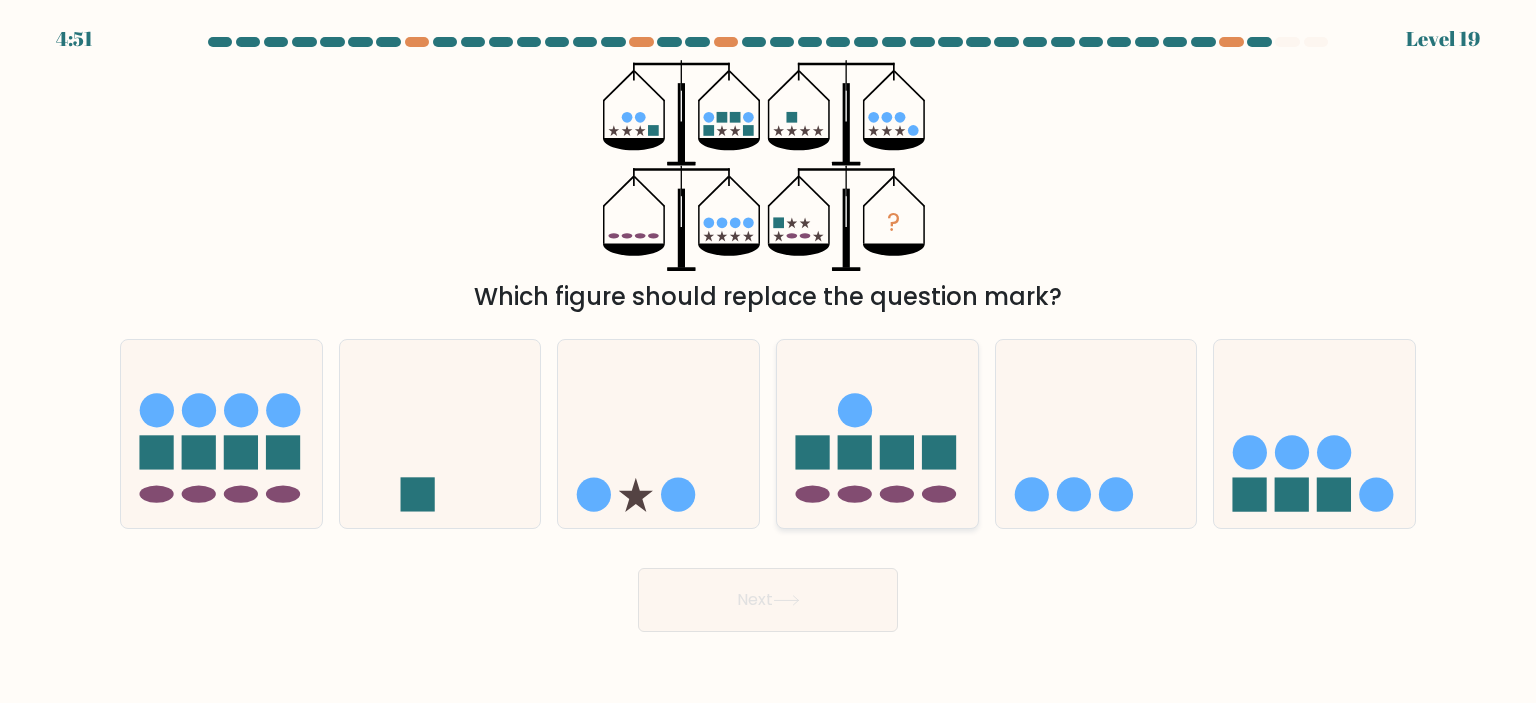 click 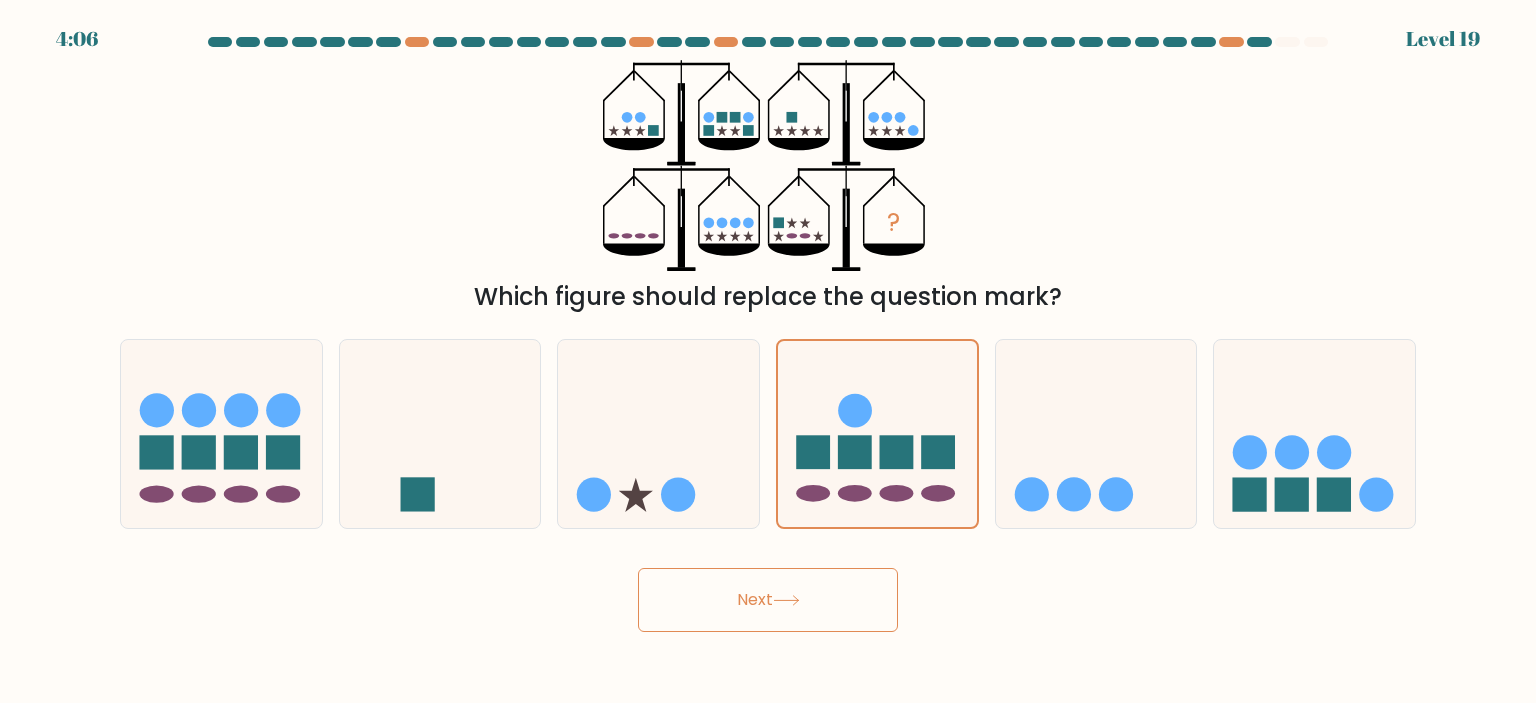 click on "Next" at bounding box center (768, 600) 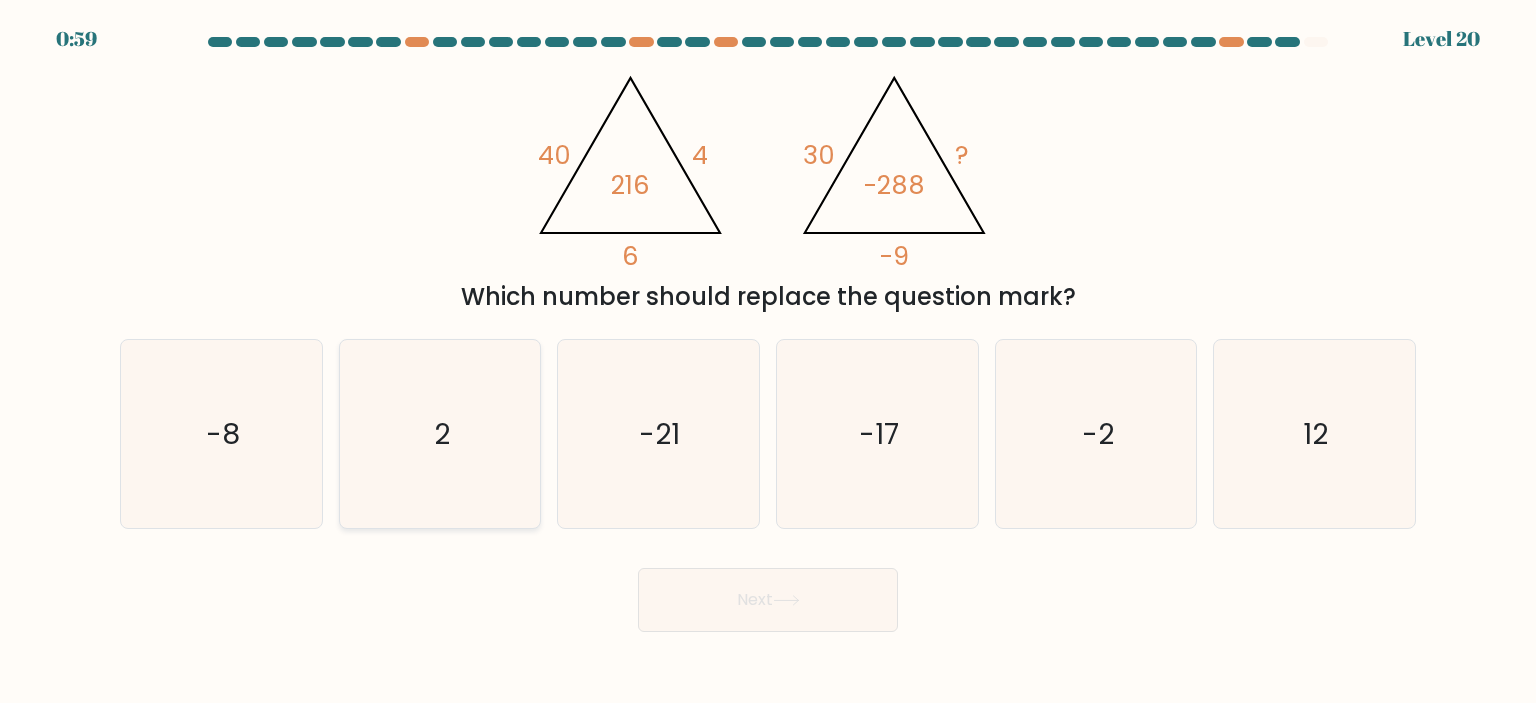 click on "2" 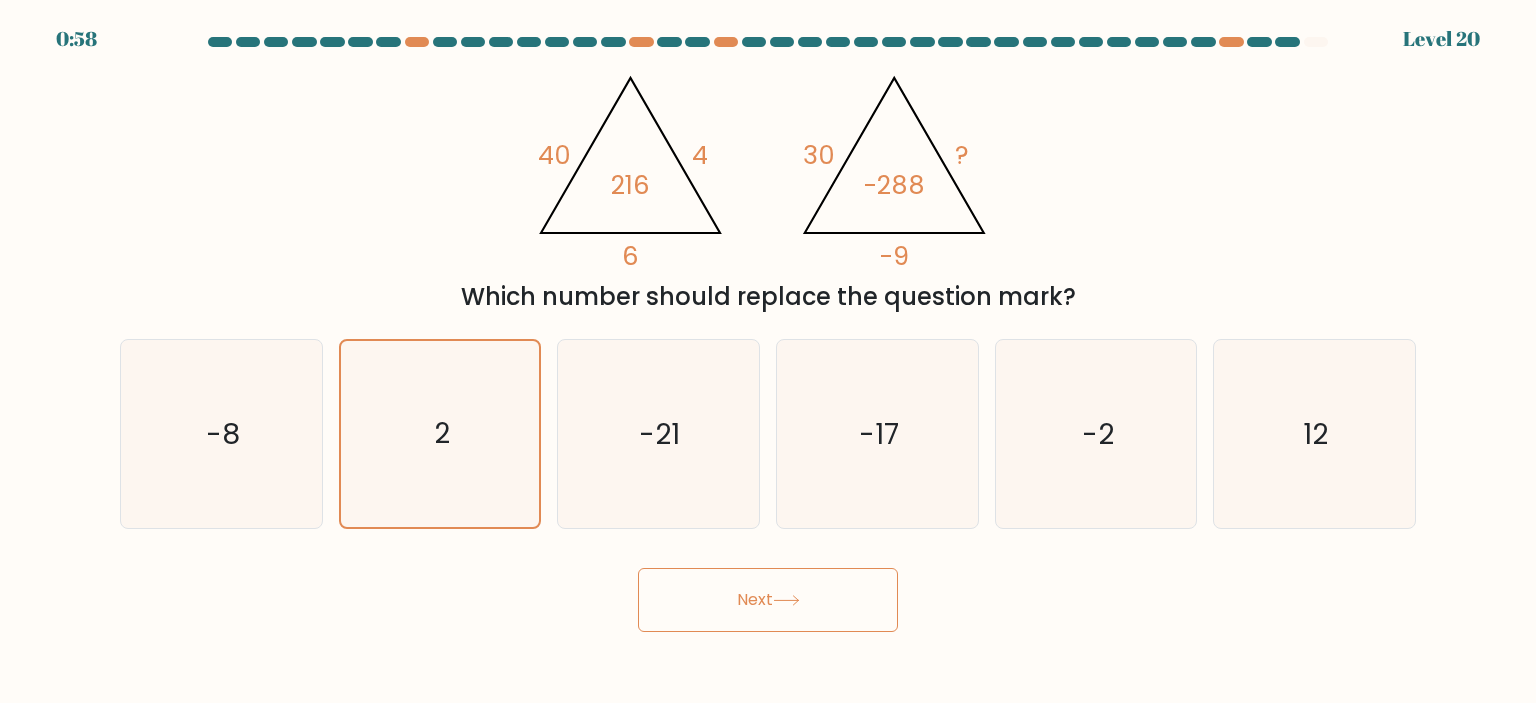 click on "Next" at bounding box center (768, 600) 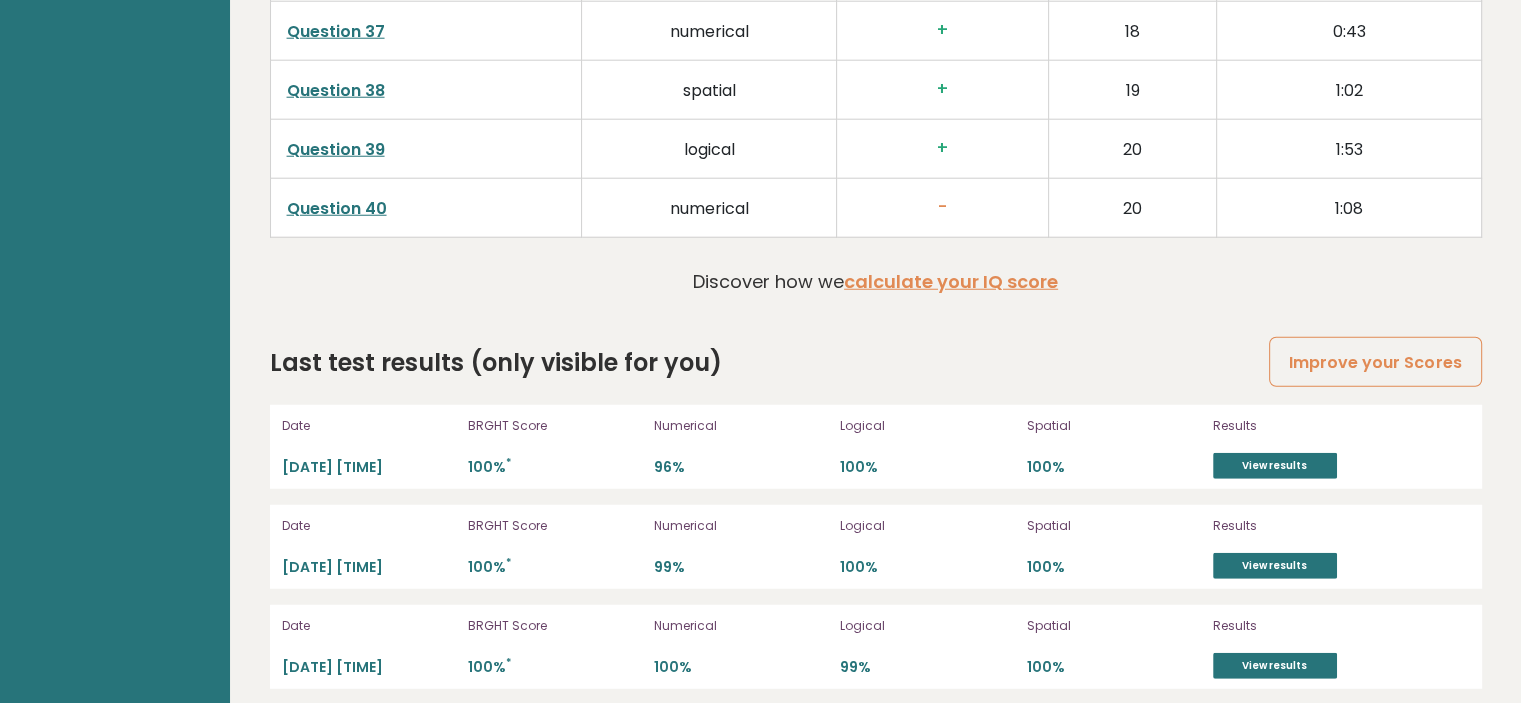 scroll, scrollTop: 5275, scrollLeft: 0, axis: vertical 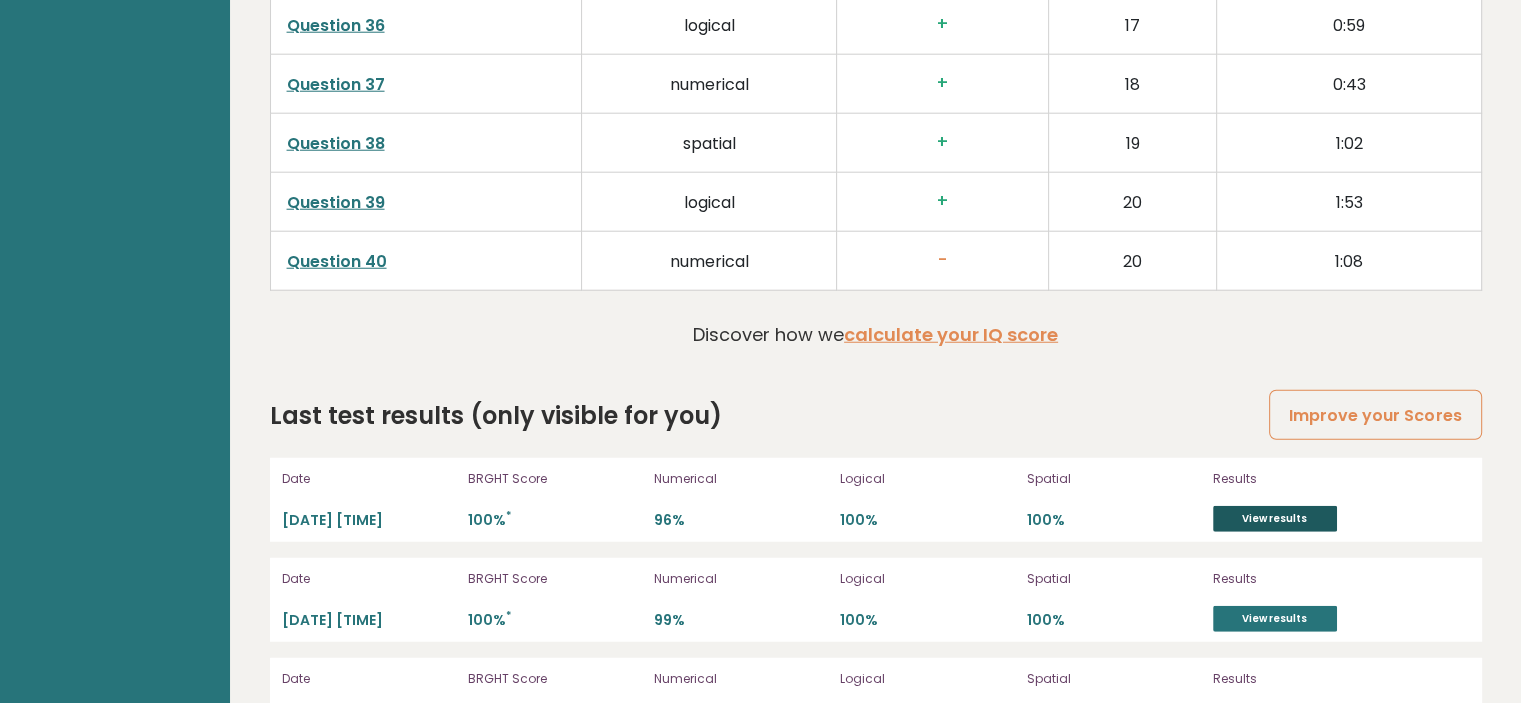 click on "View results" at bounding box center (1275, 519) 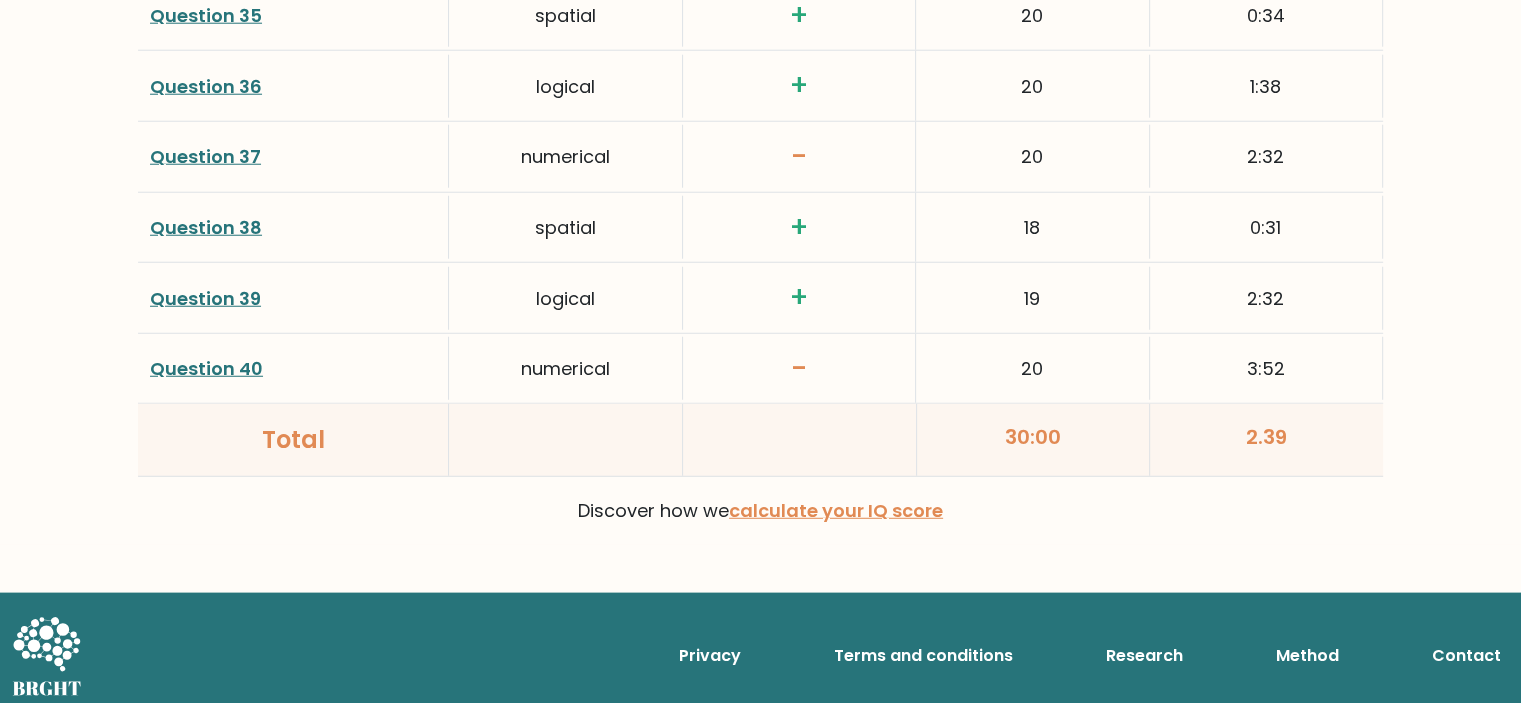 scroll, scrollTop: 5290, scrollLeft: 0, axis: vertical 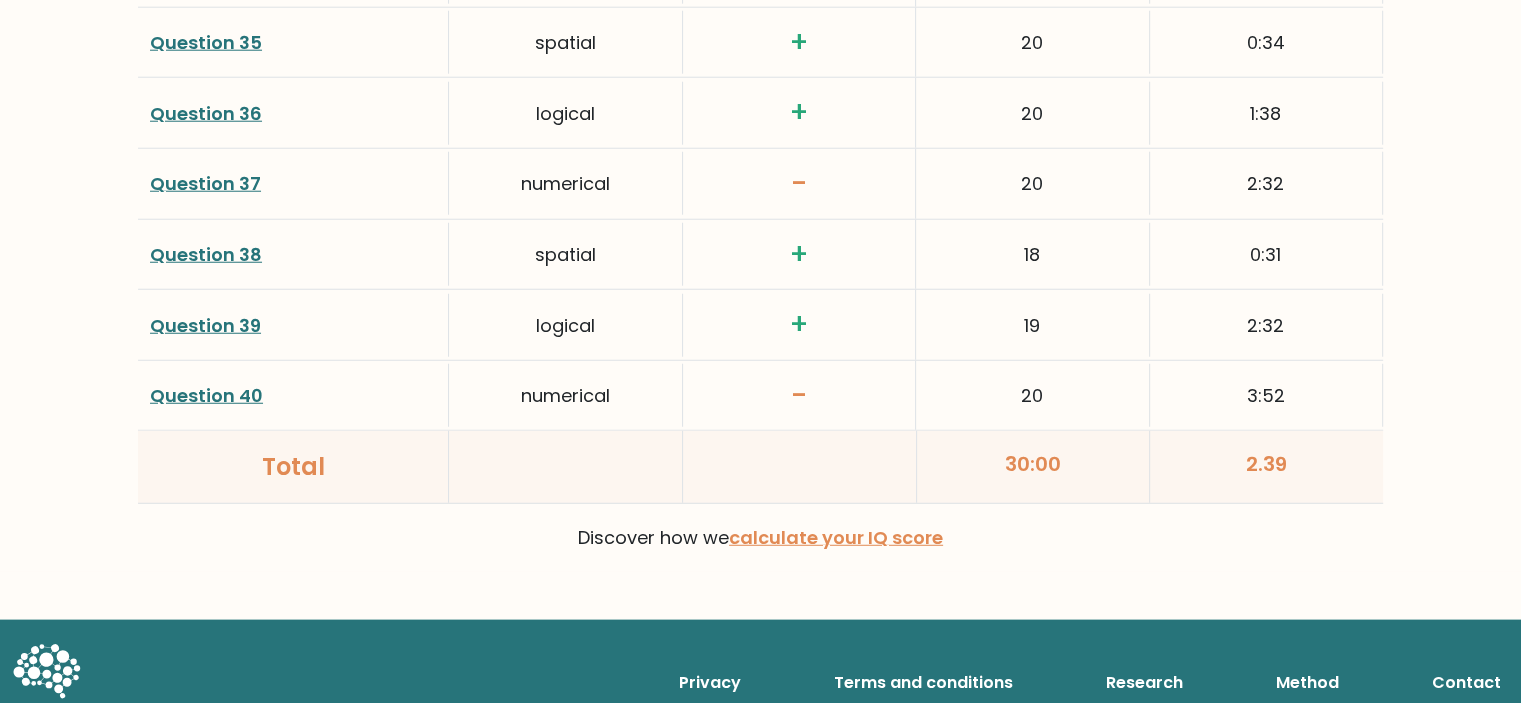 click on "Question 40" at bounding box center (206, 395) 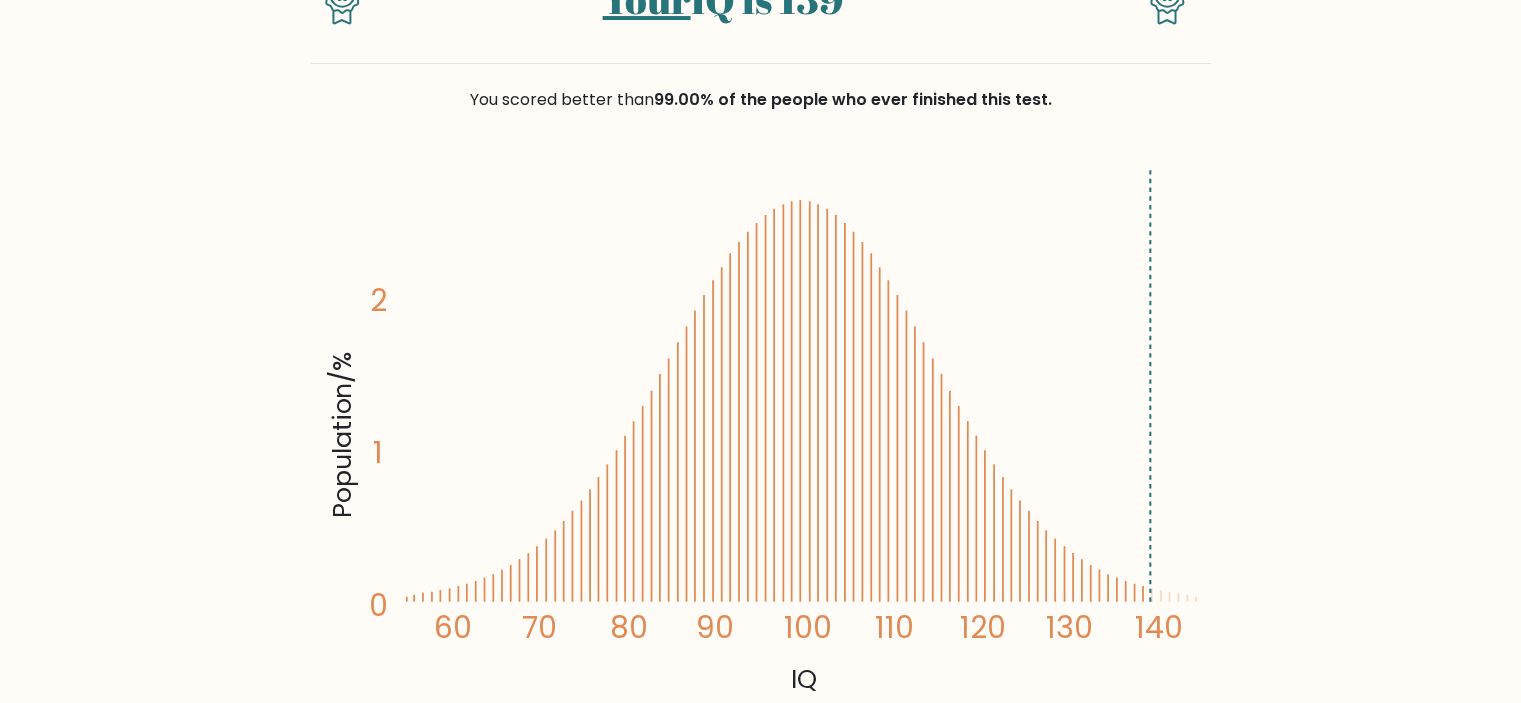 scroll, scrollTop: 0, scrollLeft: 0, axis: both 